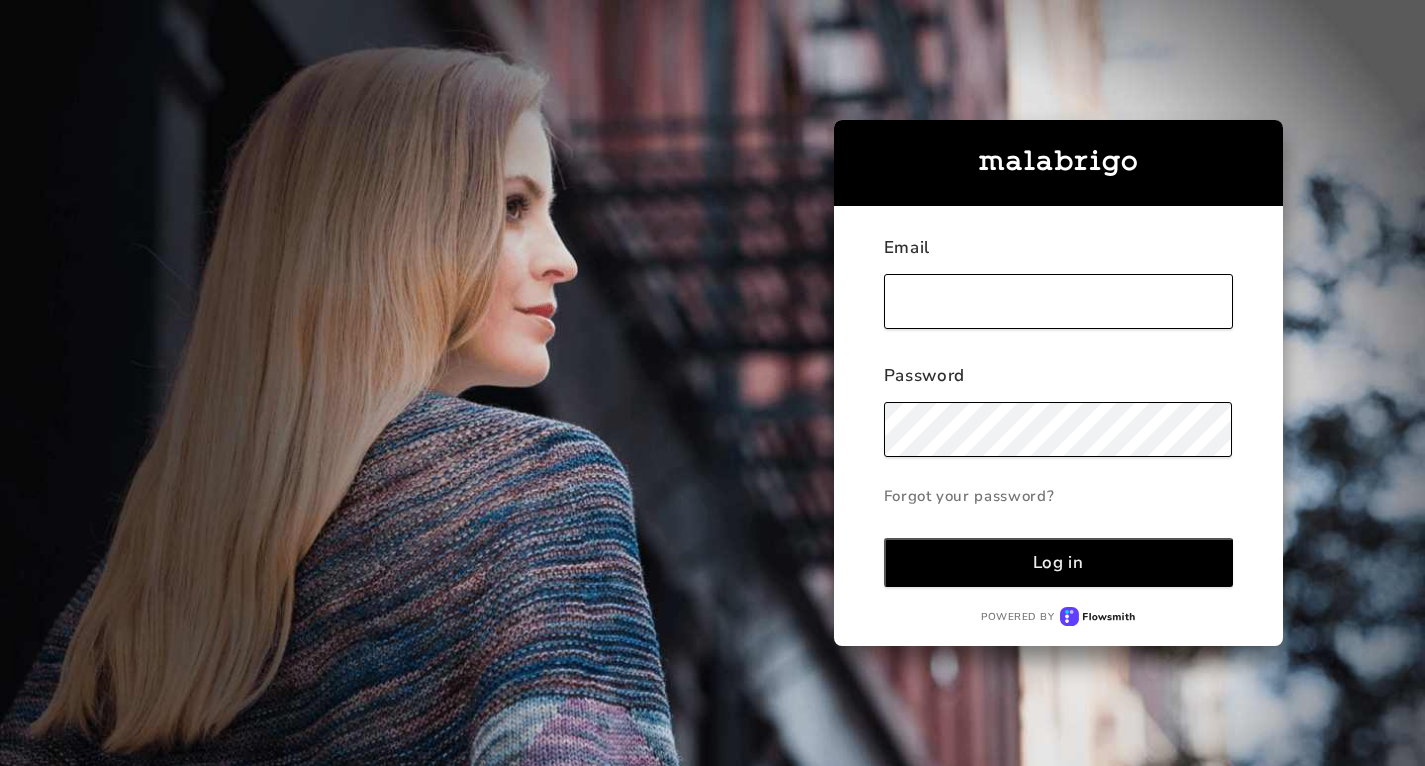 scroll, scrollTop: 0, scrollLeft: 0, axis: both 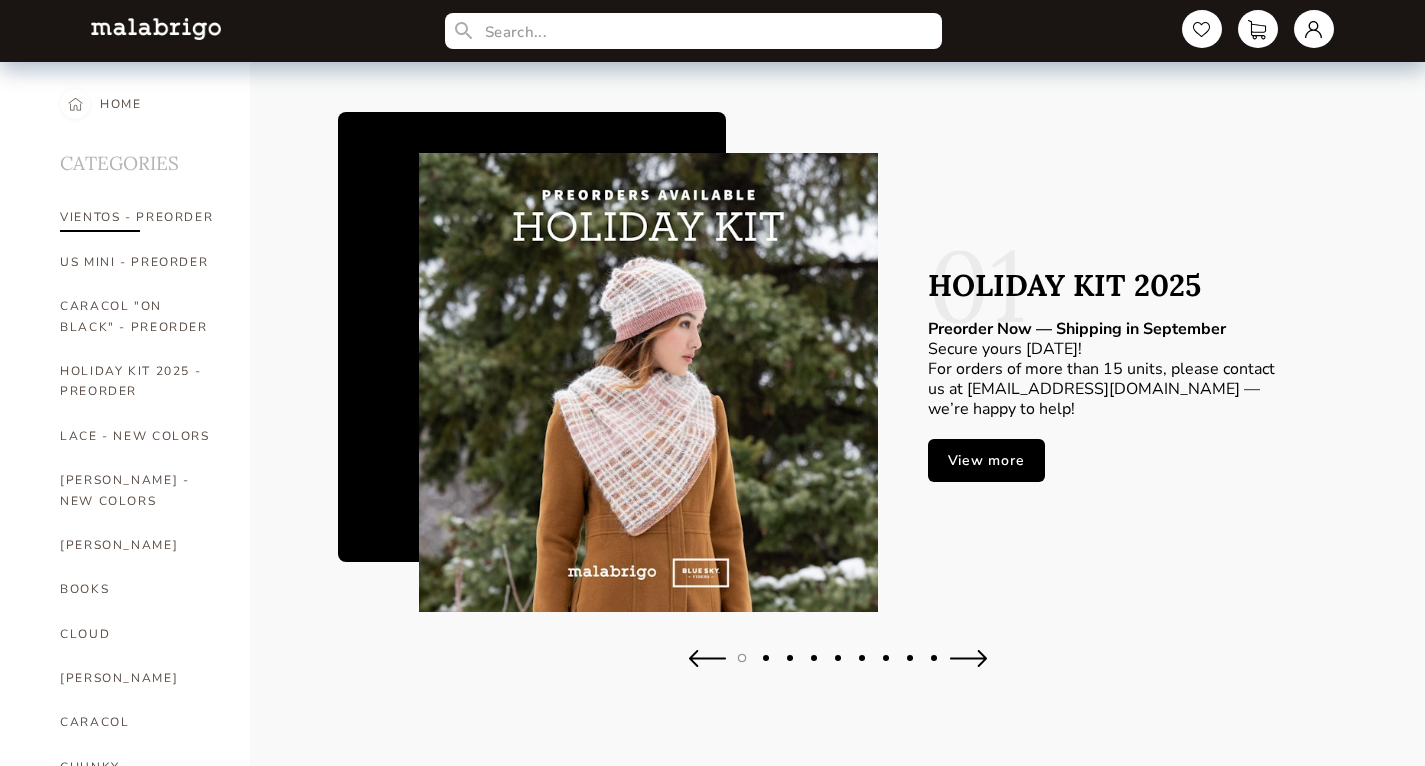 click on "VIENTOS - PREORDER" at bounding box center [140, 217] 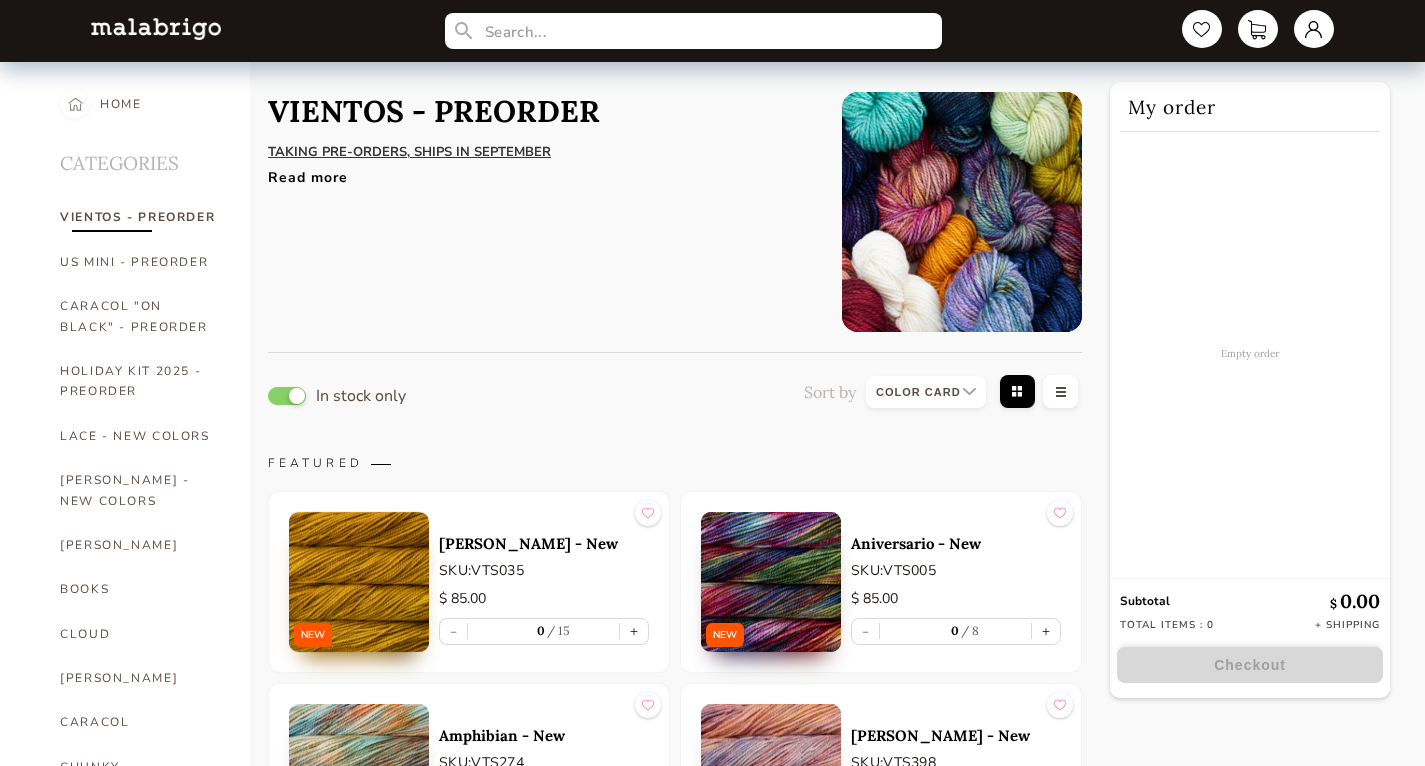 click on "Read more" at bounding box center (540, 172) 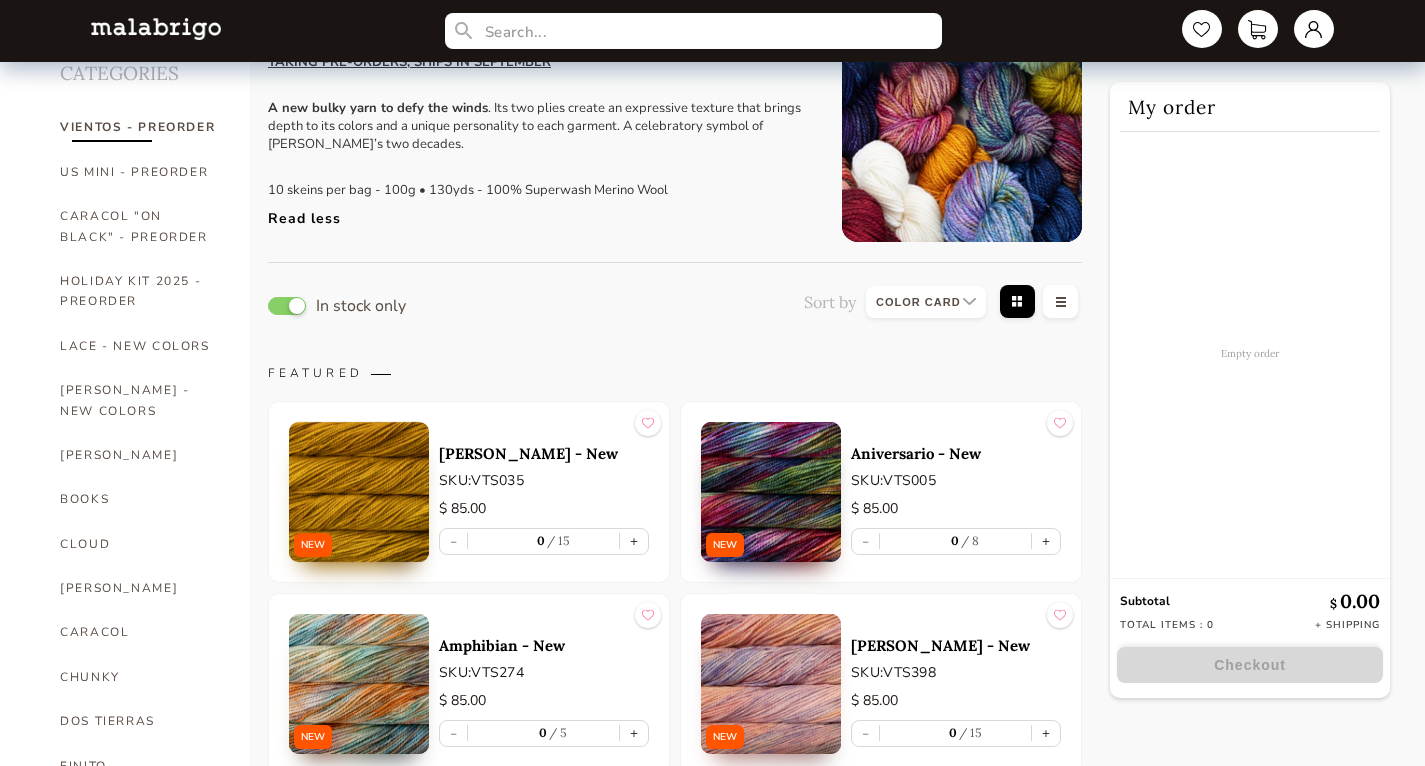 scroll, scrollTop: 108, scrollLeft: 0, axis: vertical 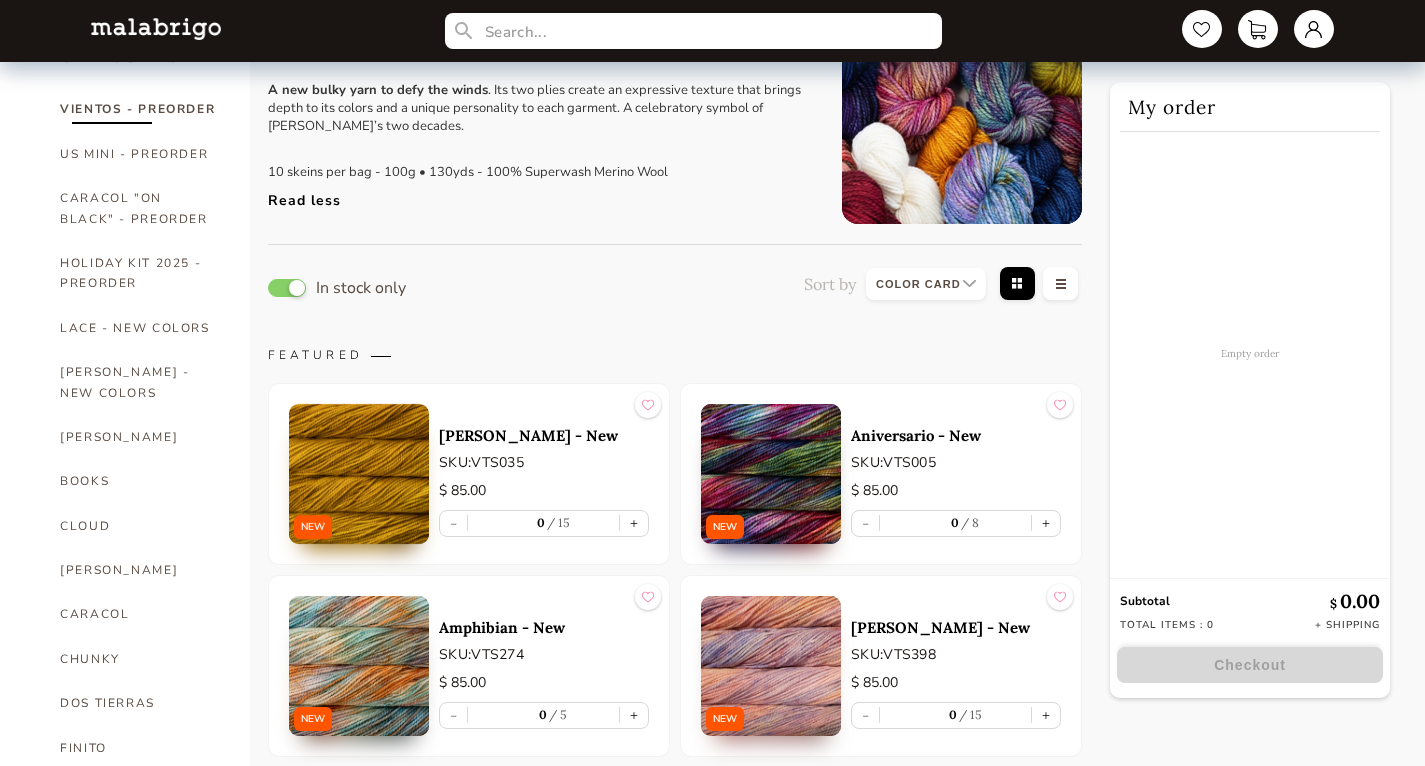 click at bounding box center [771, 474] 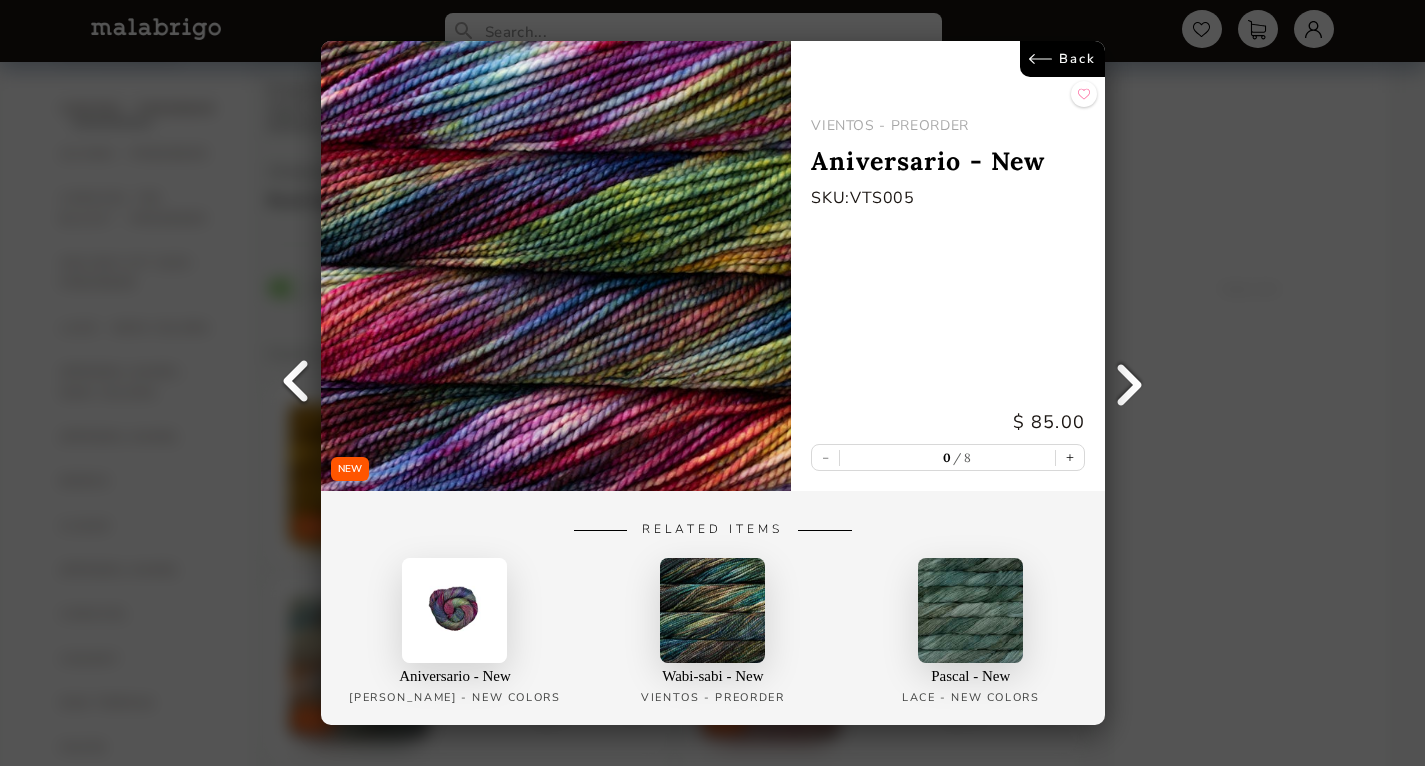 click on "Back" at bounding box center (1061, 59) 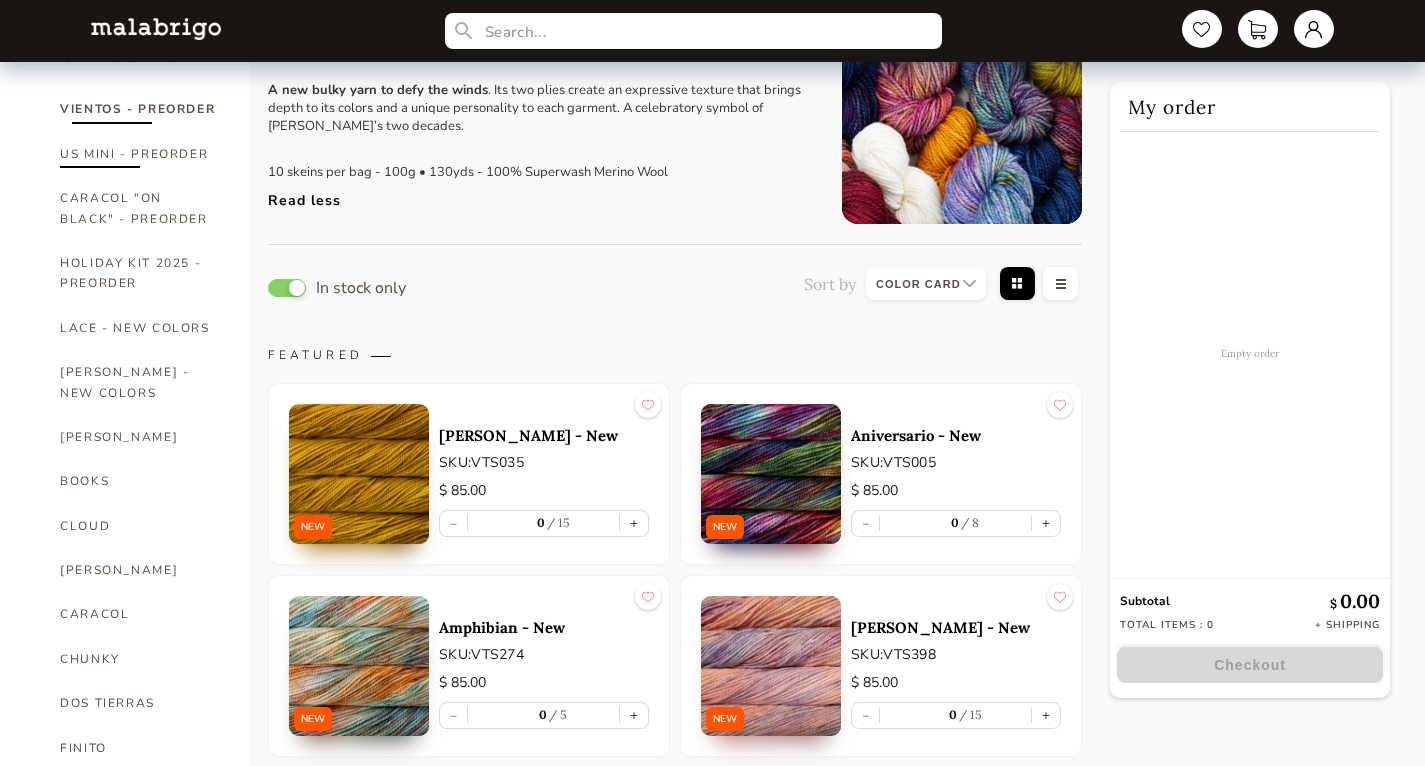 click on "US MINI - PREORDER" at bounding box center (140, 154) 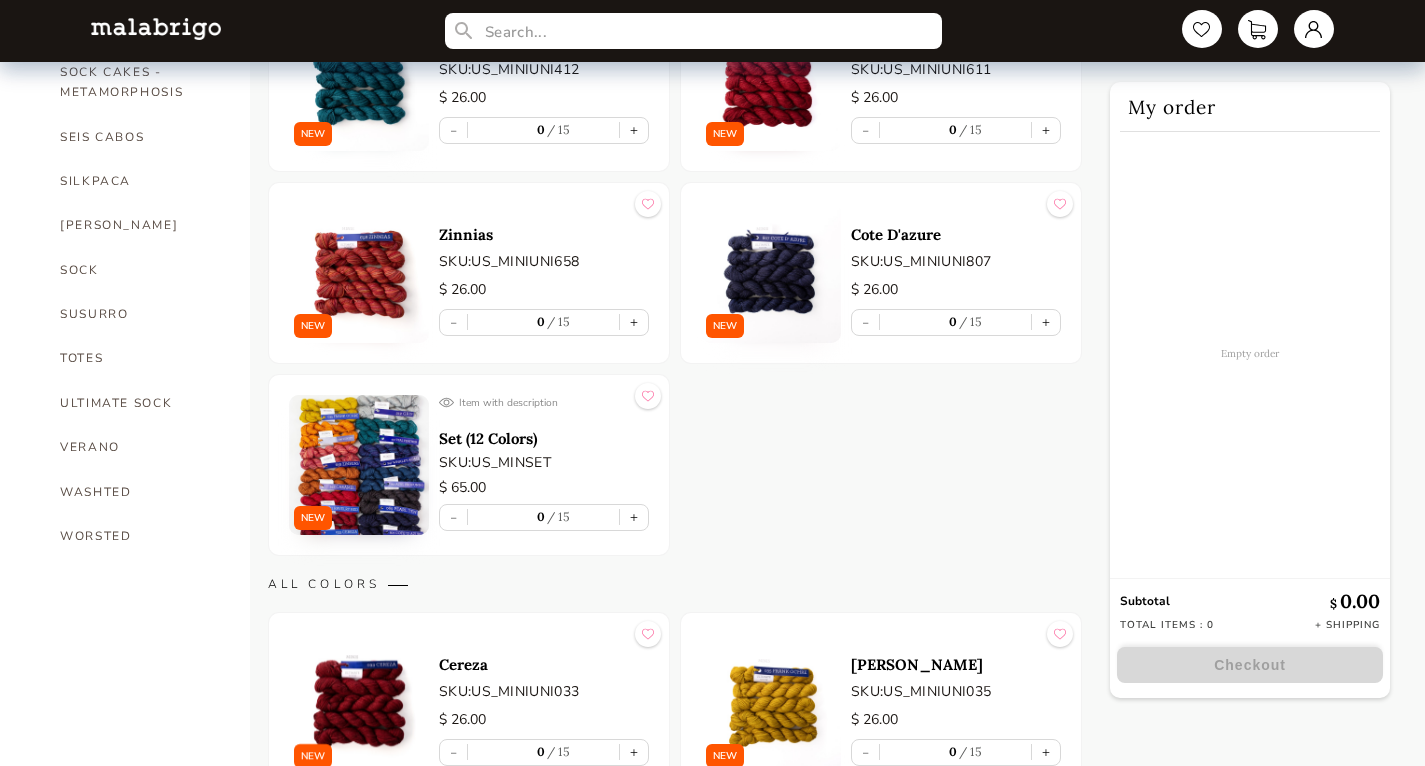 scroll, scrollTop: 1339, scrollLeft: 0, axis: vertical 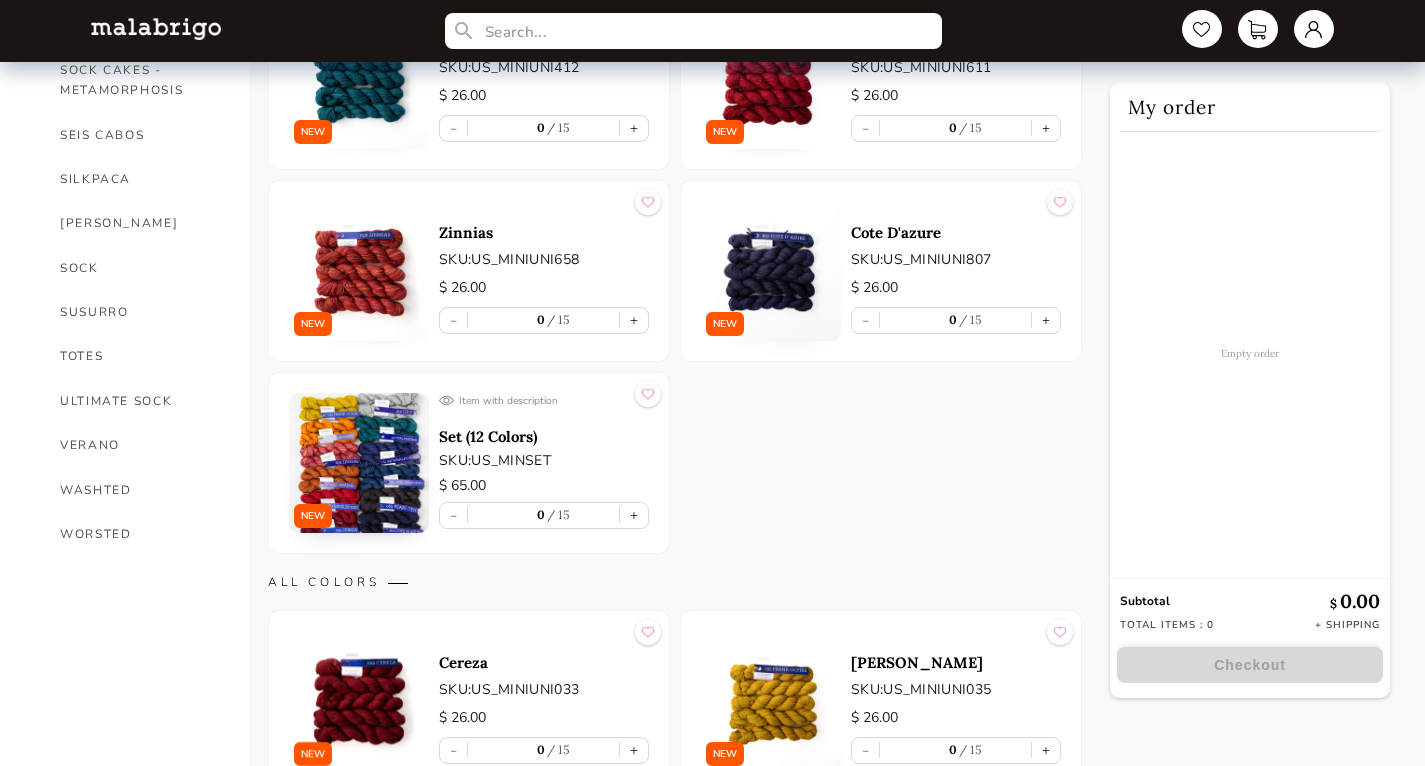click at bounding box center (359, 463) 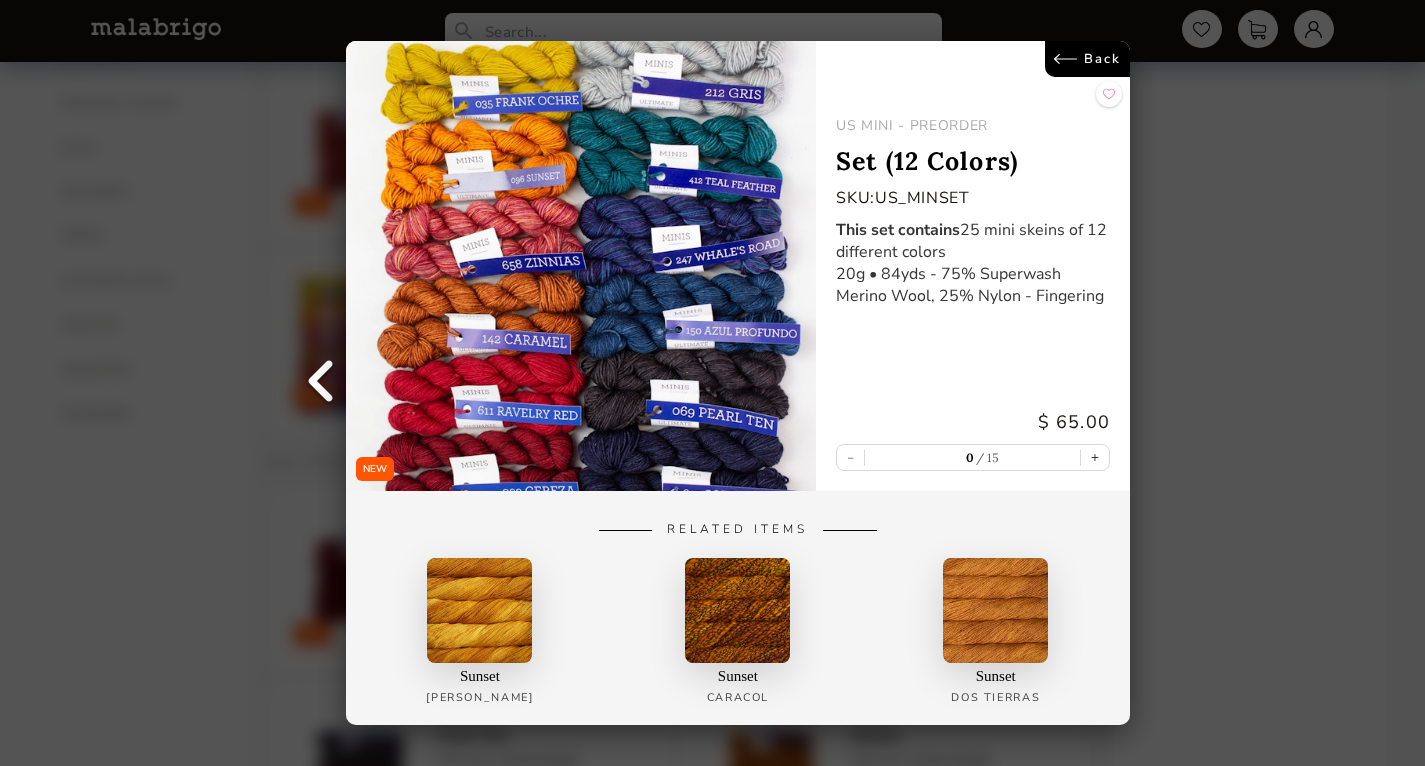 scroll, scrollTop: 1460, scrollLeft: 0, axis: vertical 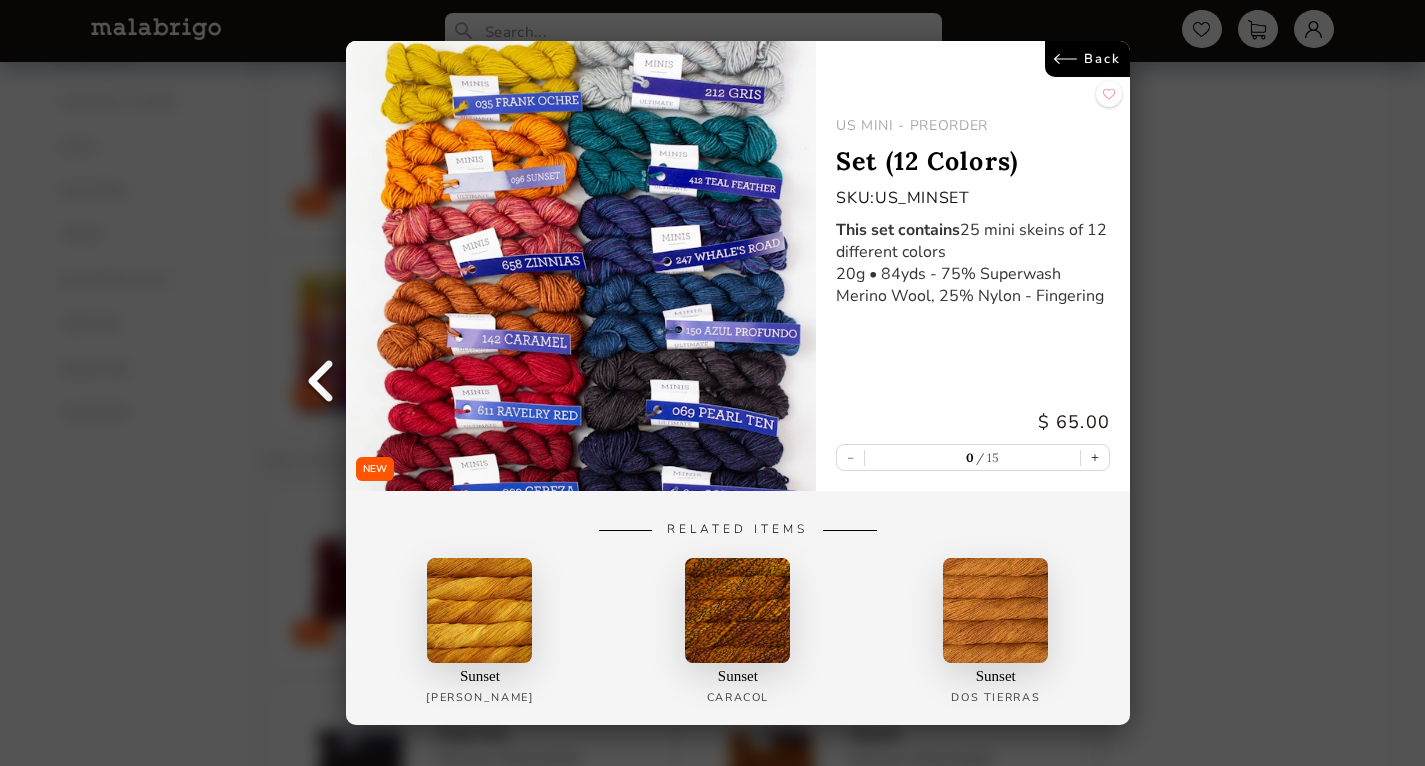 click on "Back" at bounding box center [1086, 59] 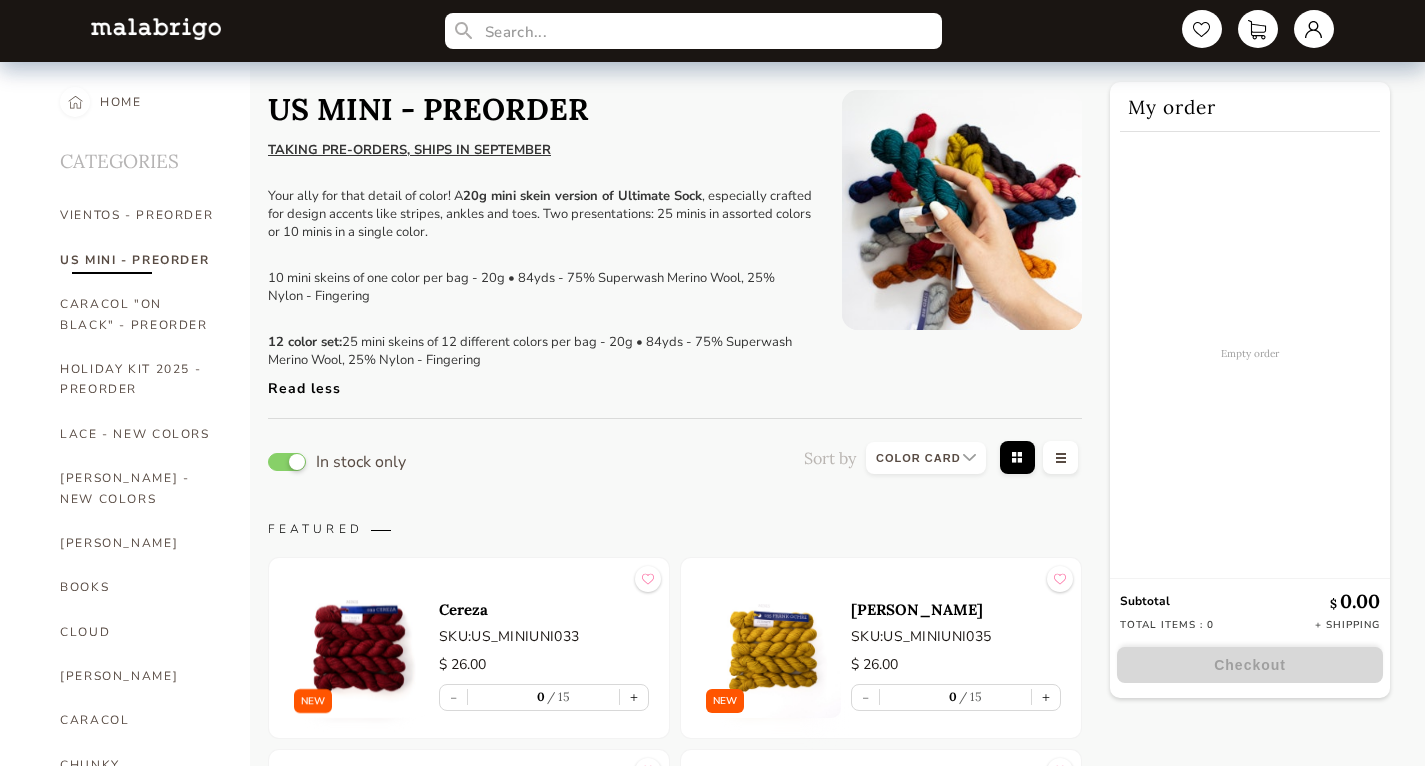 scroll, scrollTop: 0, scrollLeft: 0, axis: both 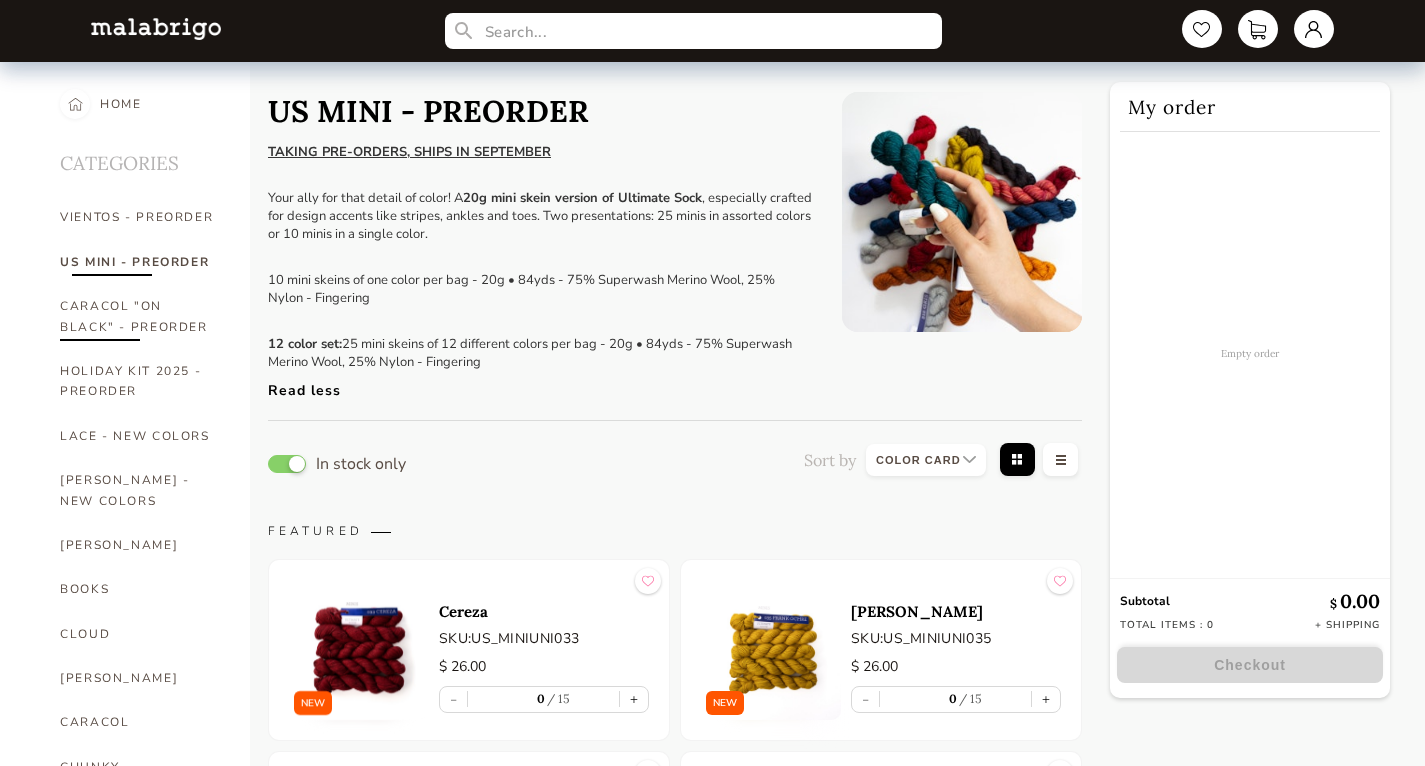 click on "CARACOL "ON BLACK" - PREORDER" at bounding box center (140, 316) 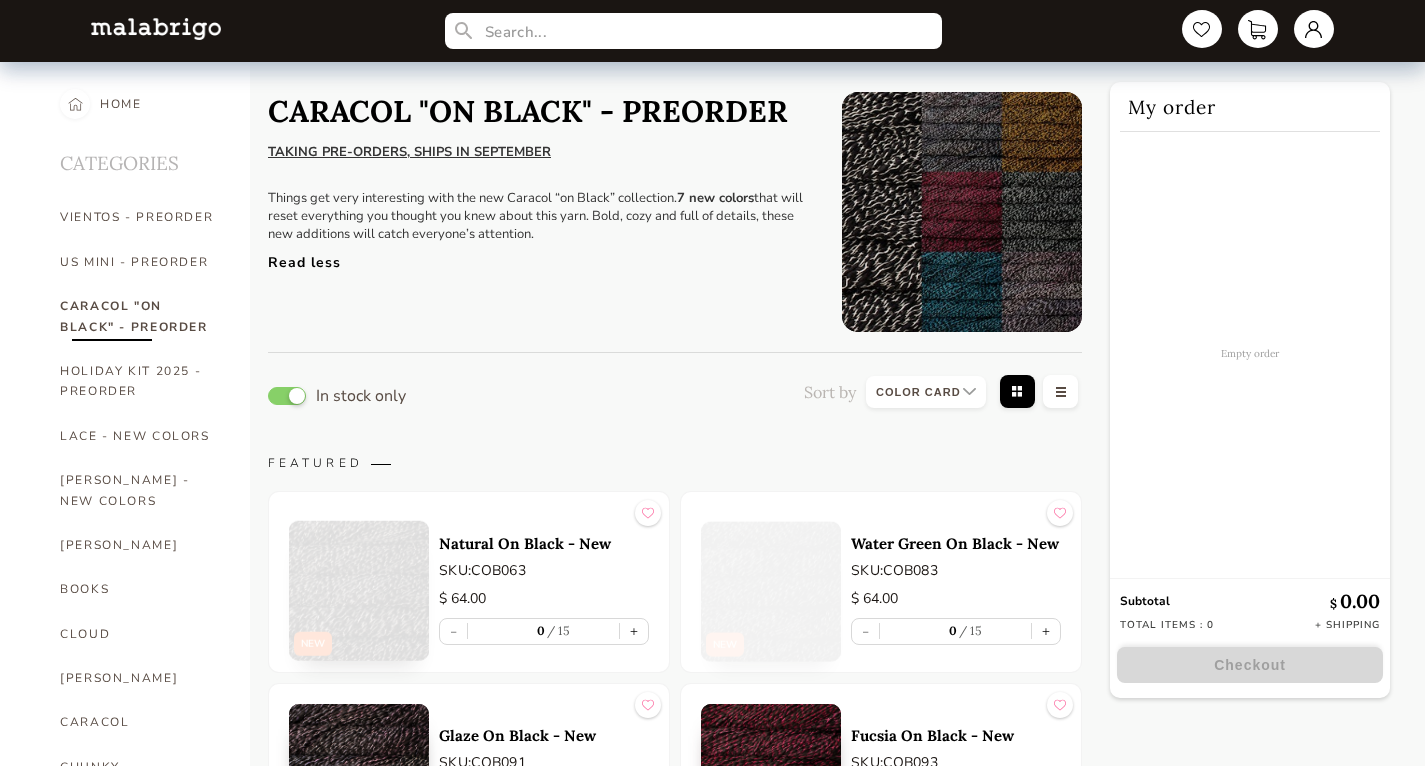 click at bounding box center (359, 582) 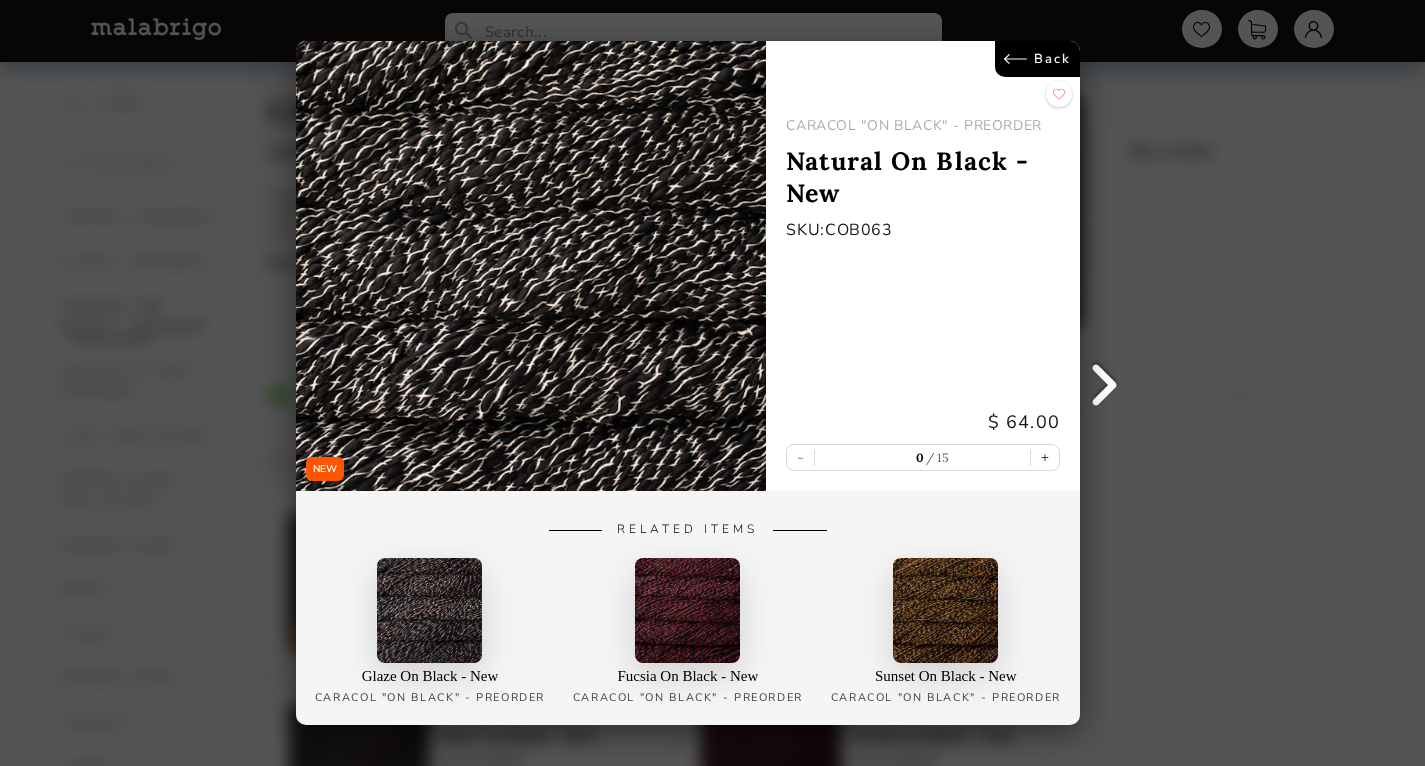click on "Back" at bounding box center [1036, 59] 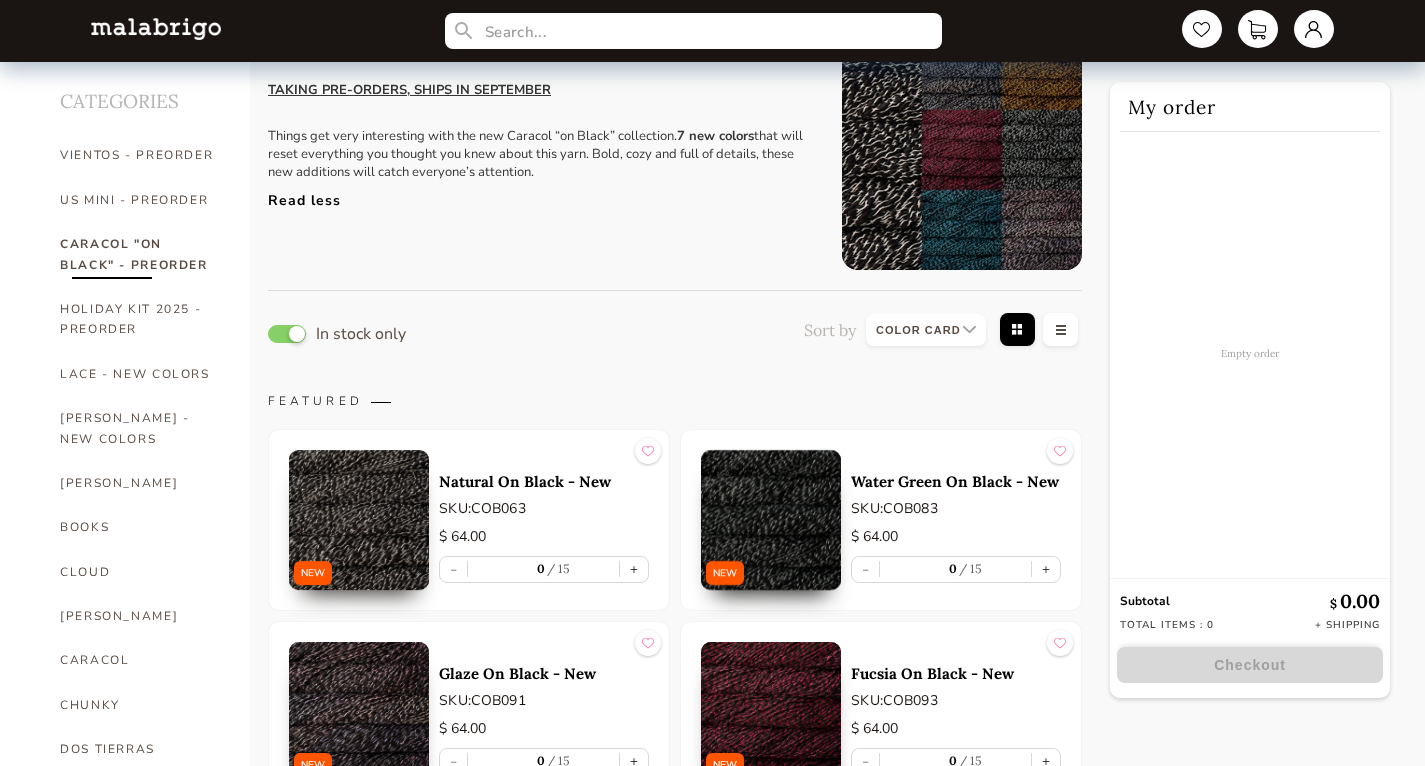 scroll, scrollTop: 65, scrollLeft: 0, axis: vertical 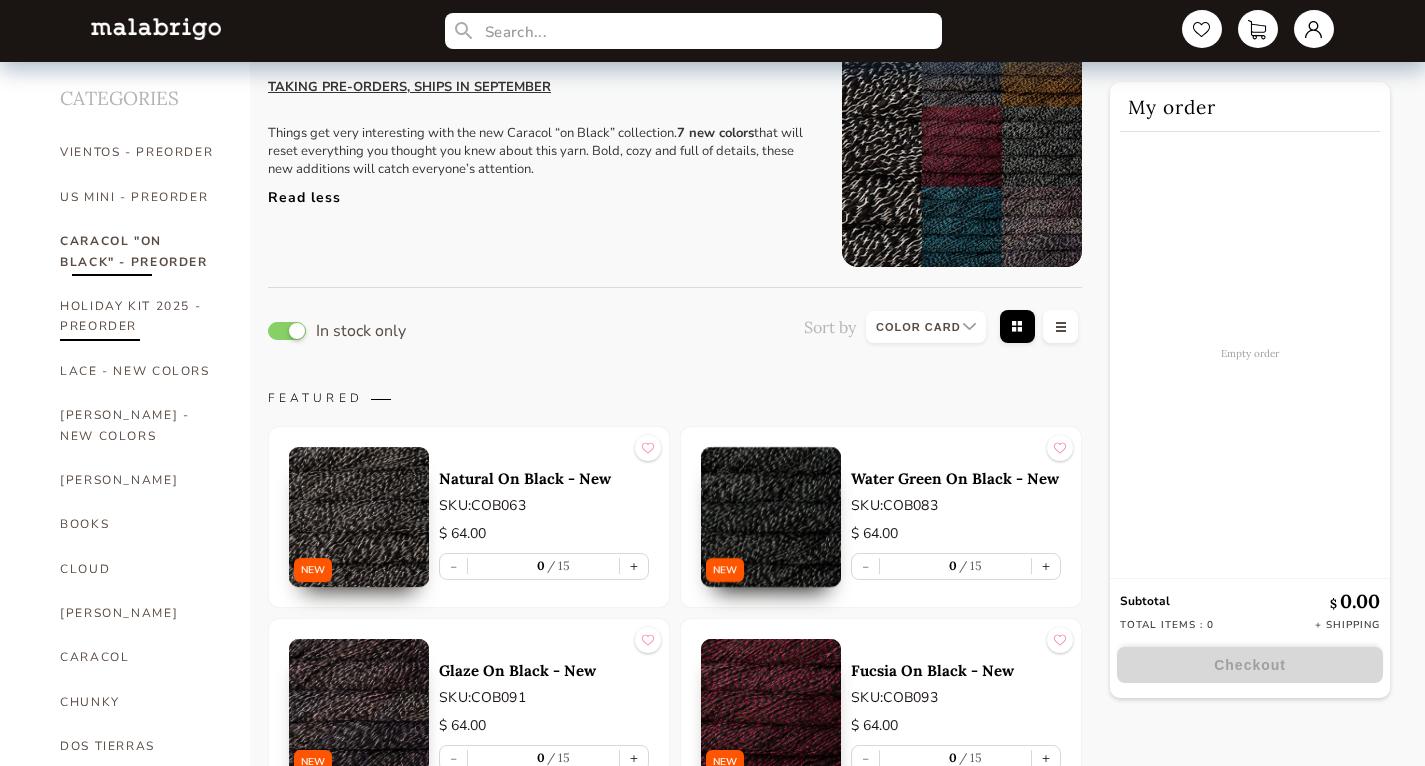 click on "HOLIDAY KIT 2025 - PREORDER" at bounding box center (140, 316) 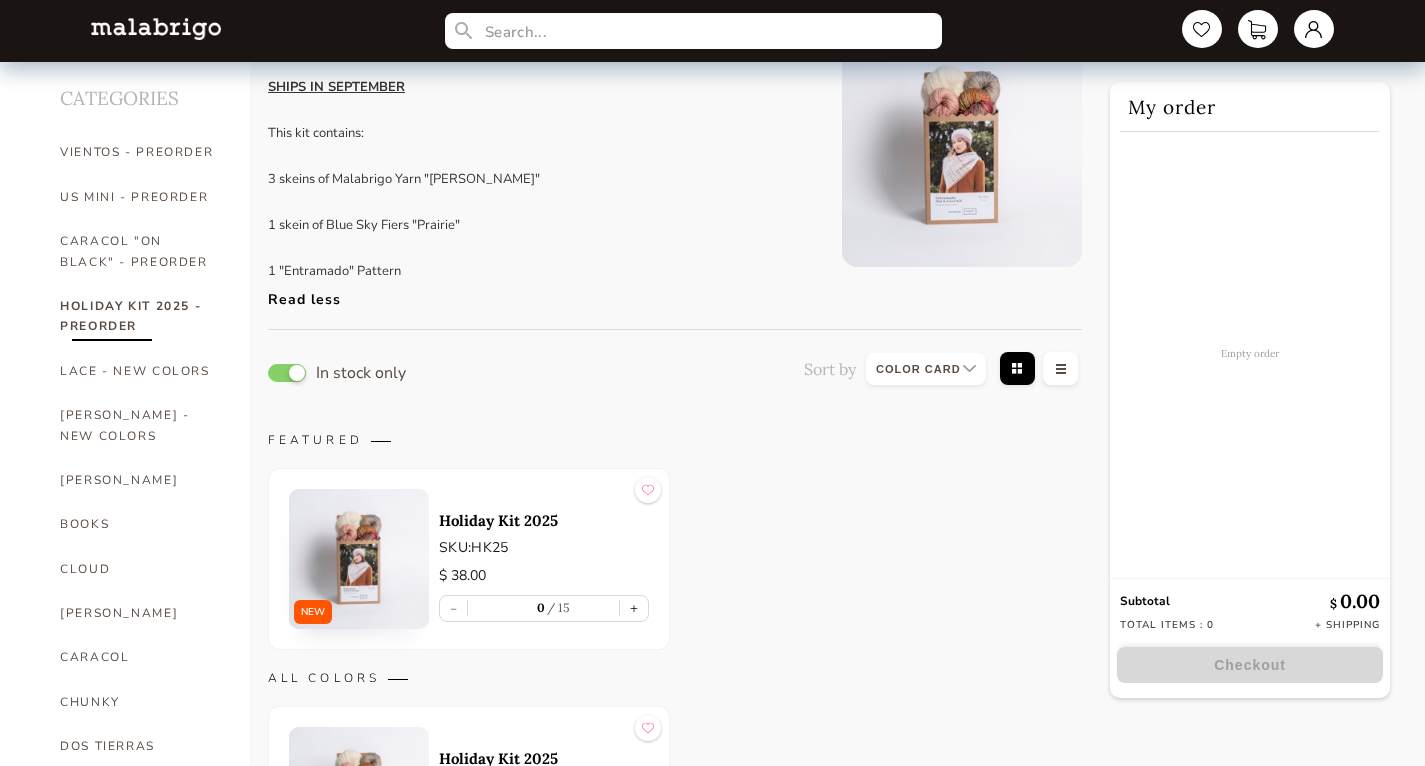 click at bounding box center [359, 559] 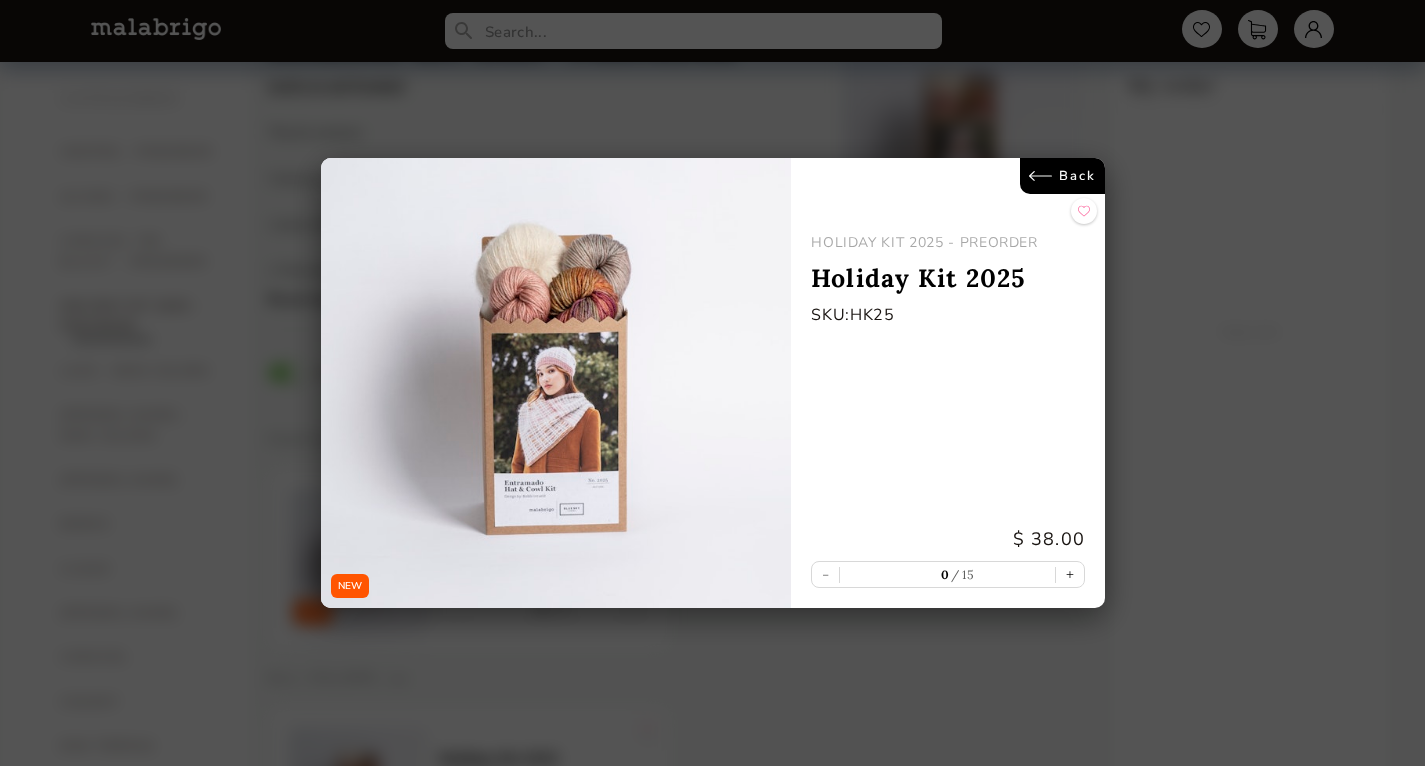 click on "Back" at bounding box center [1061, 176] 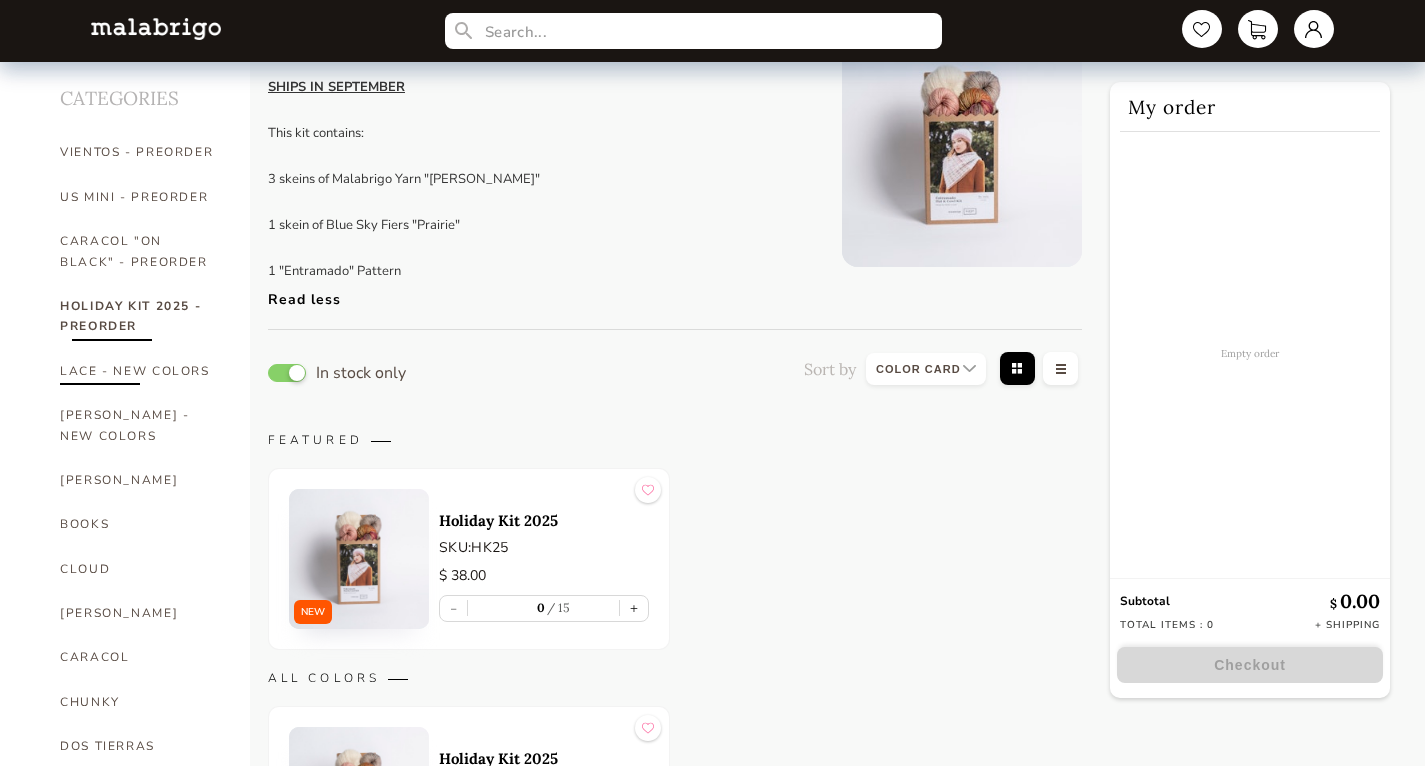 click on "LACE - NEW COLORS" at bounding box center [140, 371] 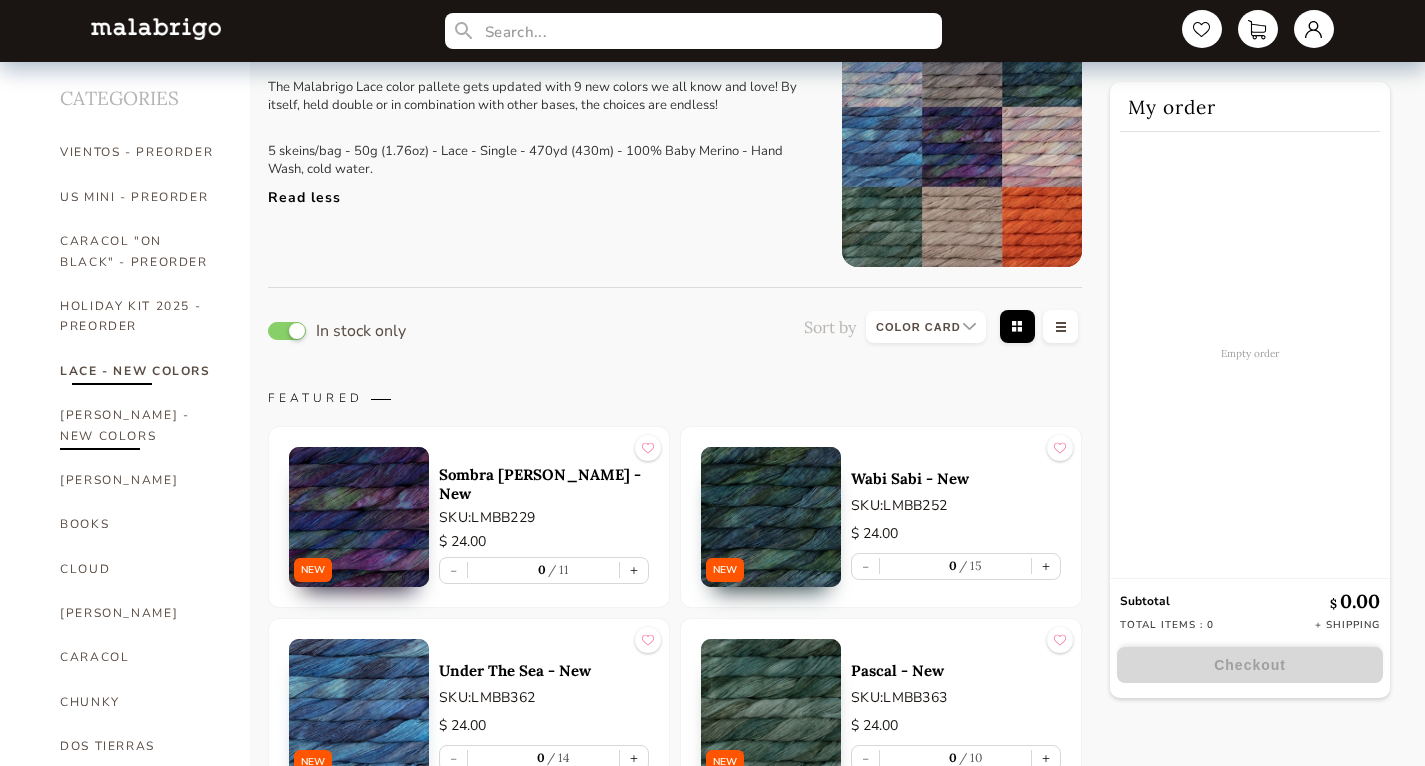 click on "[PERSON_NAME] - NEW COLORS" at bounding box center [140, 425] 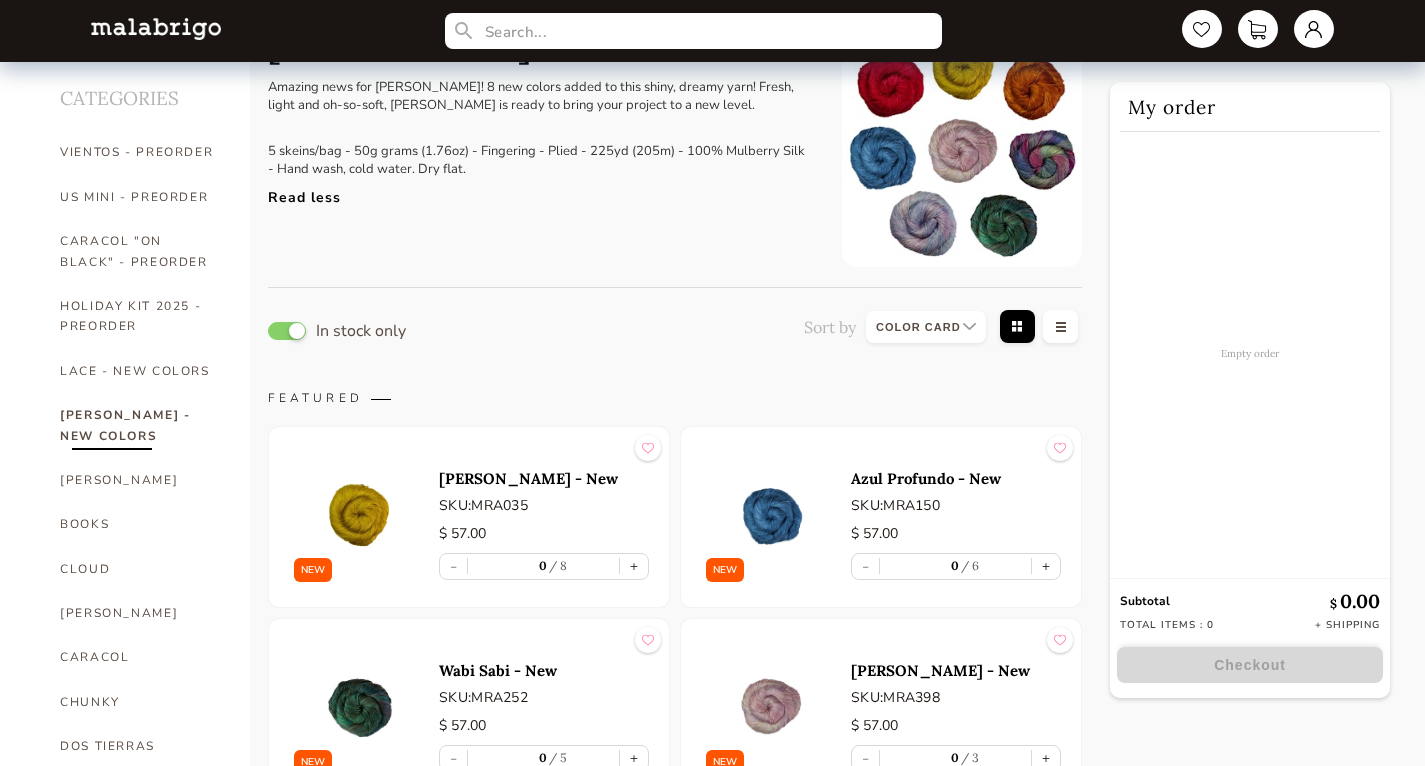 click at bounding box center [359, 517] 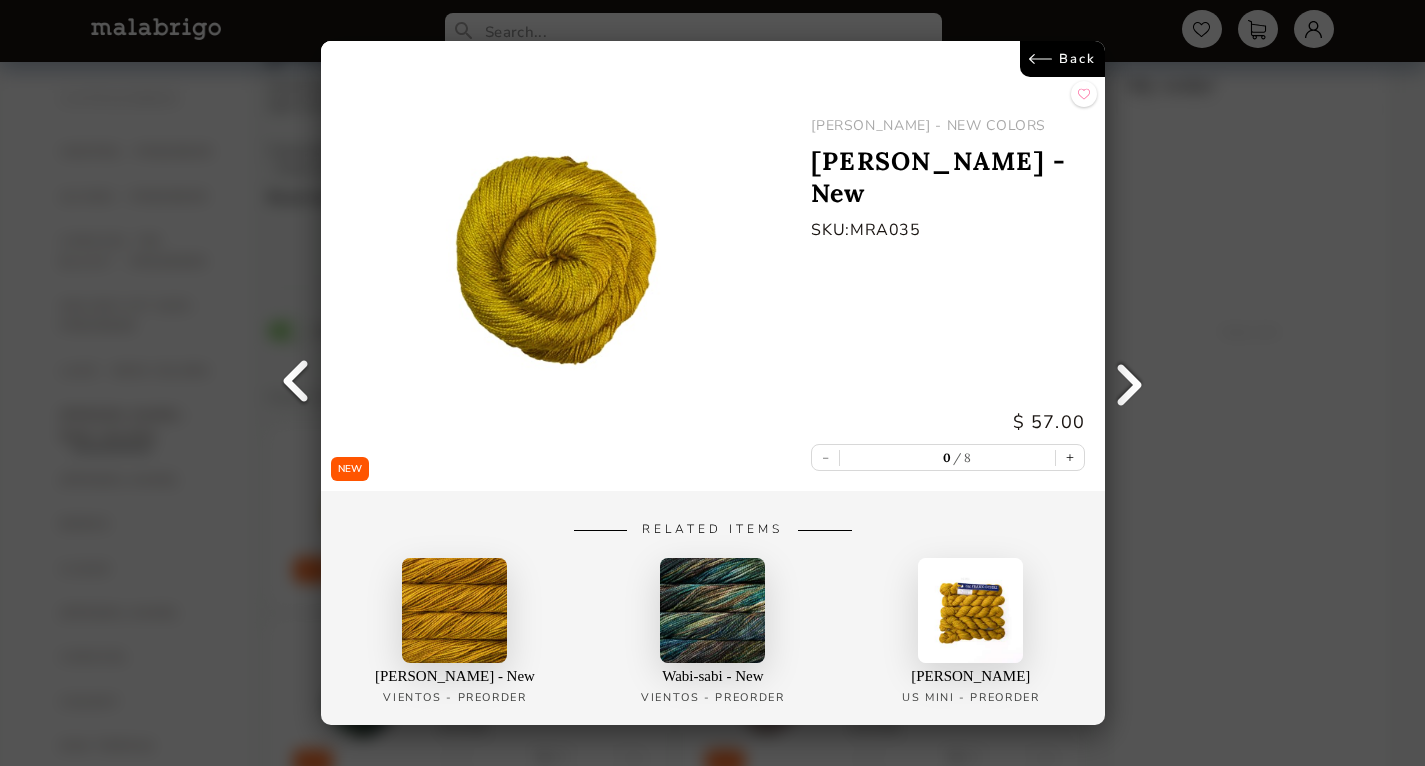 click on "Back" at bounding box center (1061, 59) 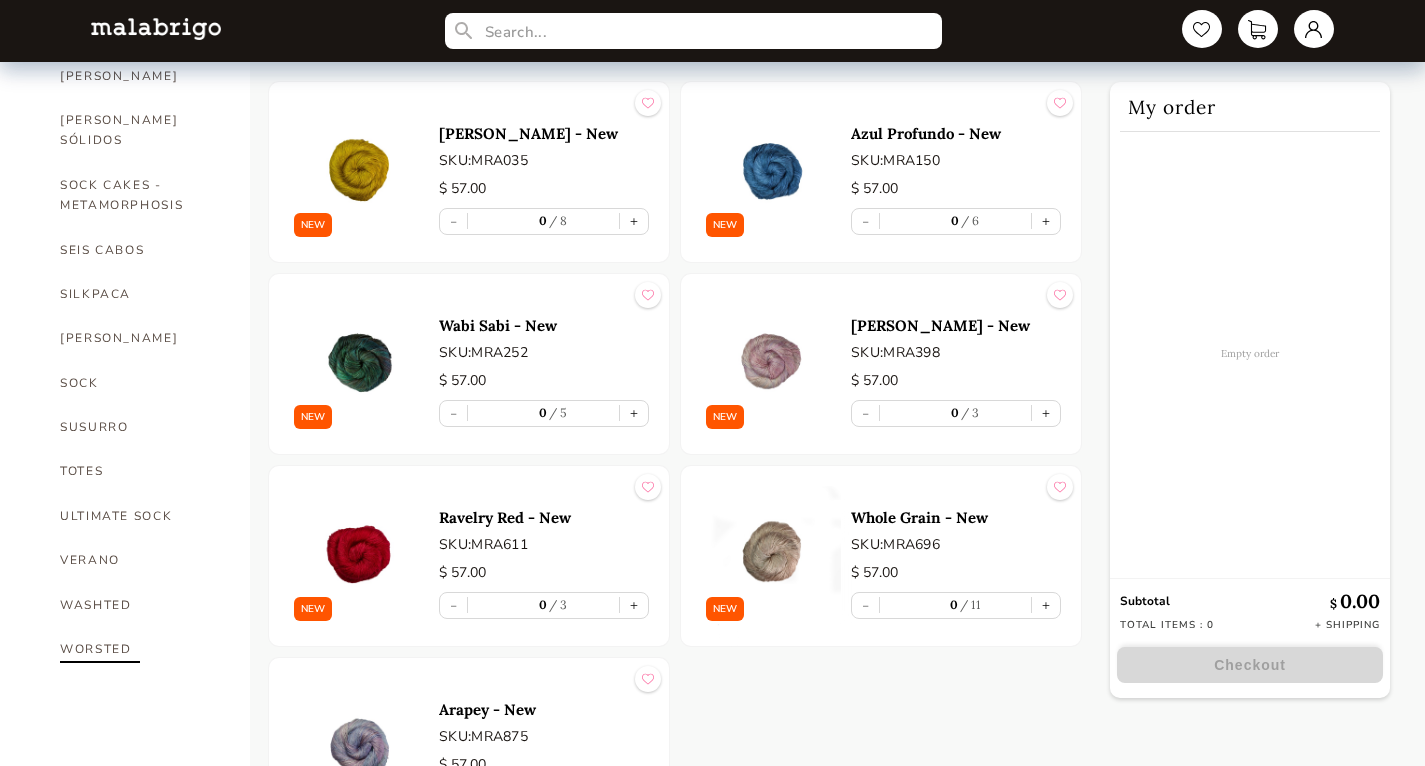 scroll, scrollTop: 1347, scrollLeft: 0, axis: vertical 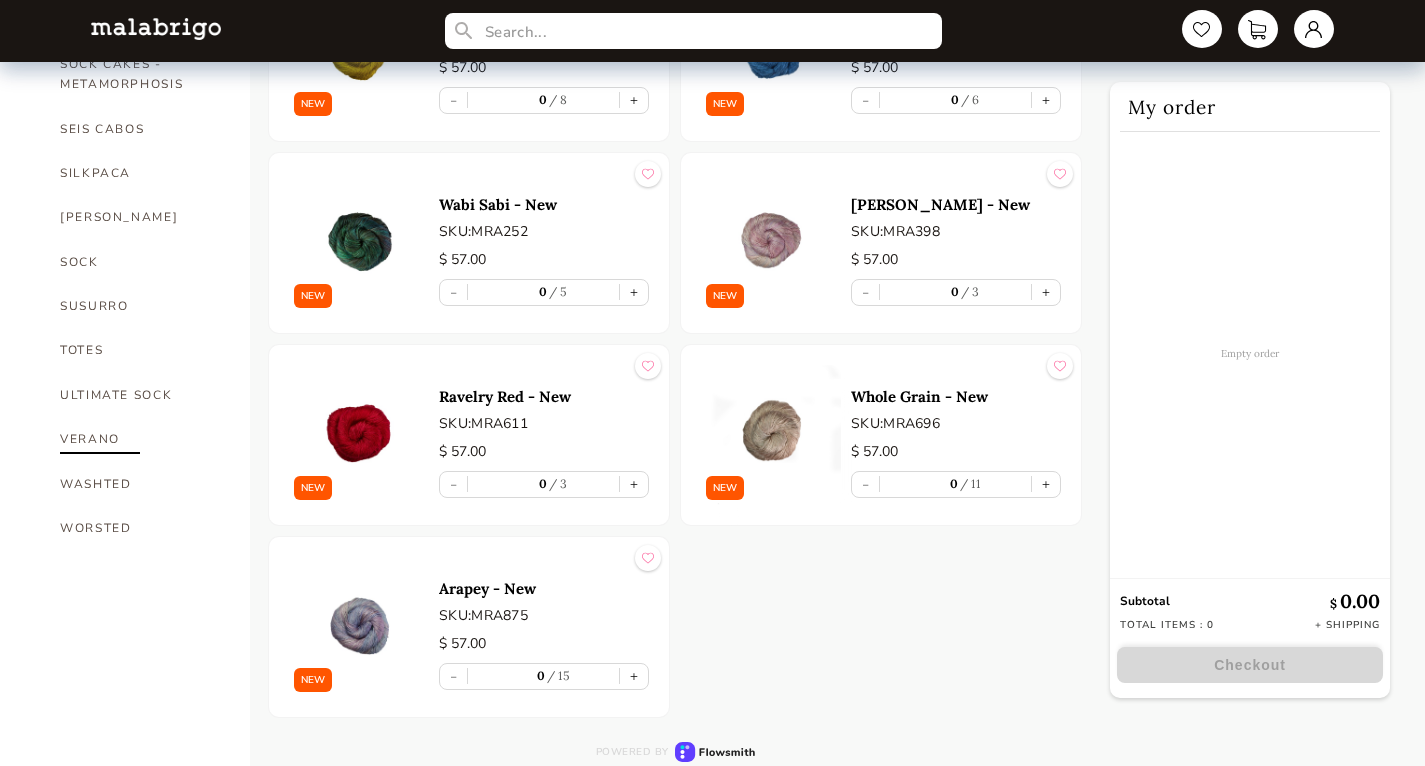 click on "VERANO" at bounding box center [140, 439] 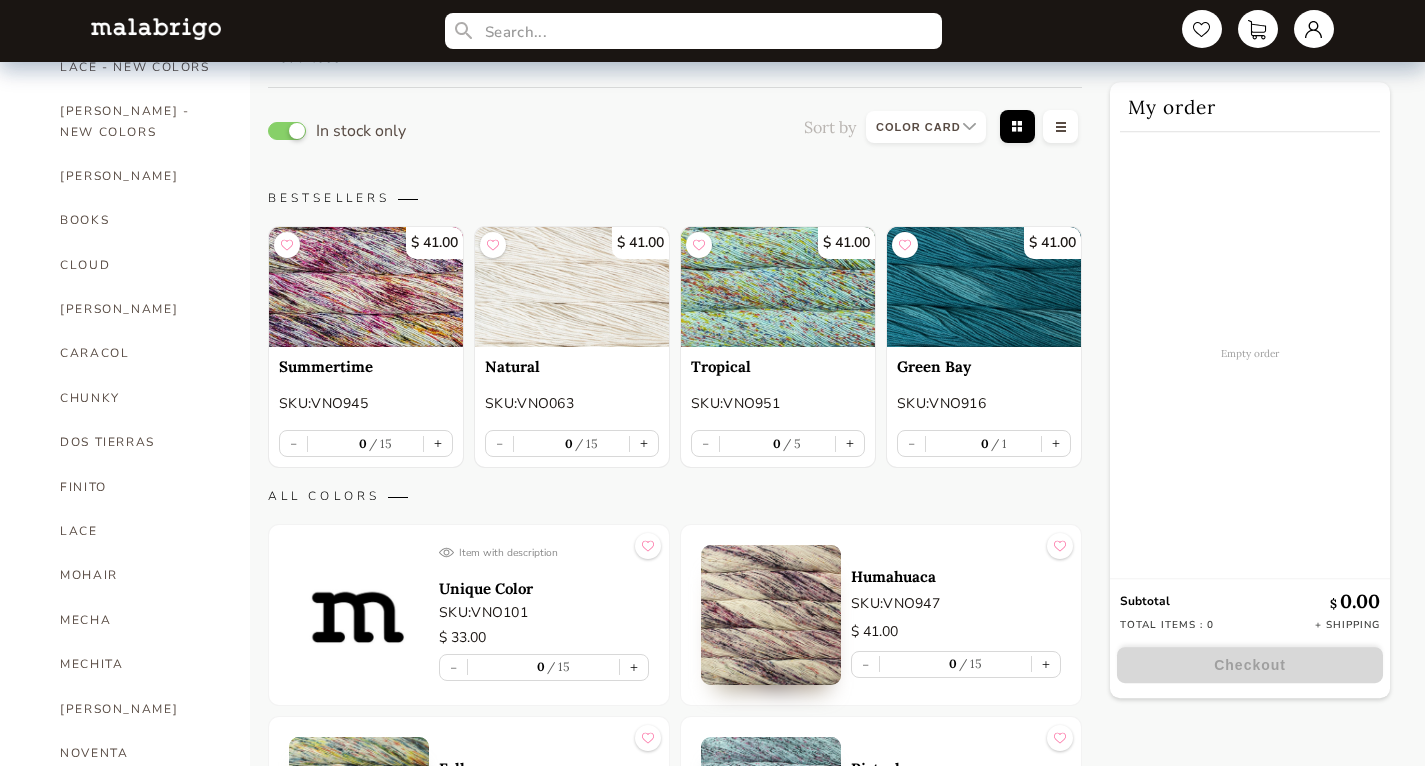 scroll, scrollTop: 375, scrollLeft: 0, axis: vertical 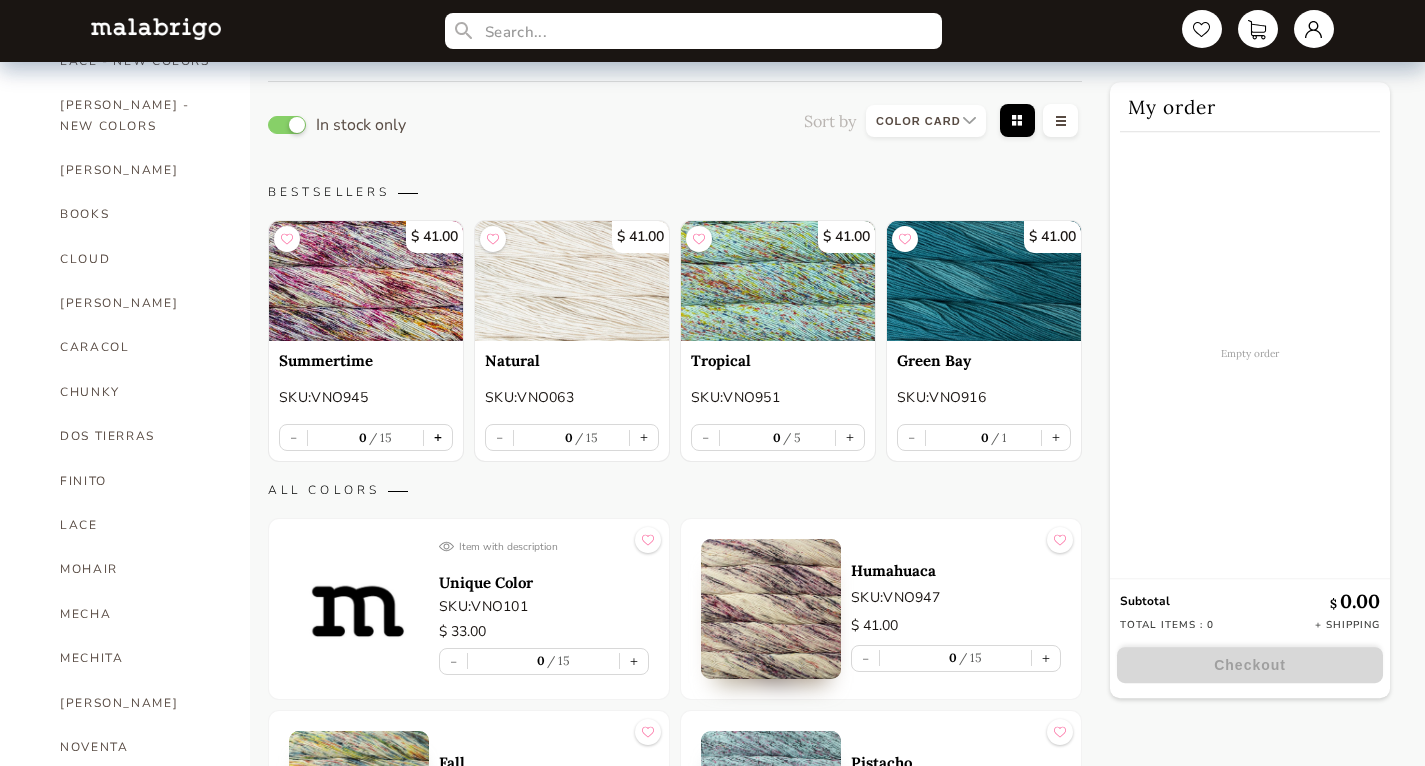 click on "+" at bounding box center (438, 437) 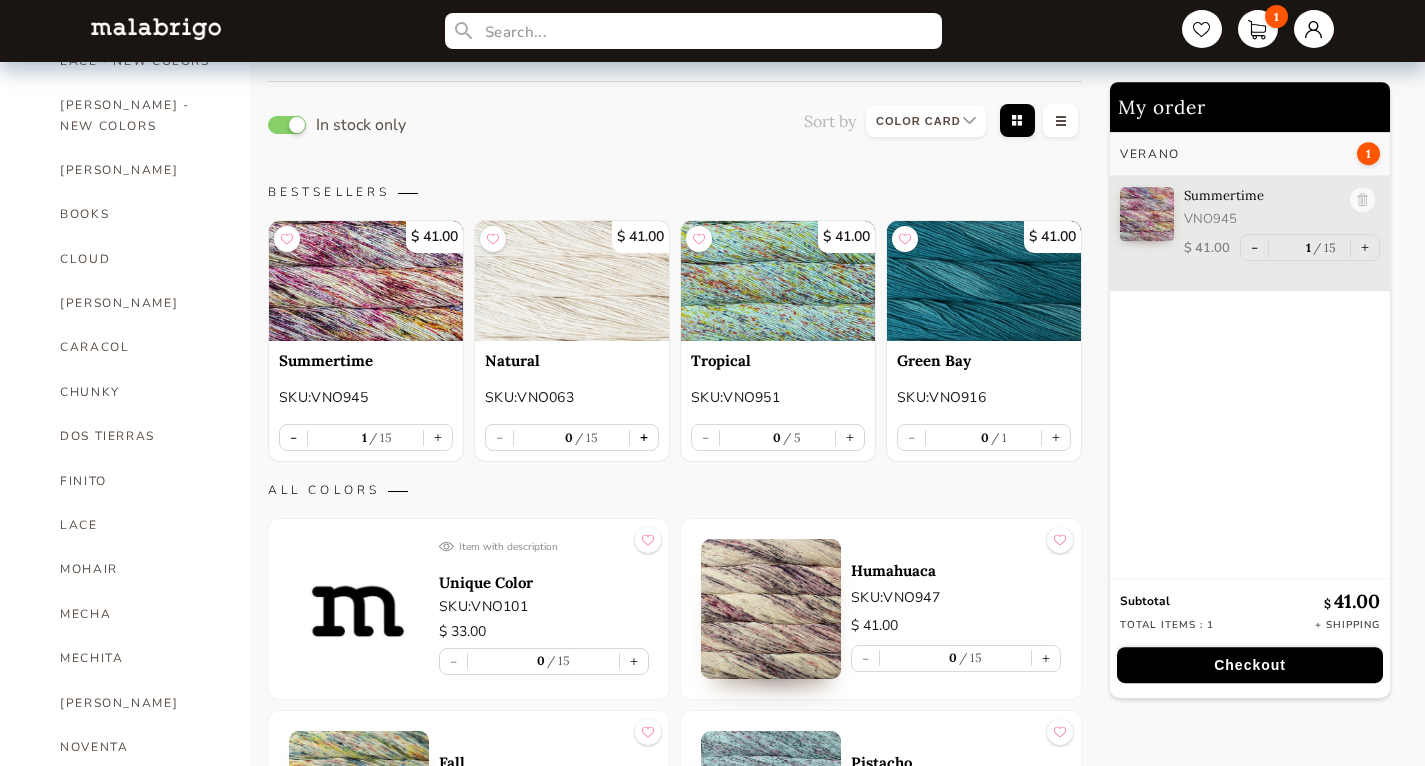 click on "+" at bounding box center [644, 437] 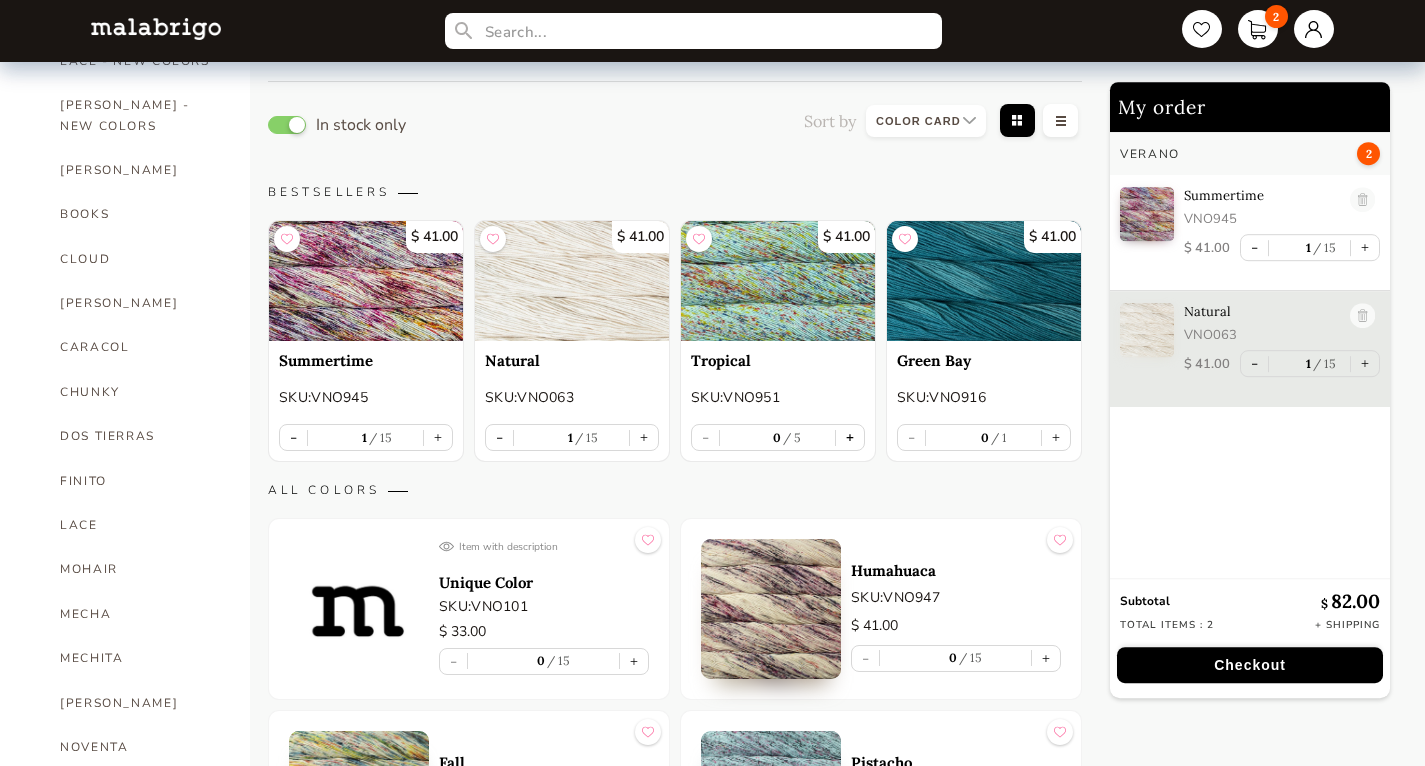 click on "+" at bounding box center [850, 437] 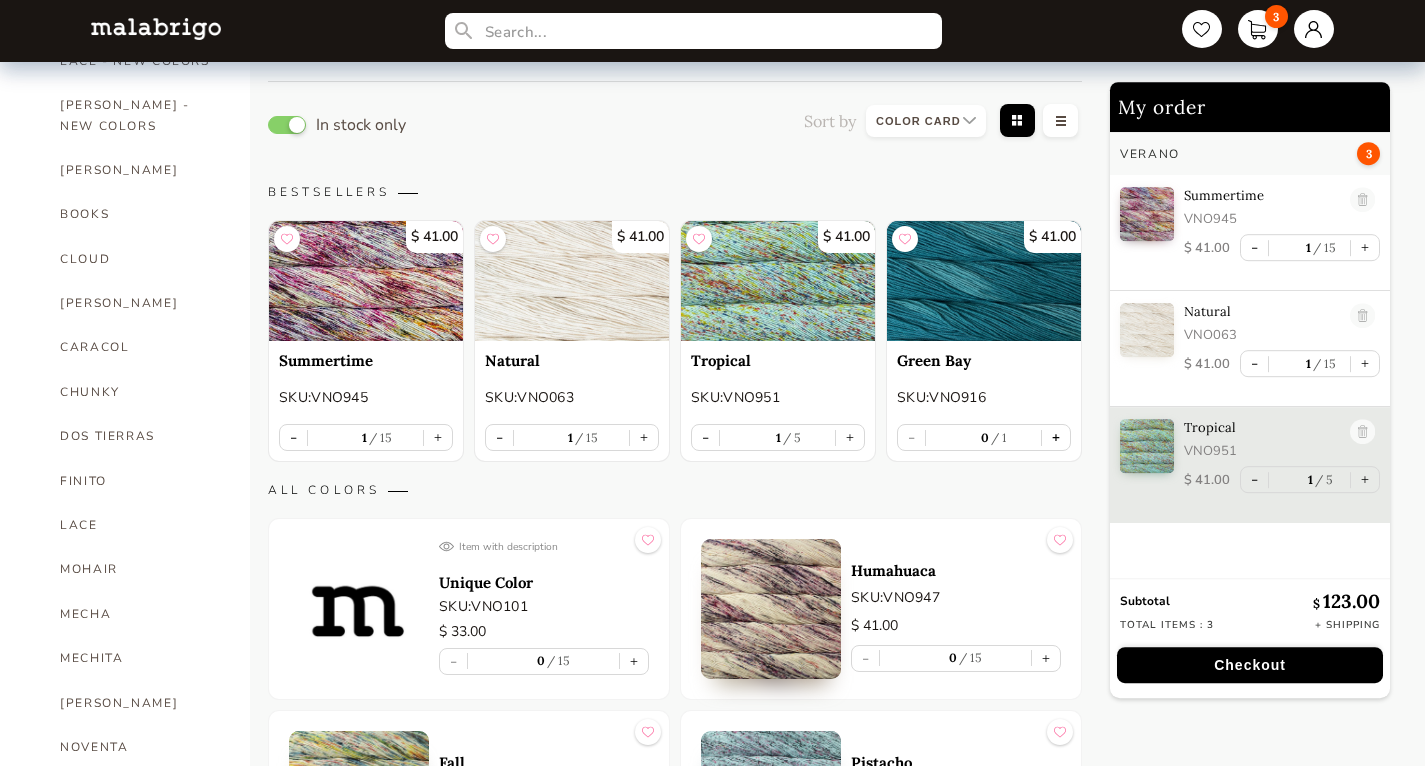 click on "+" at bounding box center [1056, 437] 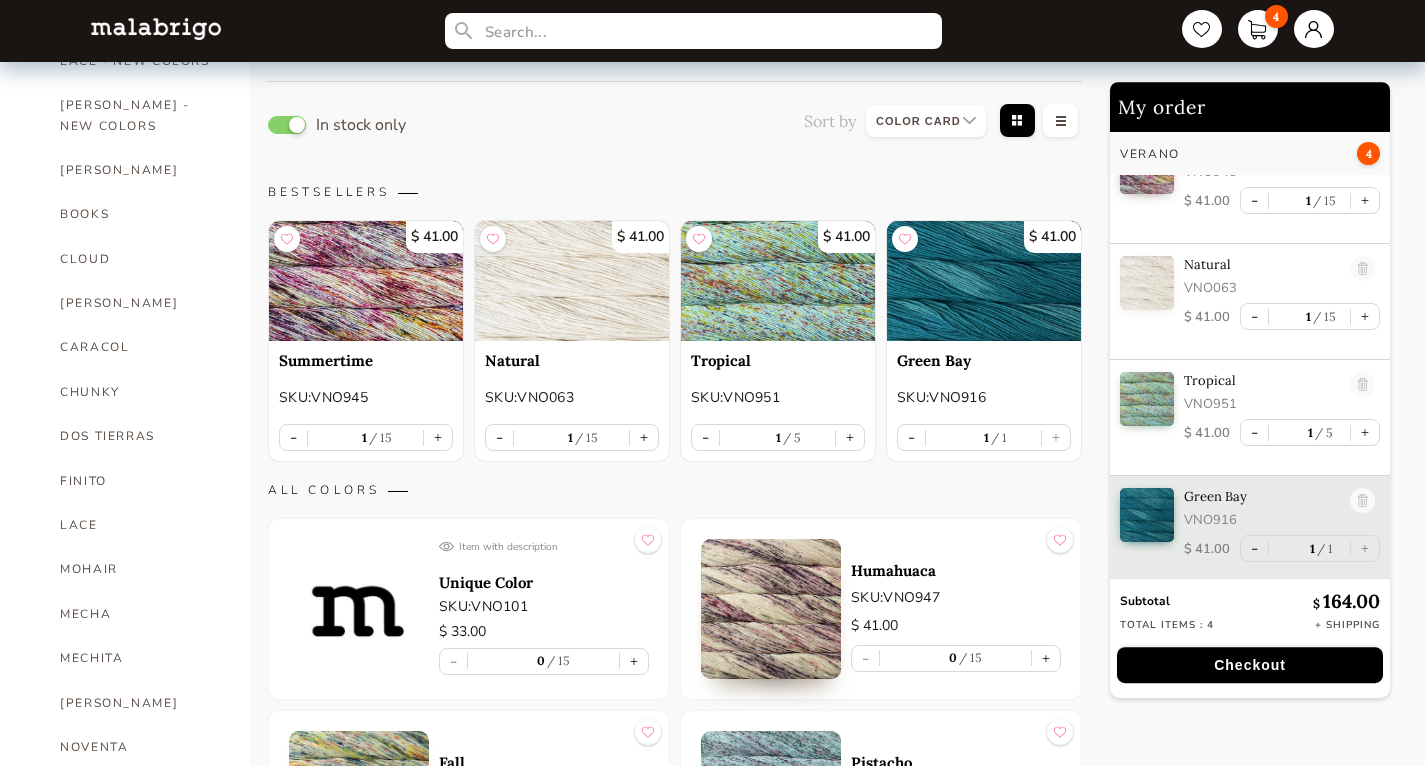 scroll, scrollTop: 48, scrollLeft: 0, axis: vertical 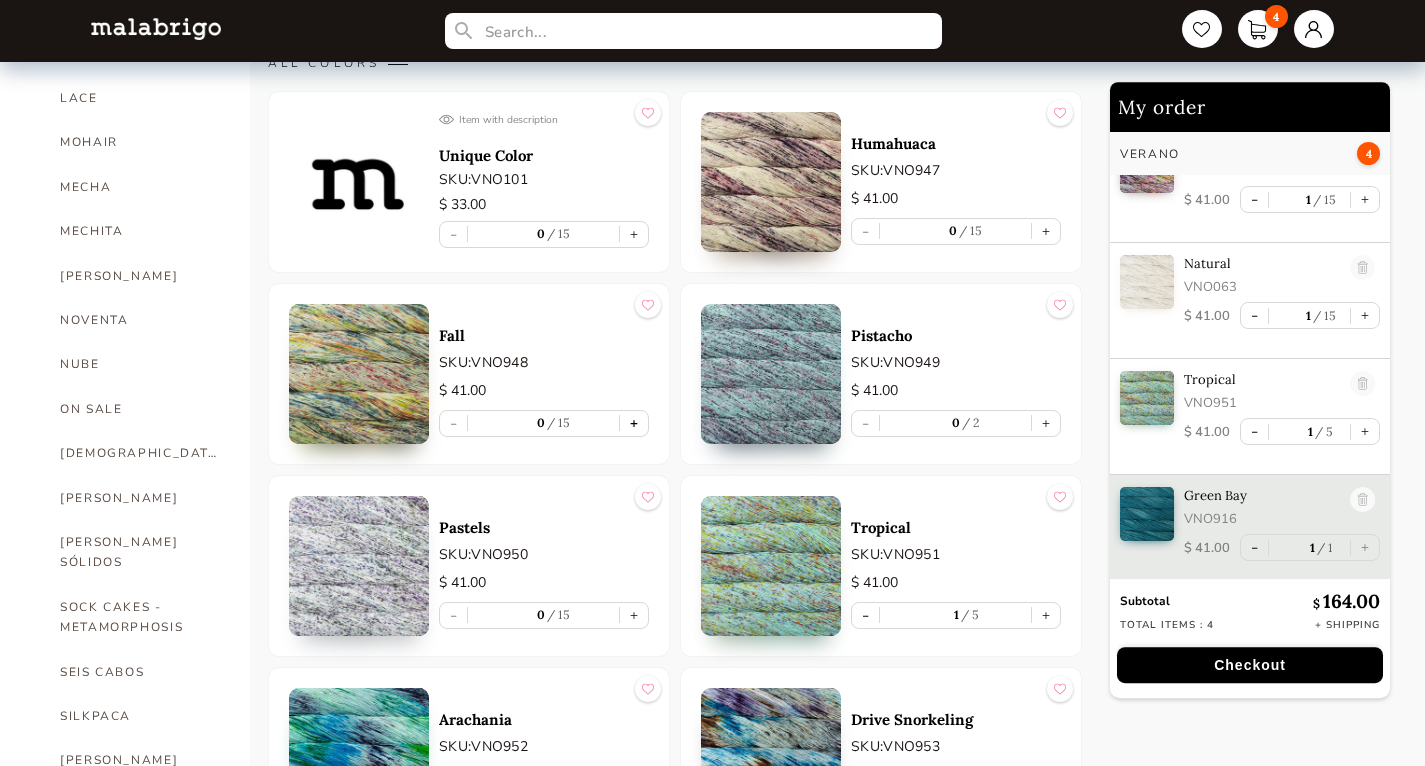 click on "+" at bounding box center [634, 423] 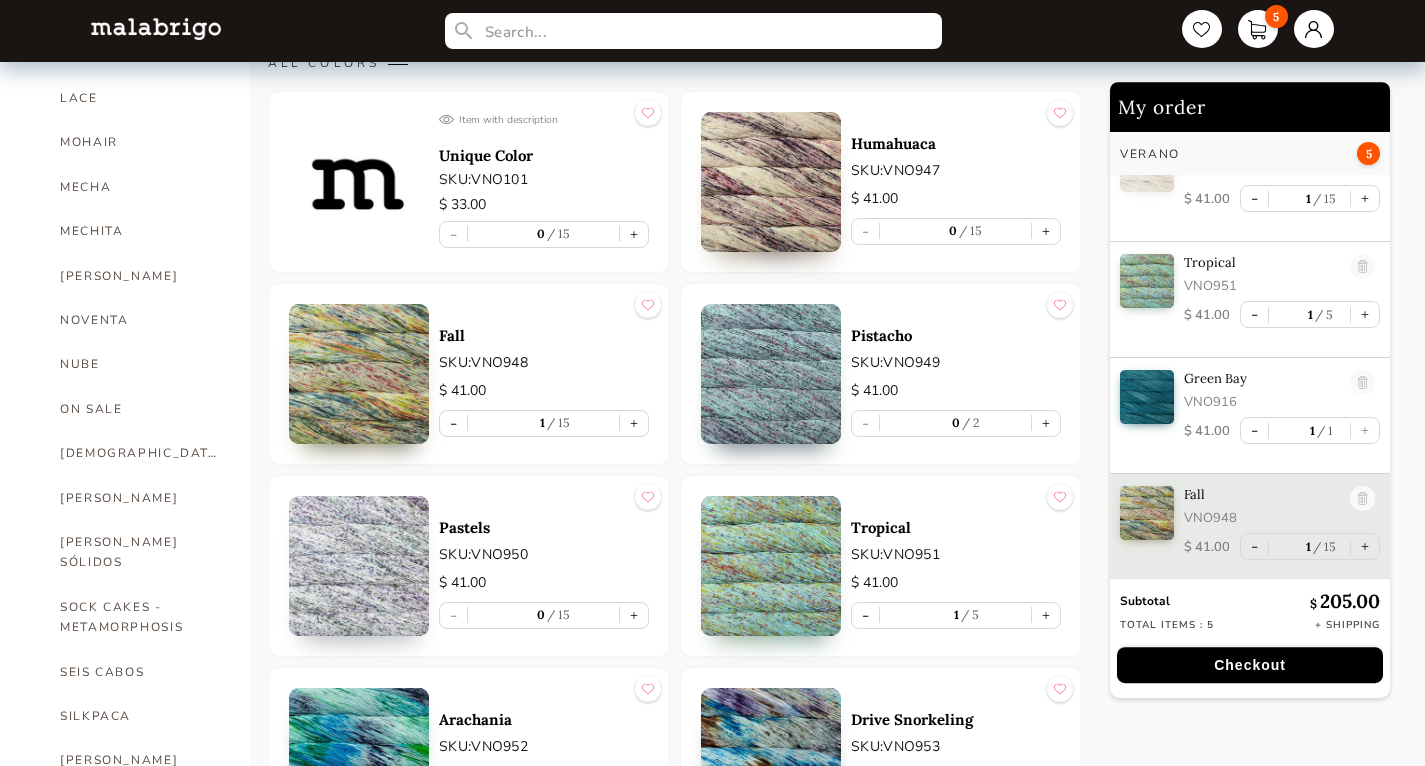 scroll, scrollTop: 166, scrollLeft: 0, axis: vertical 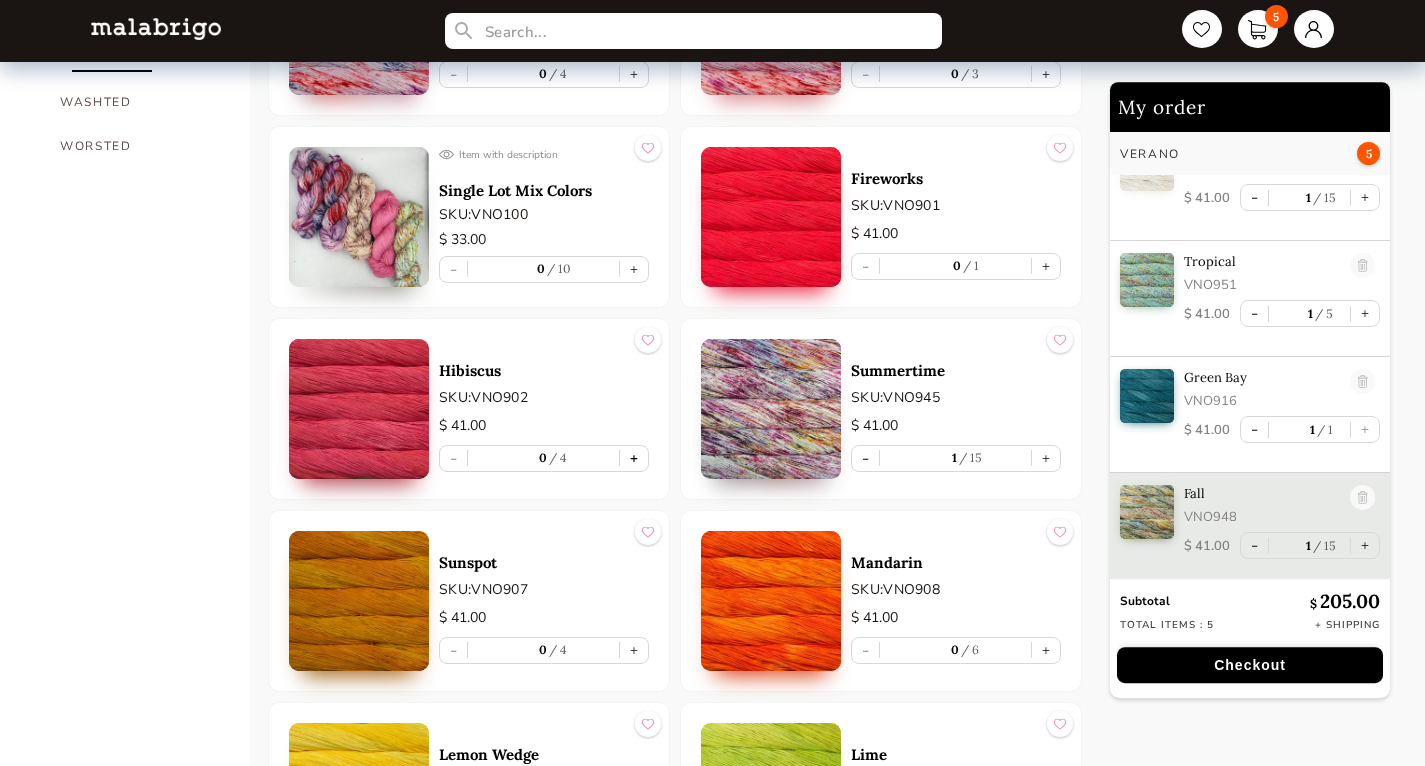 click on "+" at bounding box center [634, 458] 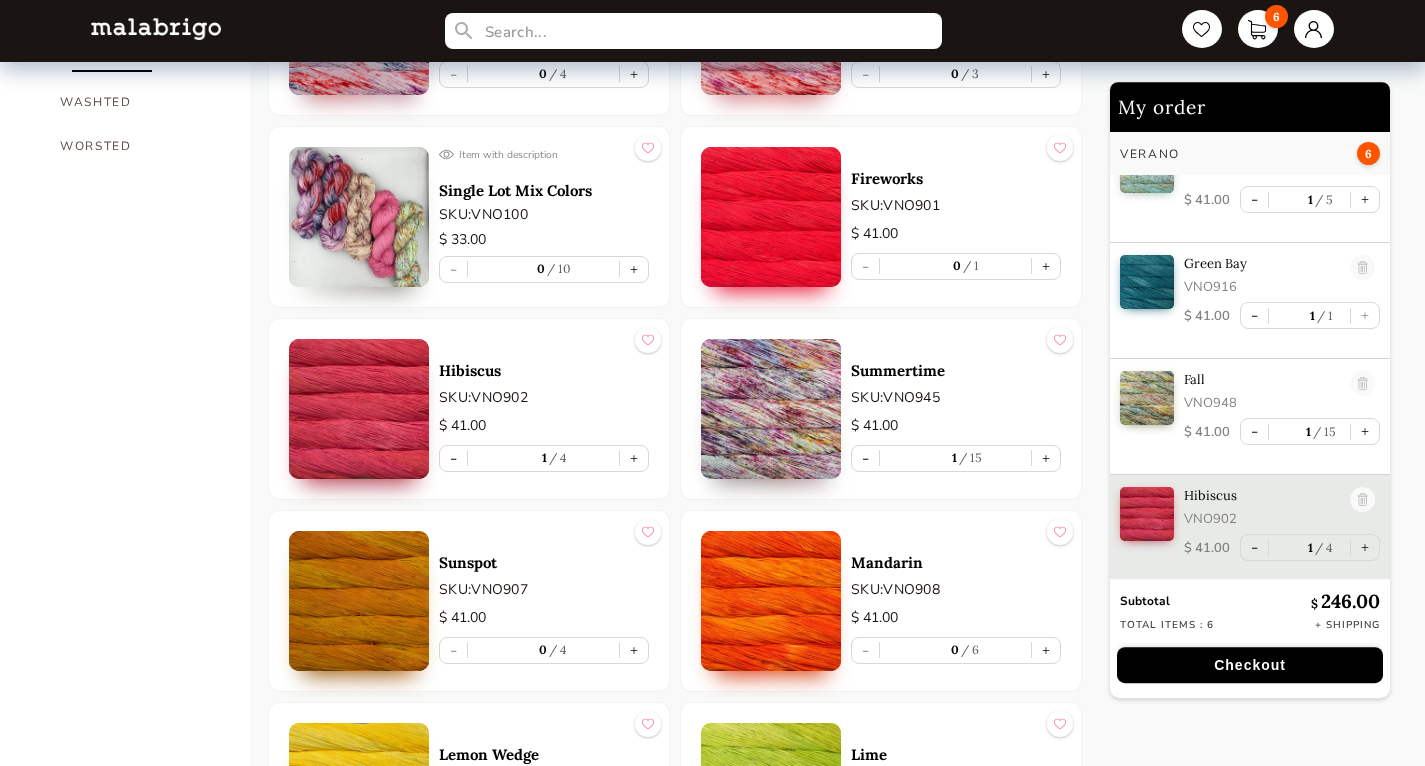 scroll, scrollTop: 281, scrollLeft: 0, axis: vertical 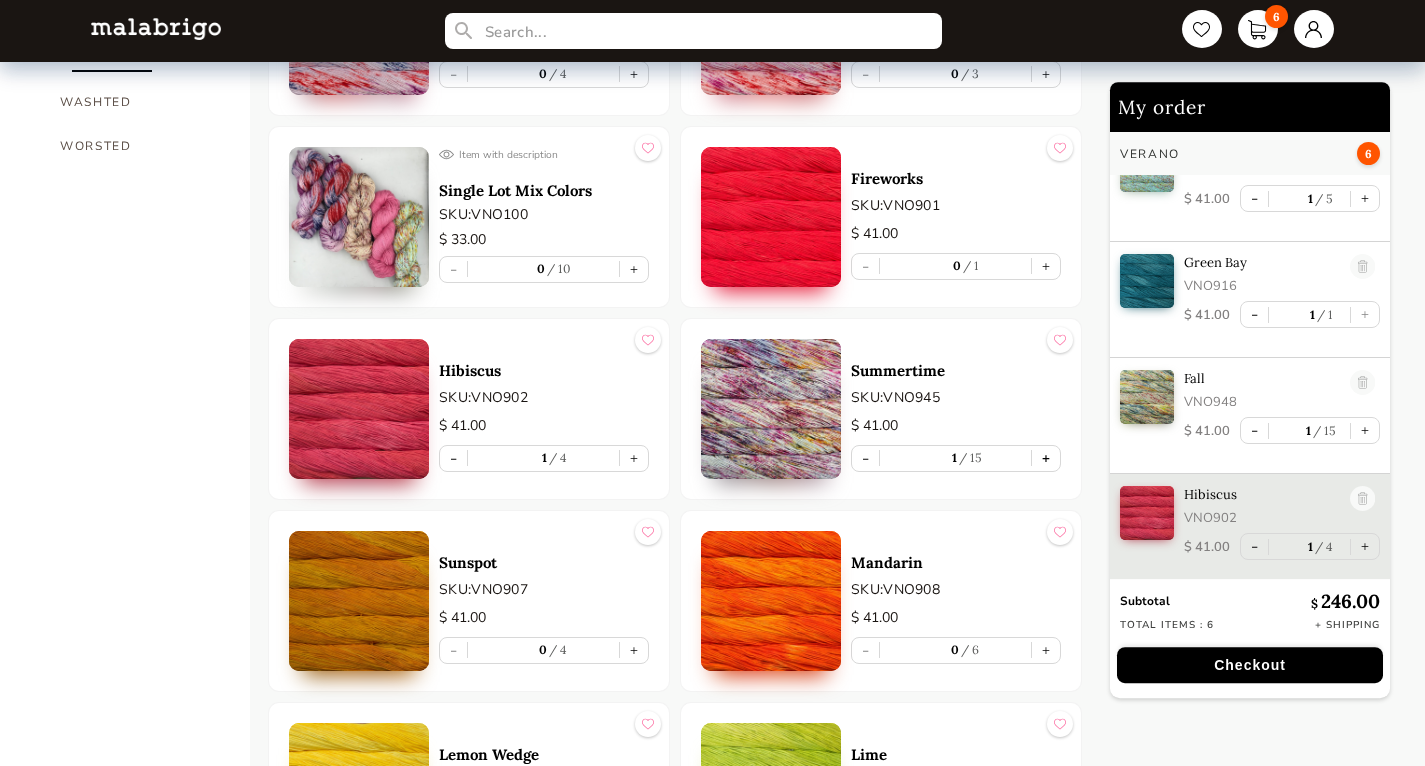 click on "+" at bounding box center (1046, 458) 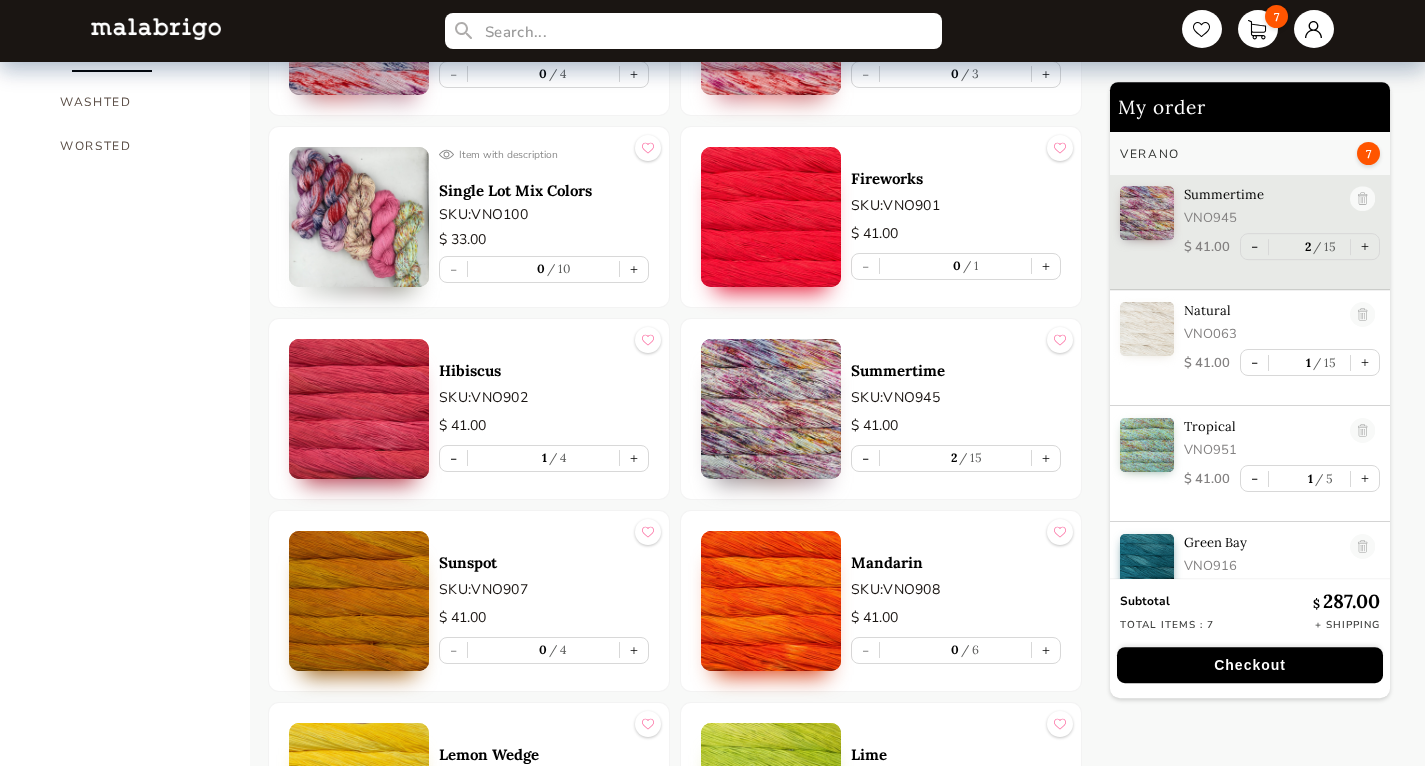 scroll, scrollTop: 0, scrollLeft: 0, axis: both 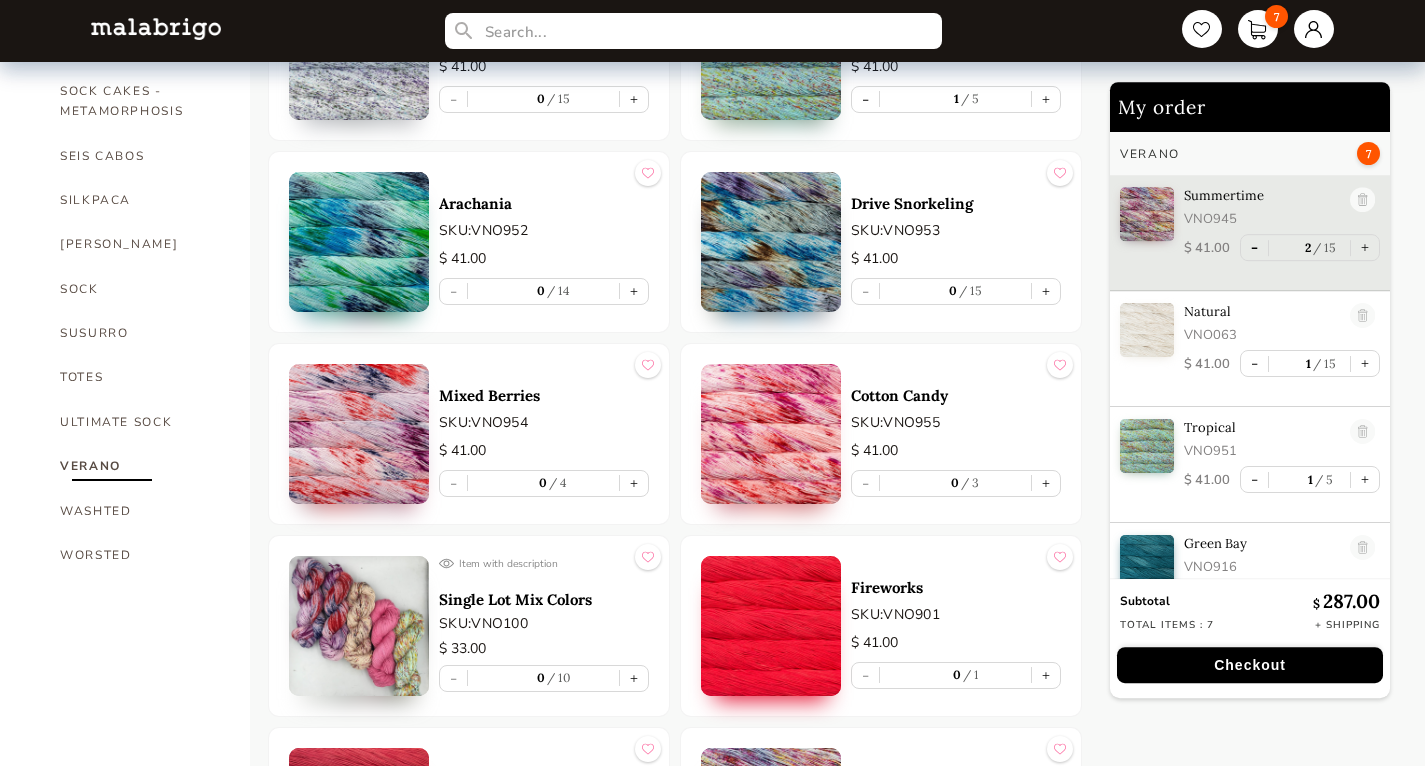 click on "-" at bounding box center (1254, 247) 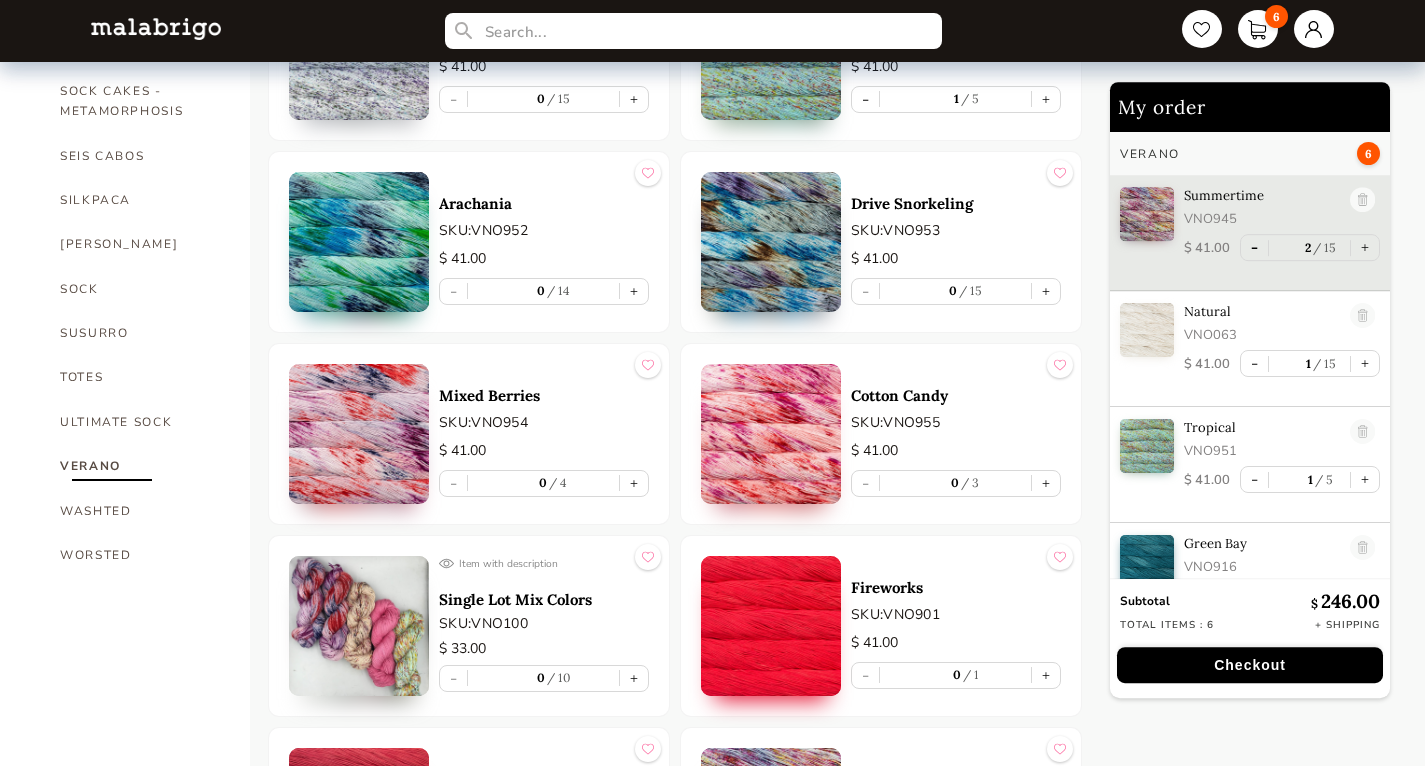 type on "1" 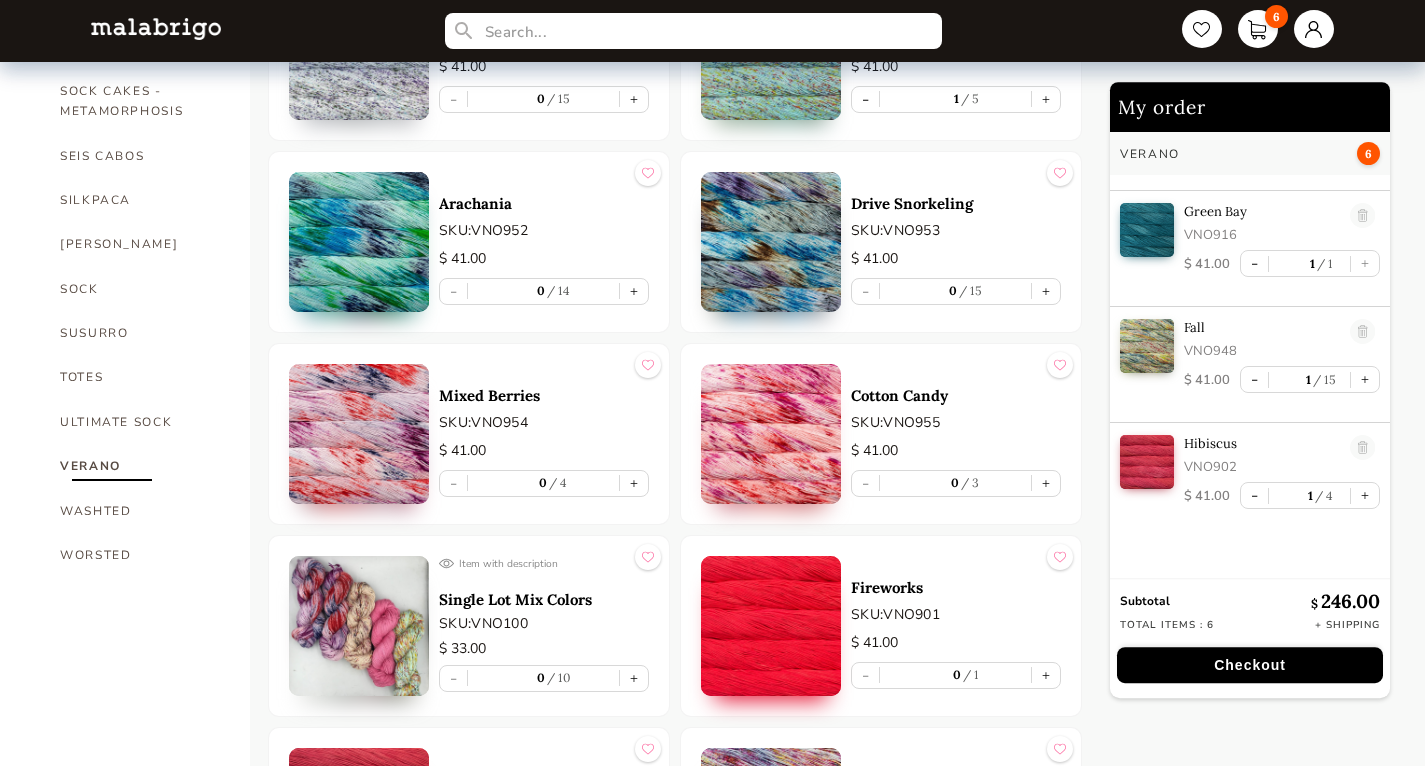 scroll, scrollTop: 340, scrollLeft: 0, axis: vertical 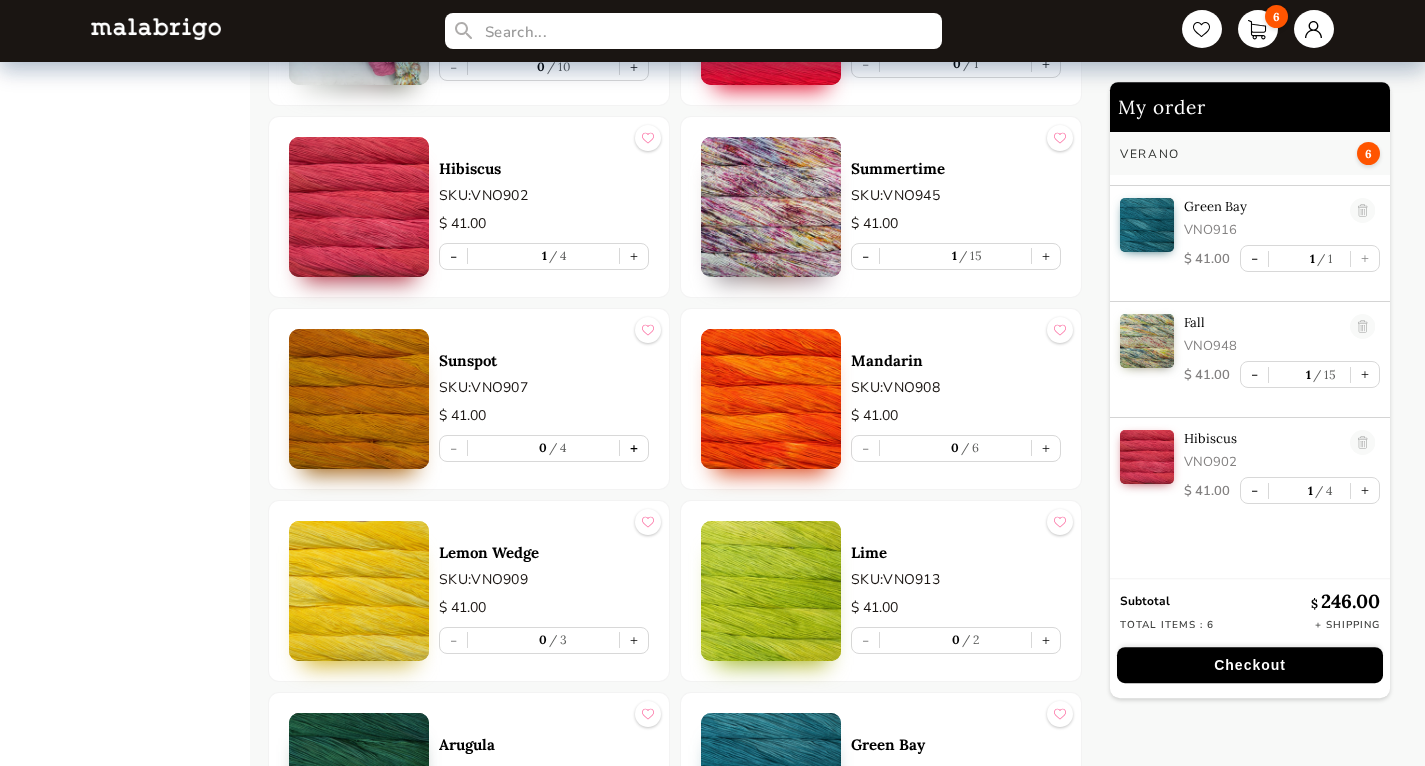 click on "+" at bounding box center [634, 448] 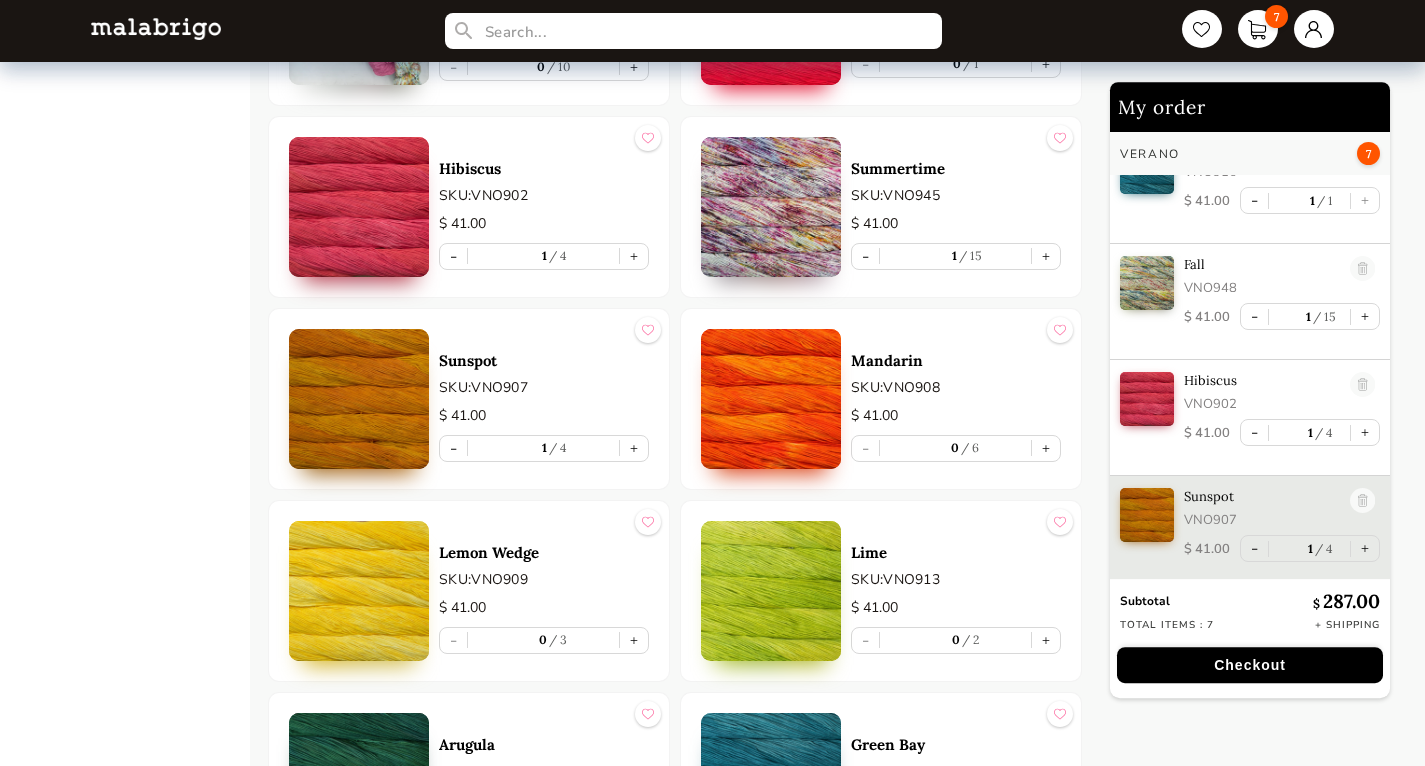 scroll, scrollTop: 395, scrollLeft: 0, axis: vertical 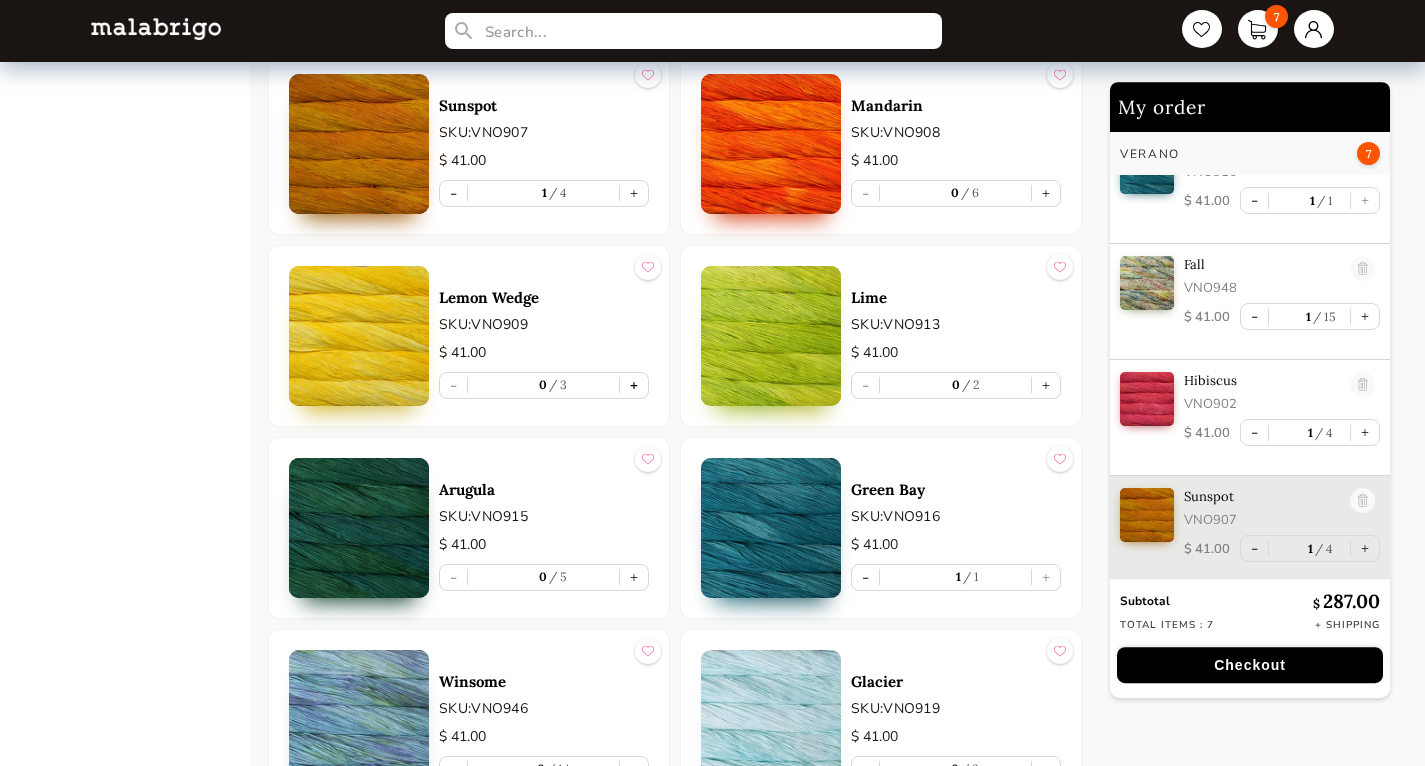 click on "+" at bounding box center [634, 385] 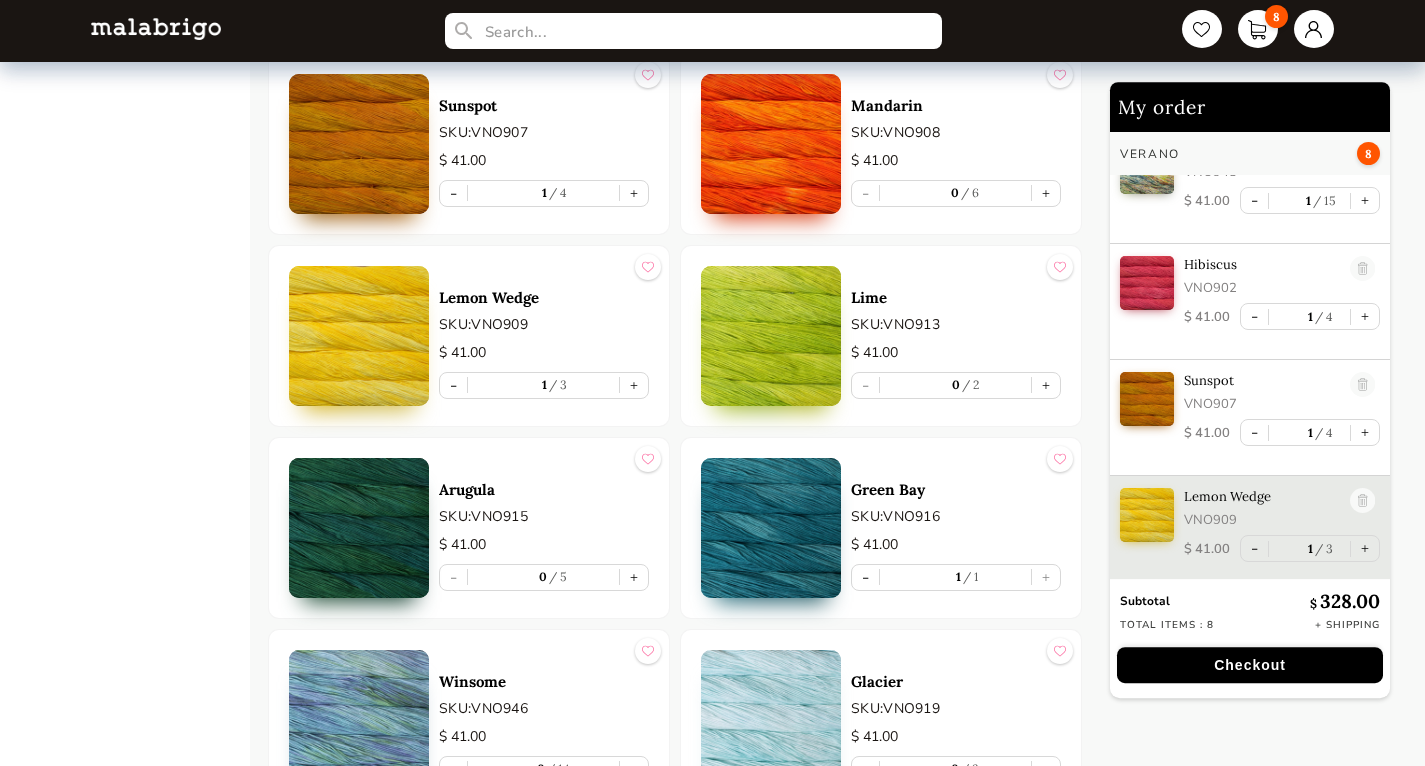 scroll, scrollTop: 512, scrollLeft: 0, axis: vertical 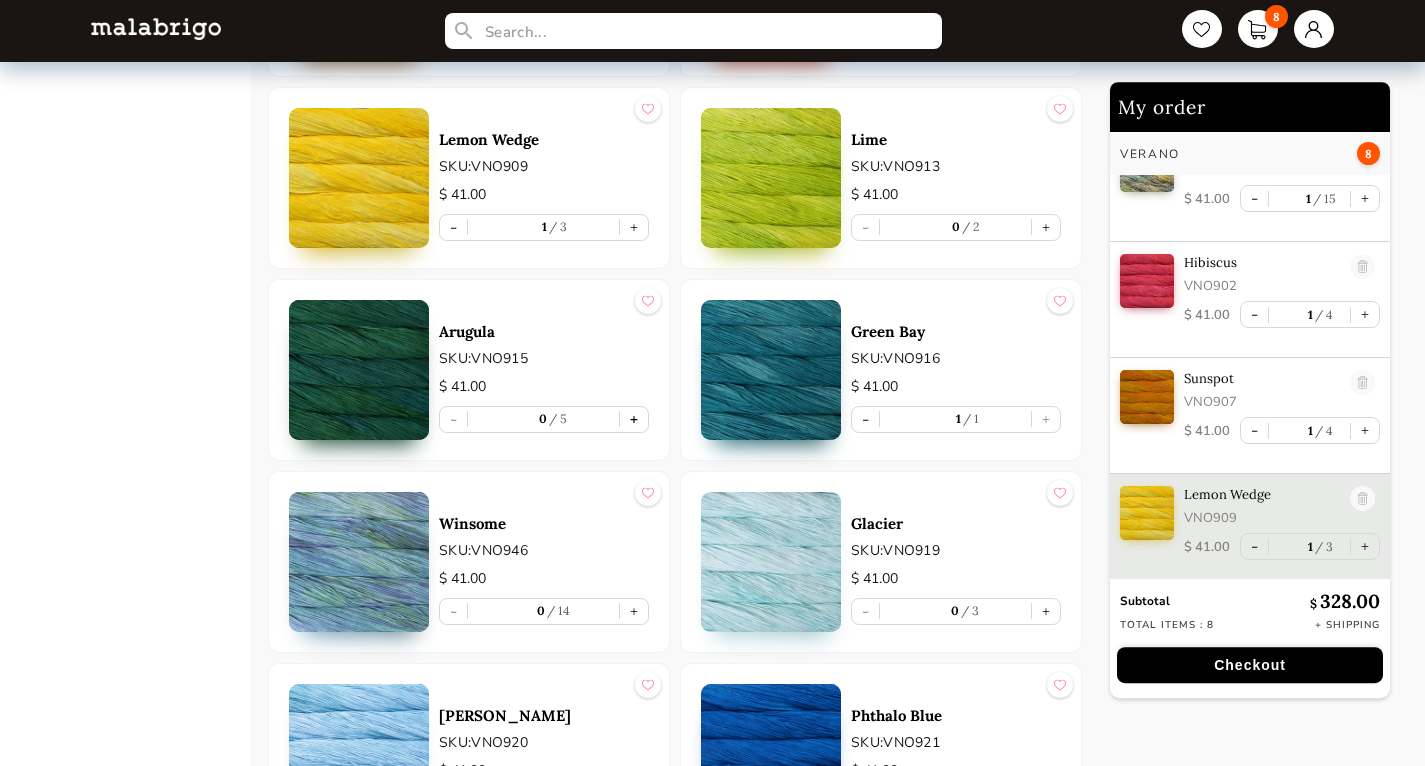 click on "+" at bounding box center (634, 419) 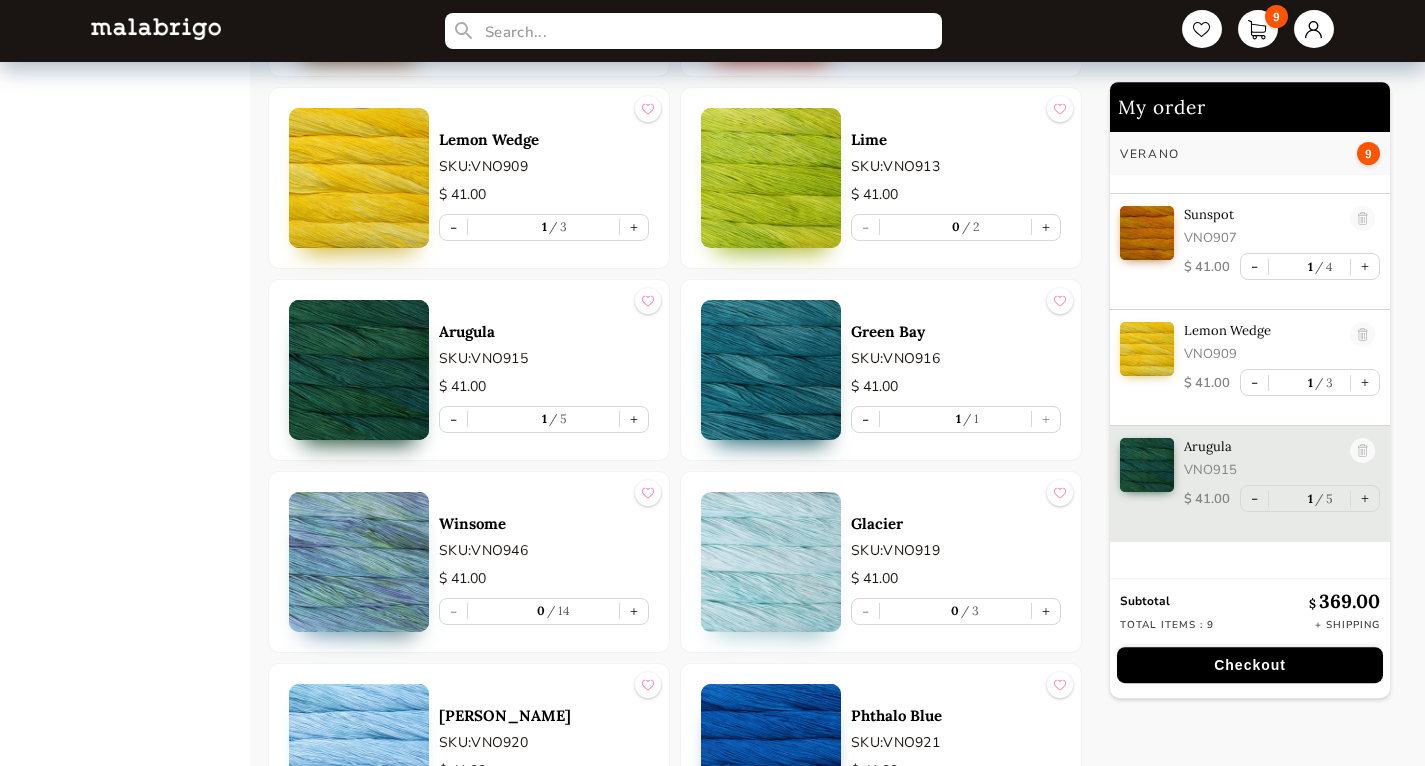 scroll, scrollTop: 688, scrollLeft: 0, axis: vertical 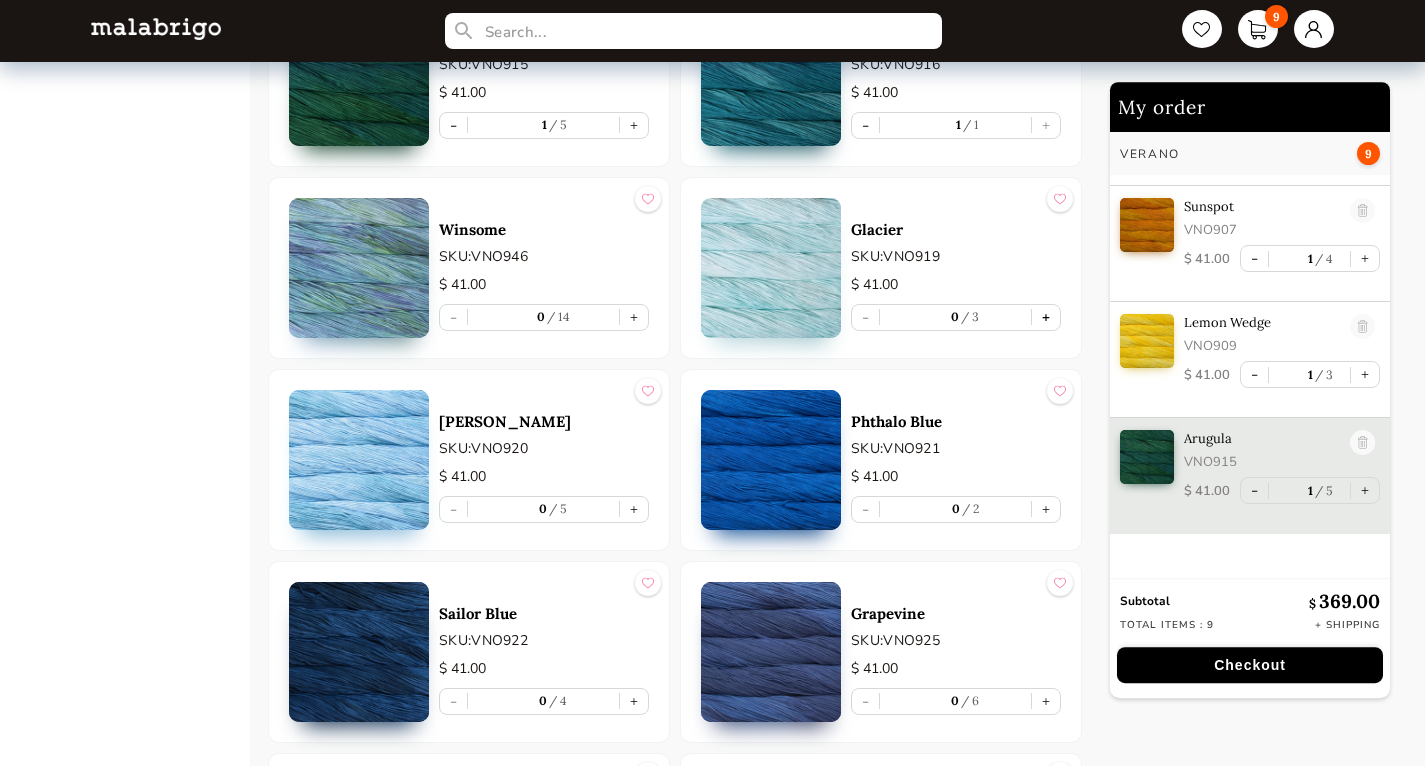 click on "+" at bounding box center (1046, 317) 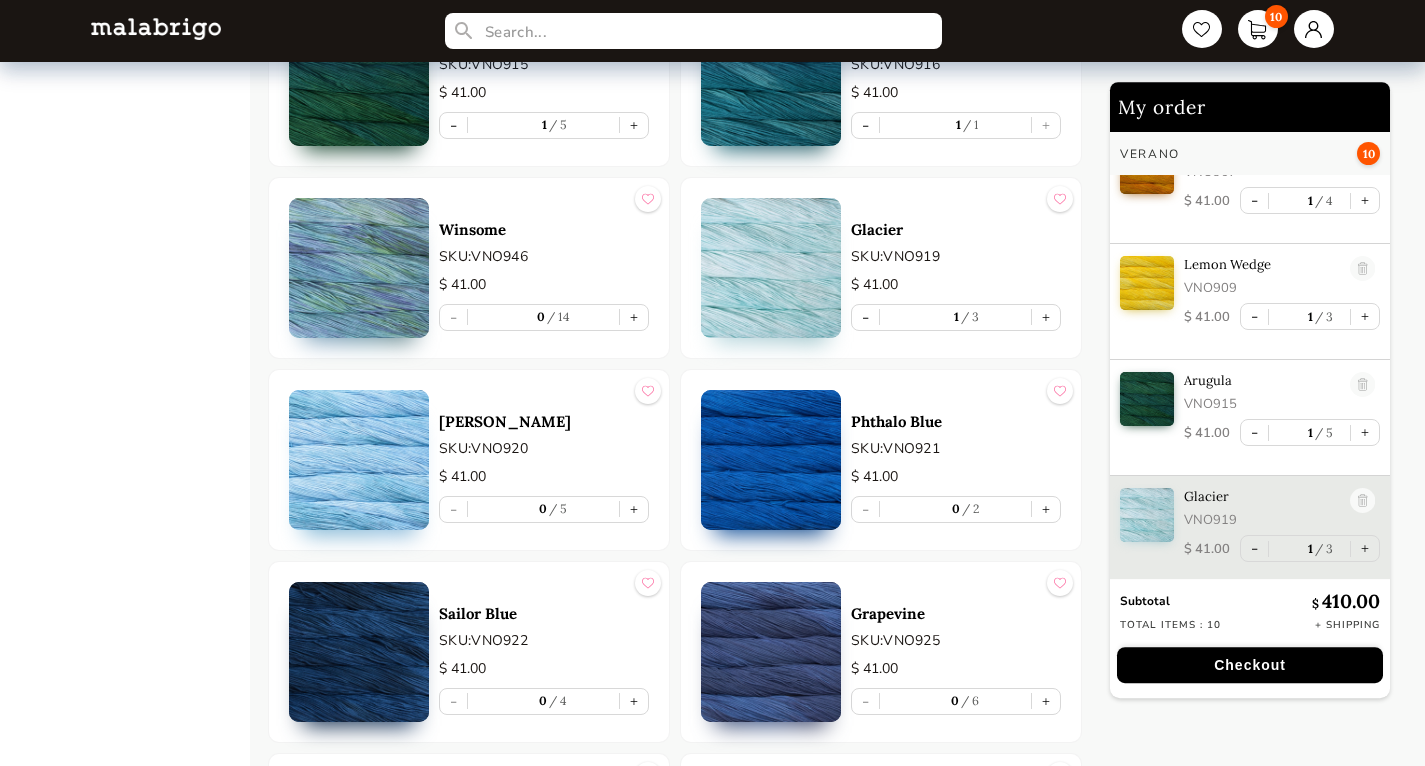 scroll, scrollTop: 744, scrollLeft: 0, axis: vertical 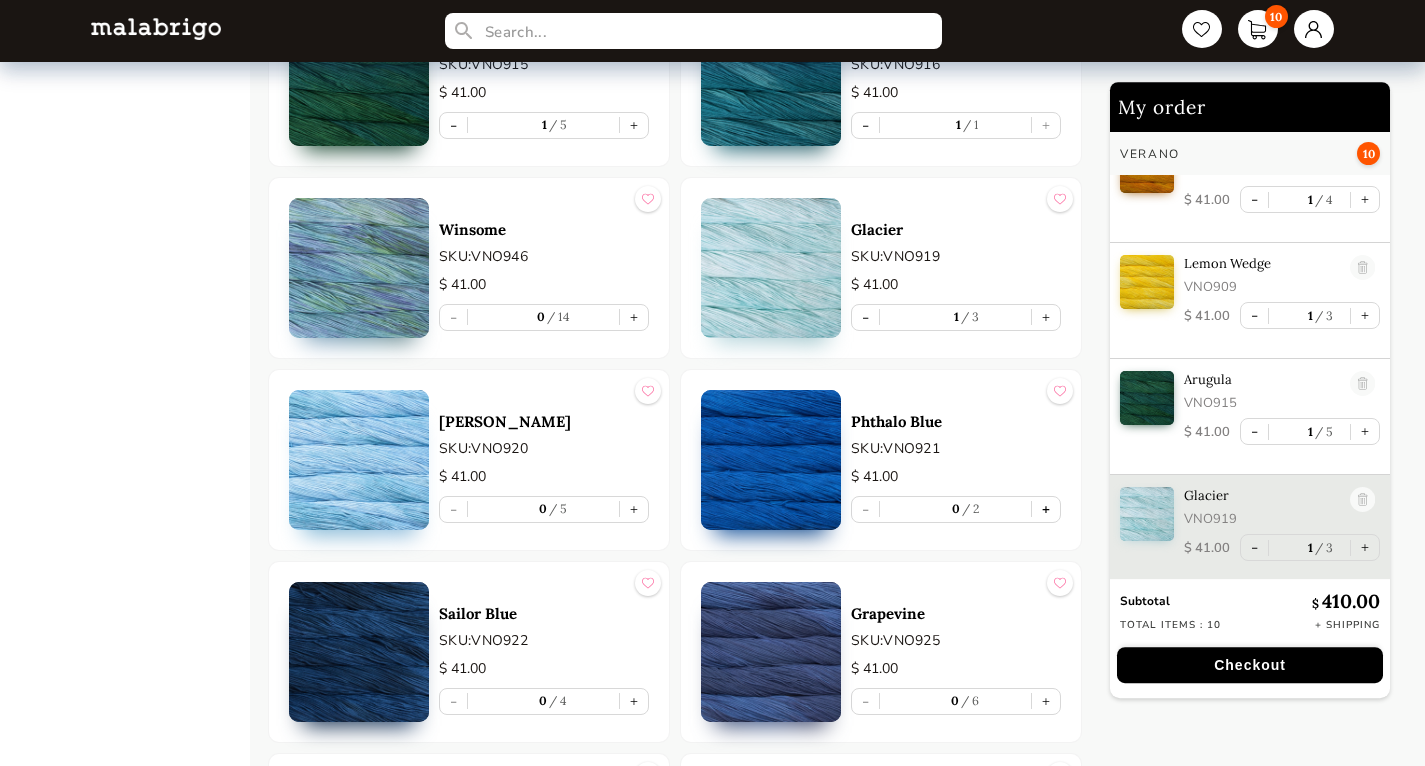click on "+" at bounding box center (1046, 509) 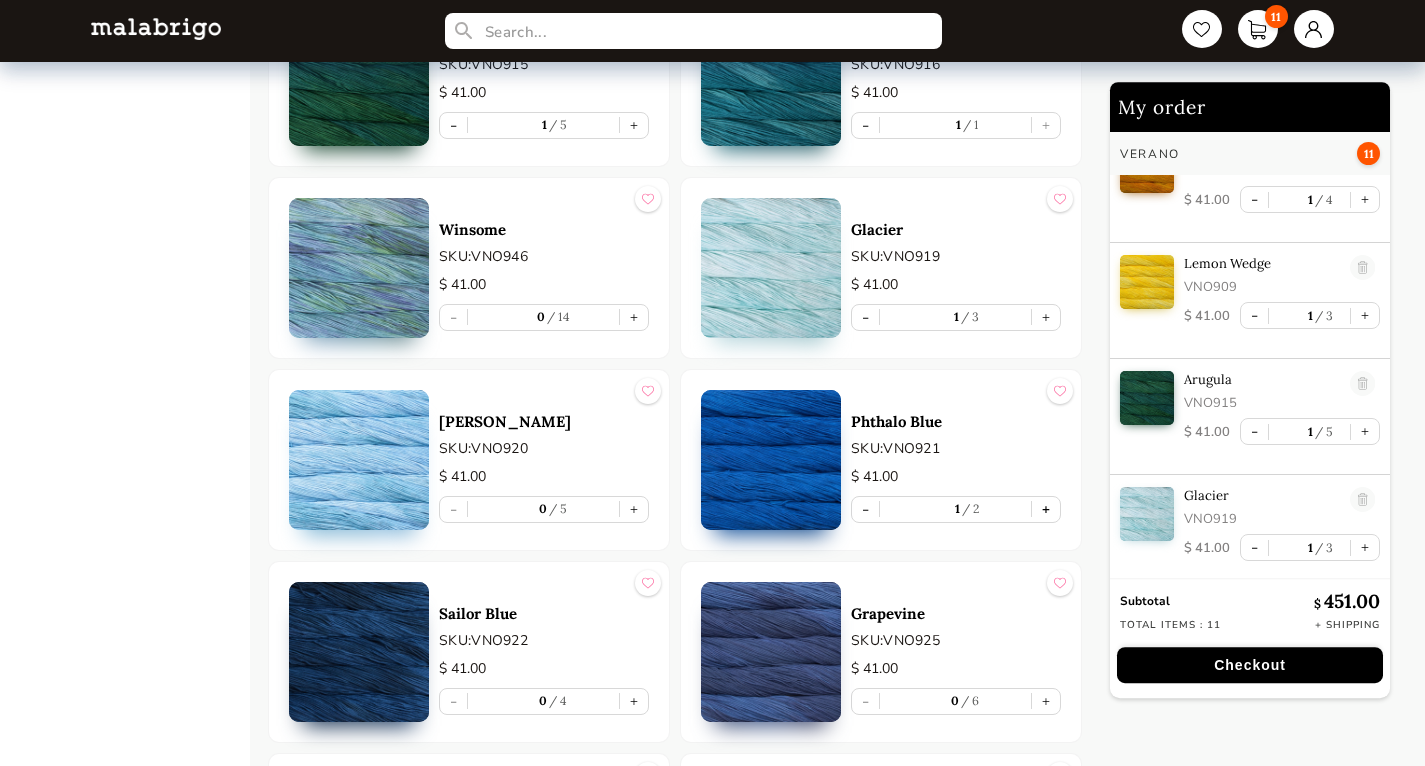 type on "1" 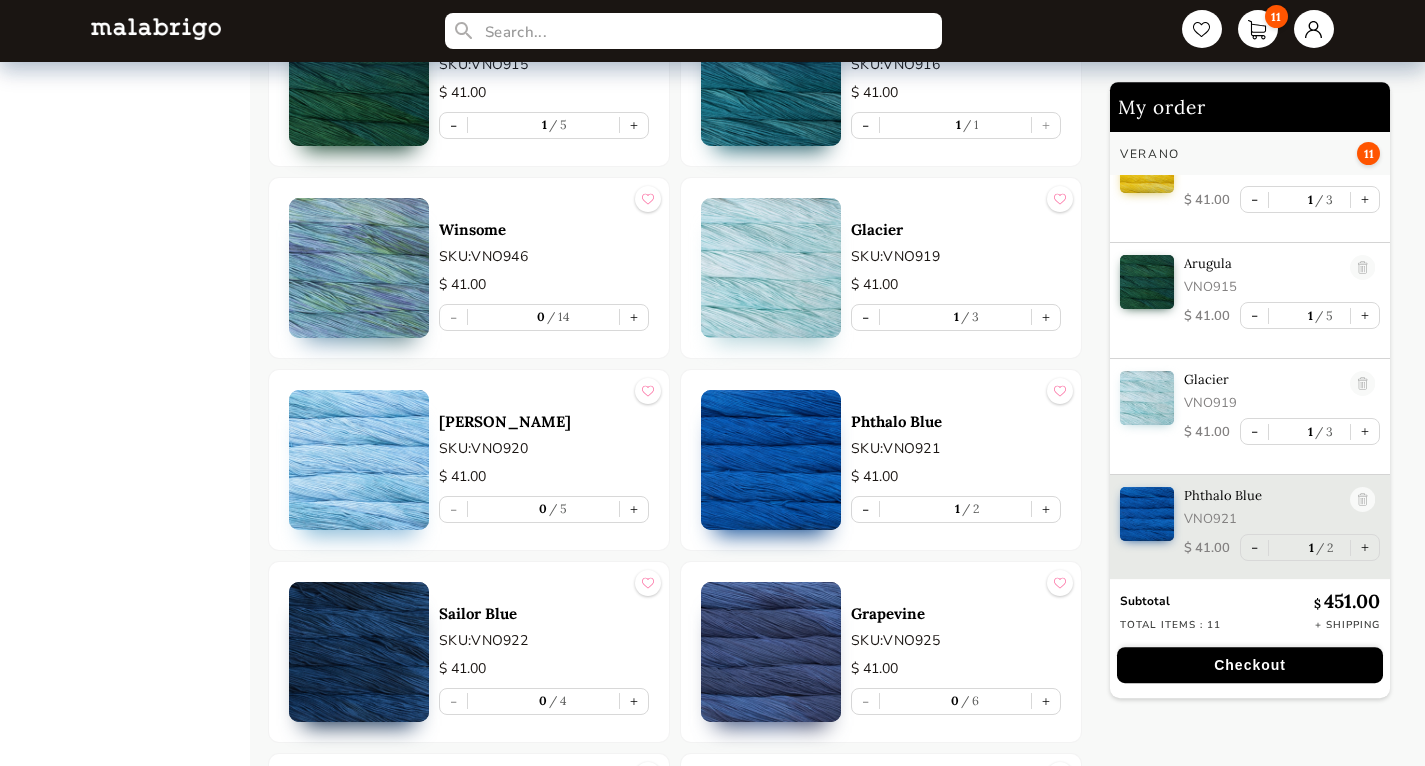scroll, scrollTop: 861, scrollLeft: 0, axis: vertical 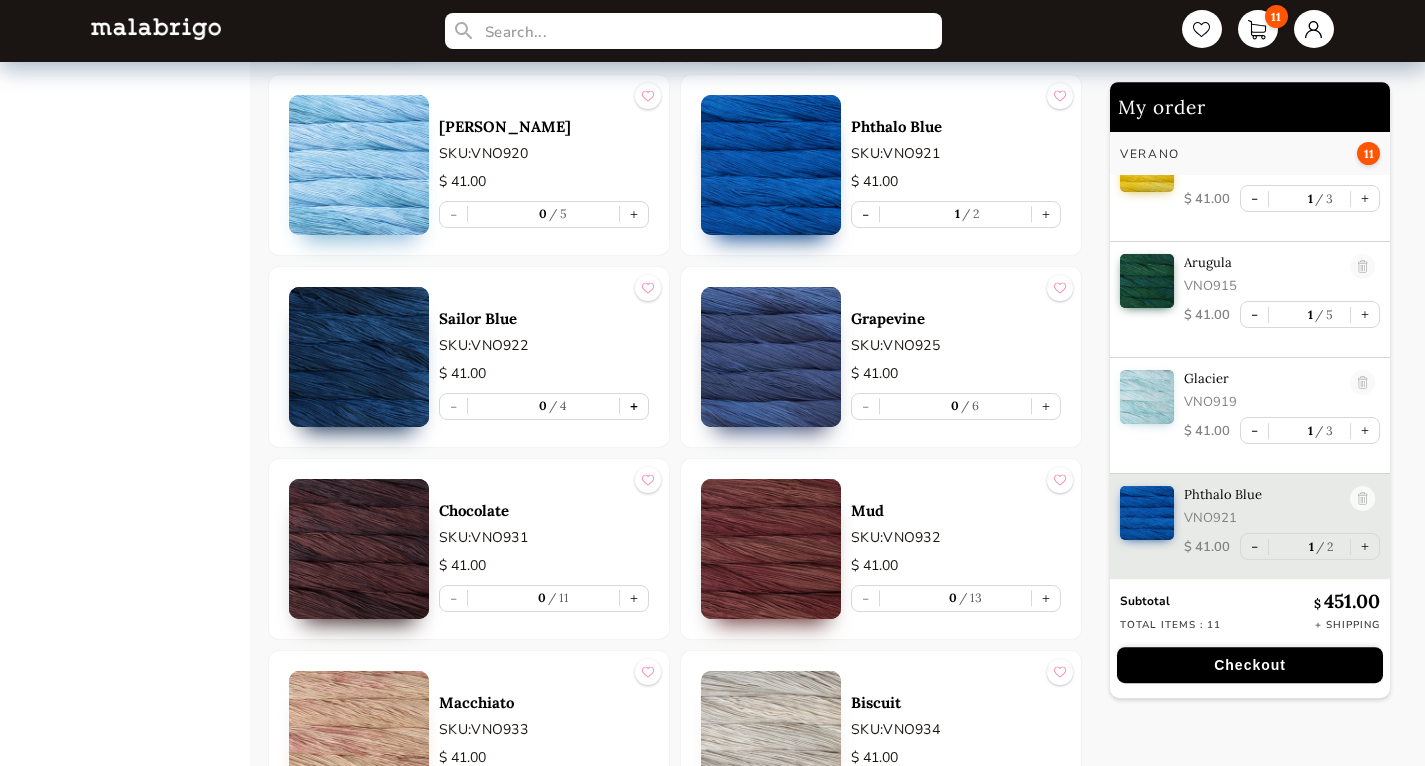 click on "+" at bounding box center (634, 406) 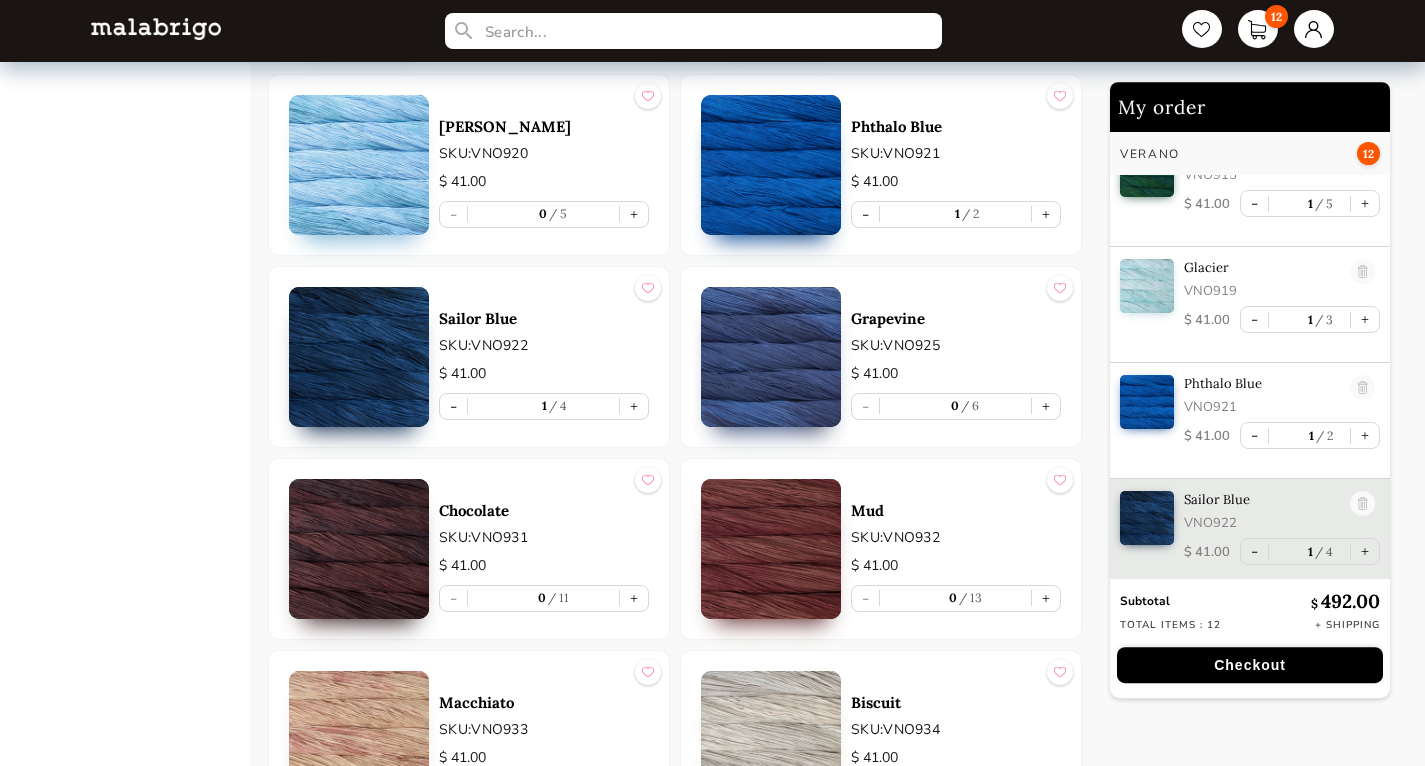 scroll, scrollTop: 975, scrollLeft: 0, axis: vertical 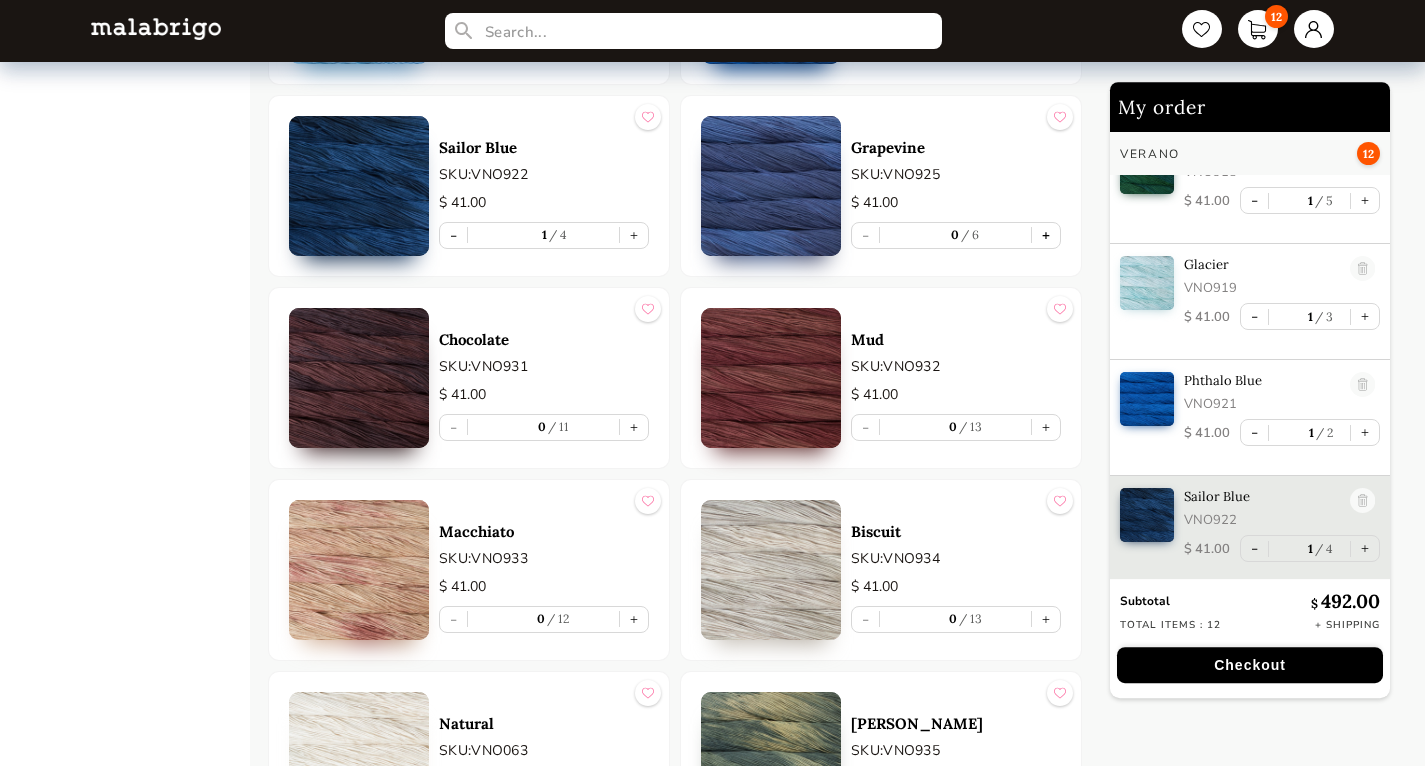 click on "+" at bounding box center (1046, 235) 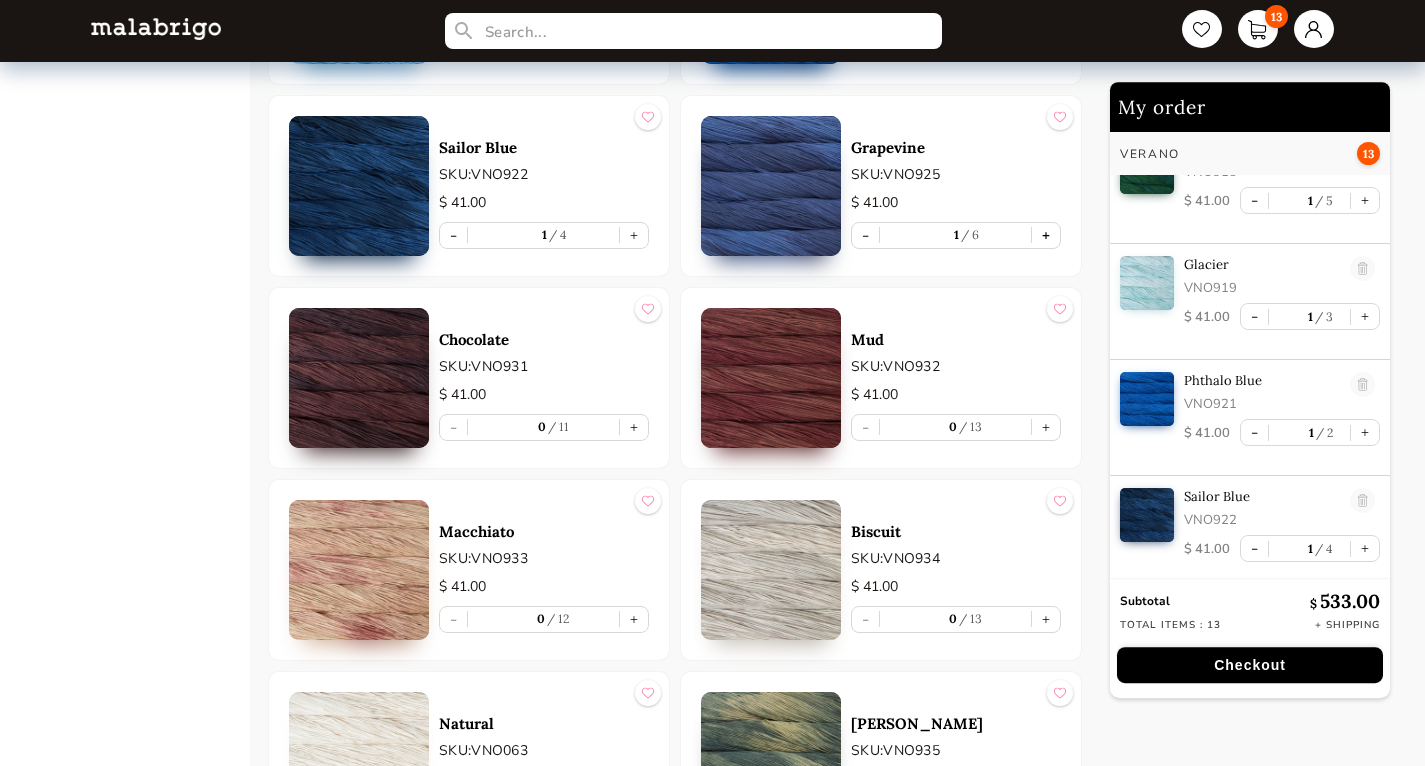 type on "1" 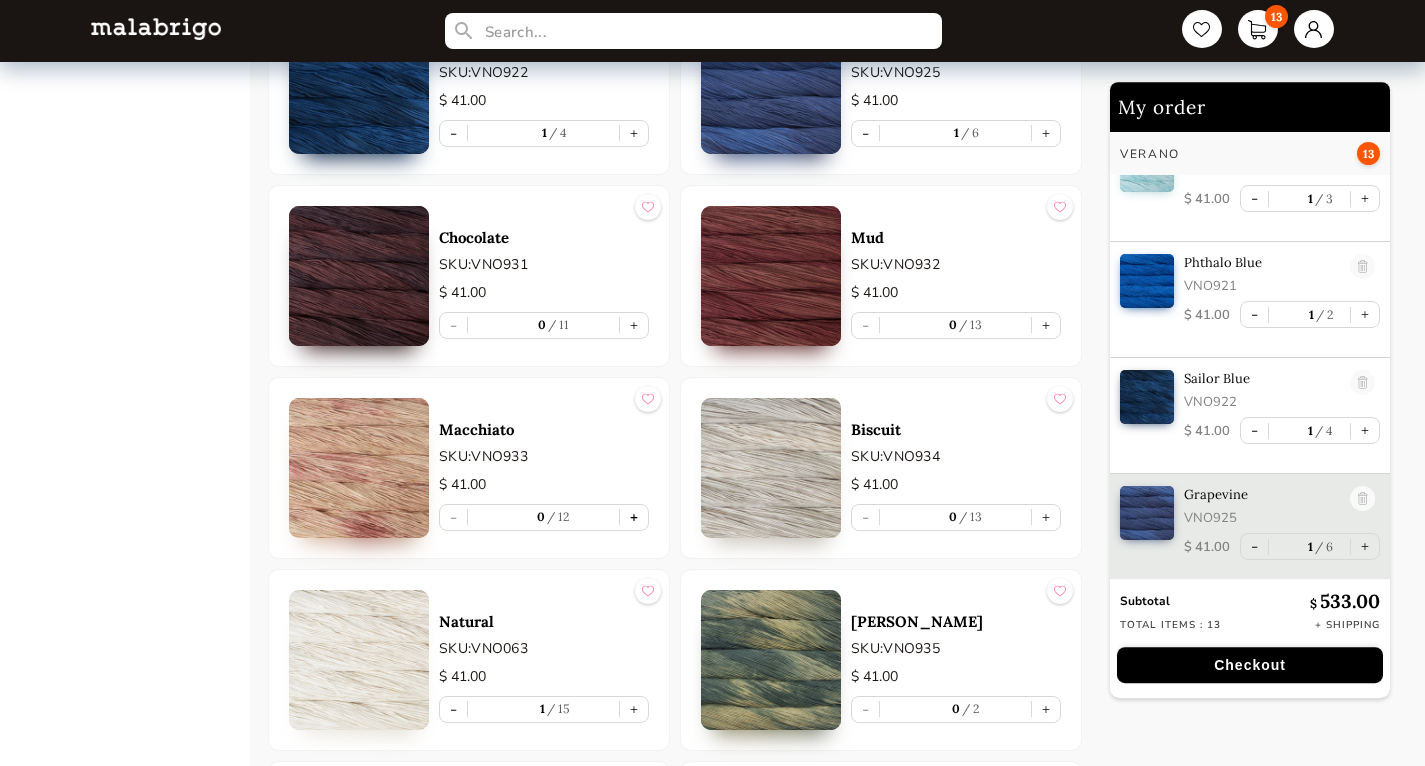 click on "+" at bounding box center [634, 517] 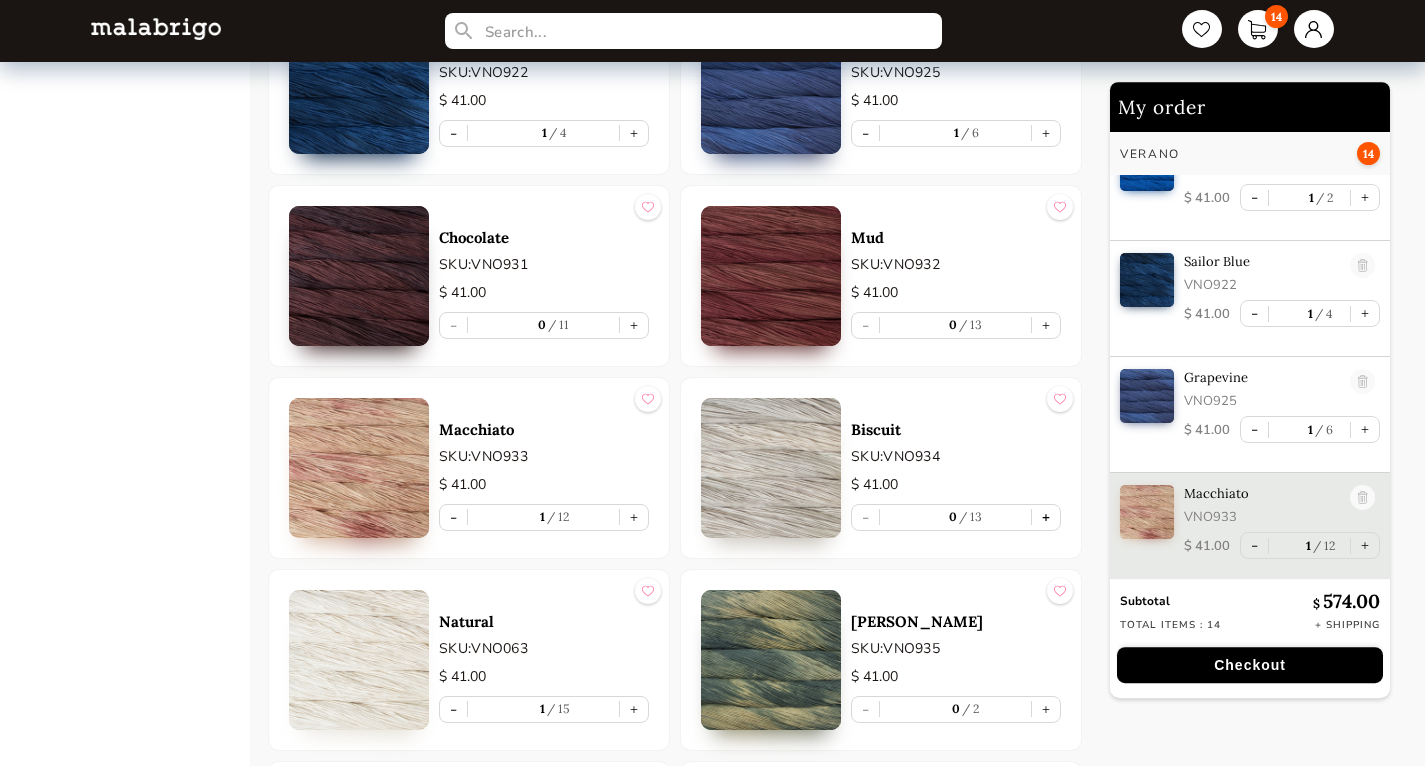 click on "+" at bounding box center (1046, 517) 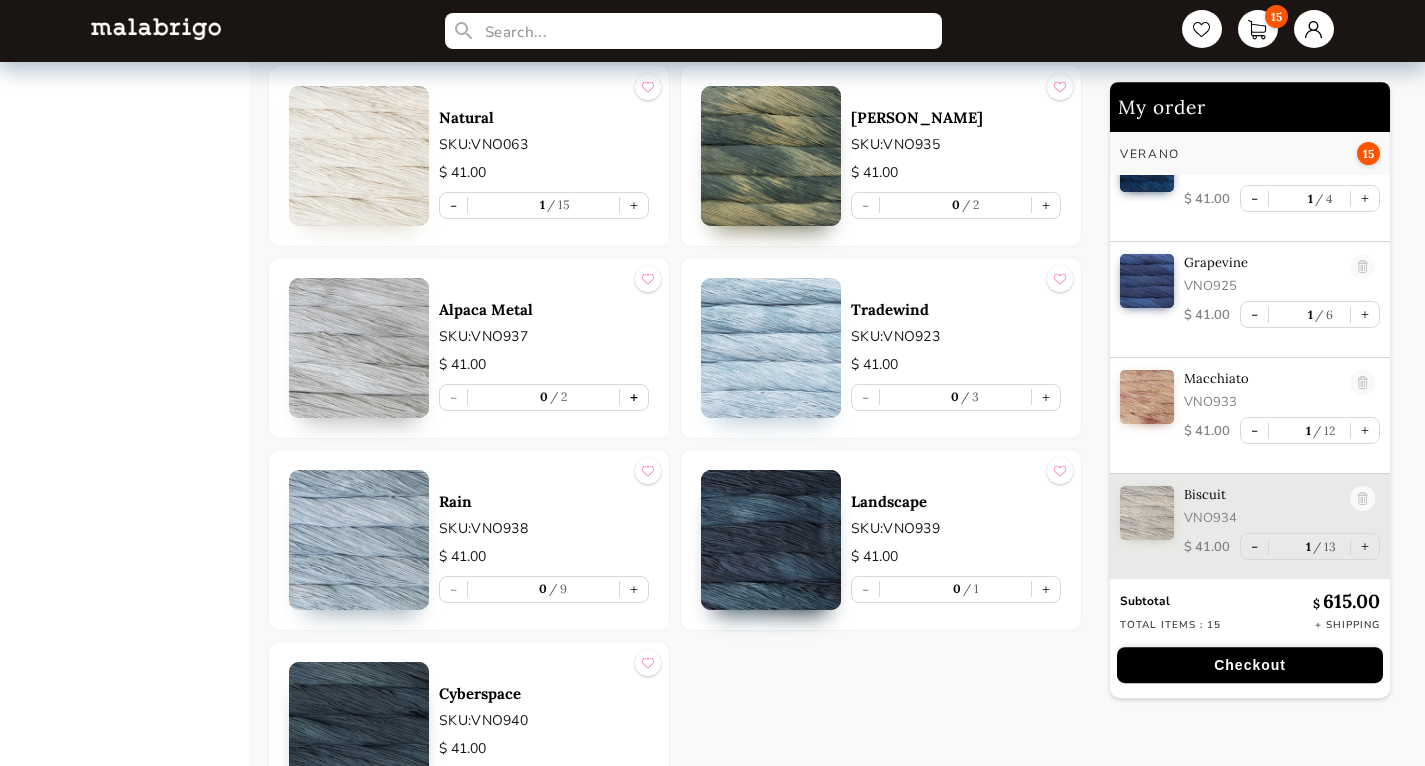 click on "+" at bounding box center (634, 397) 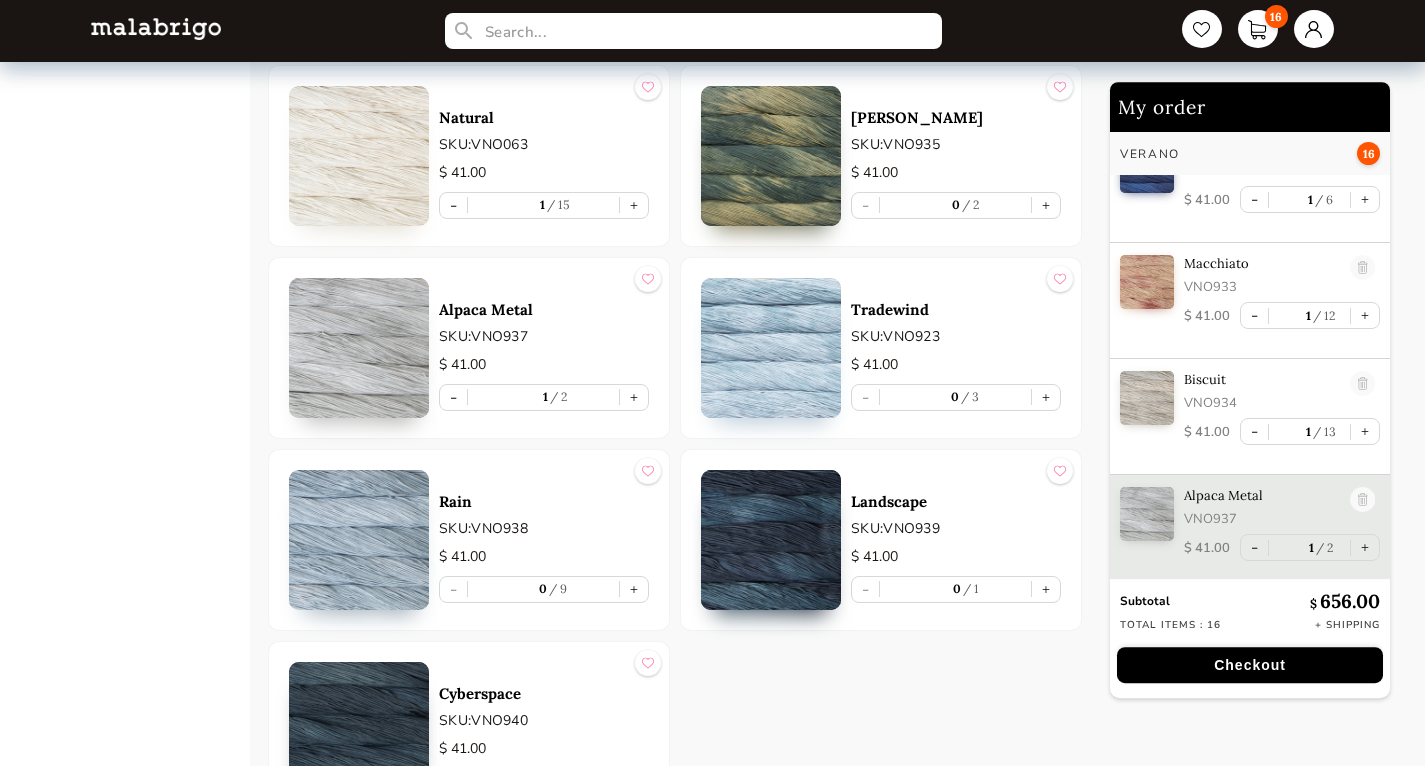scroll, scrollTop: 1441, scrollLeft: 0, axis: vertical 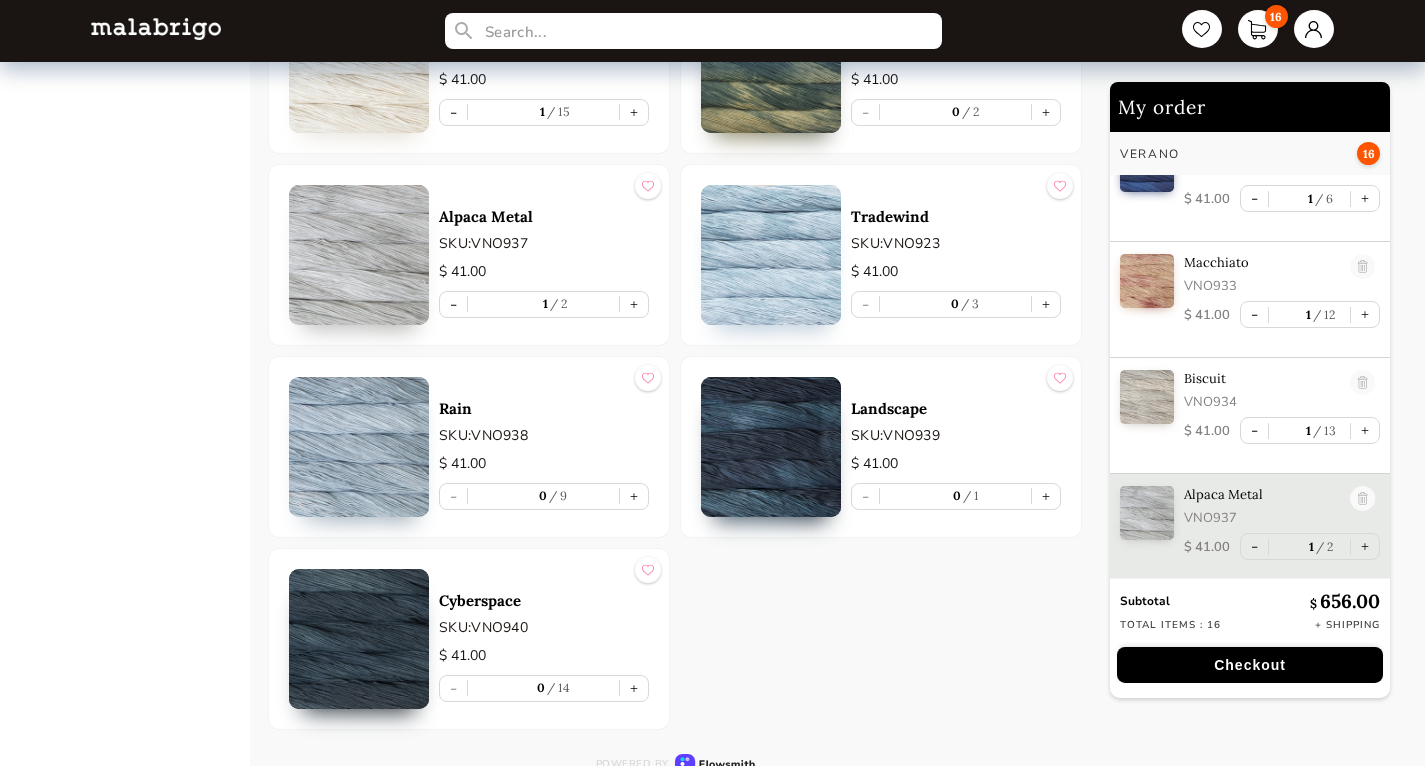 click at bounding box center (771, 447) 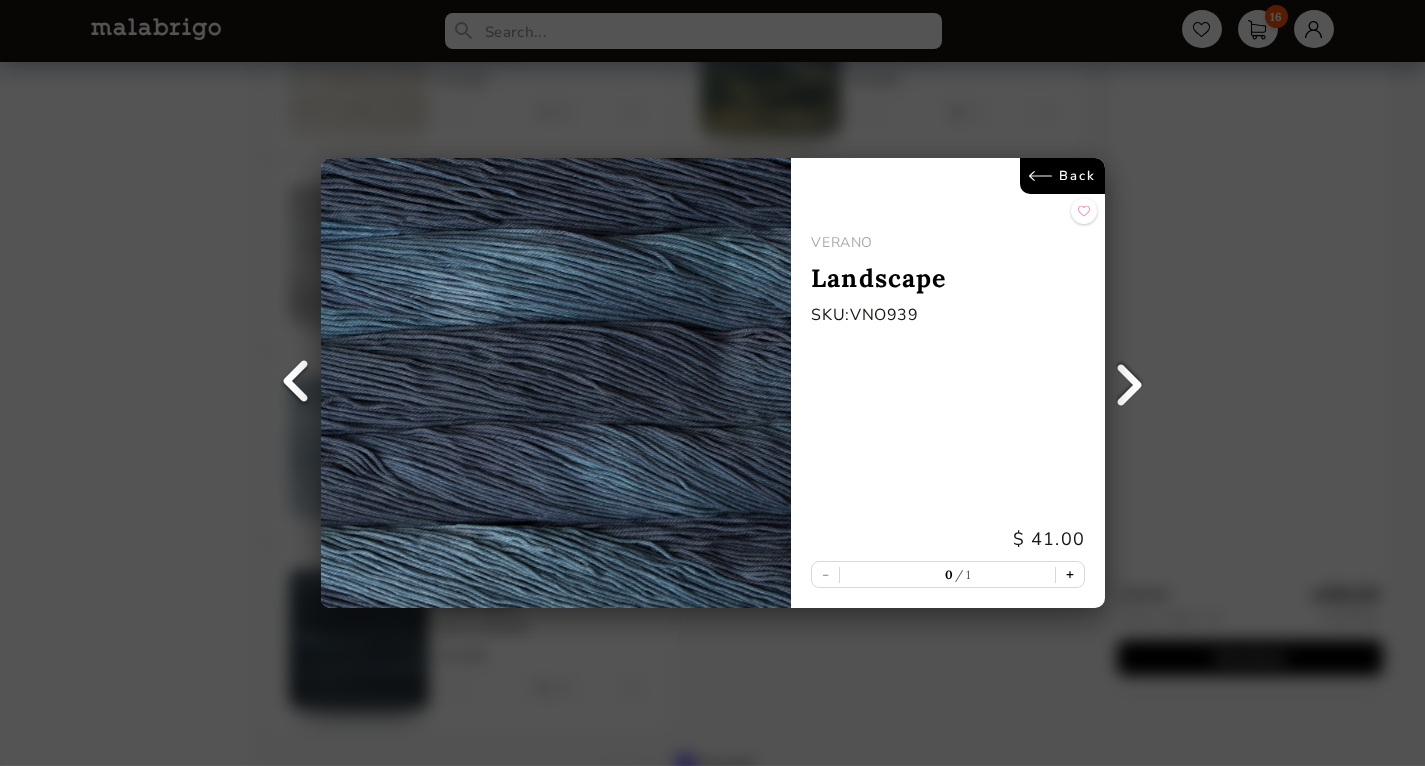 click on "+" at bounding box center (1069, 574) 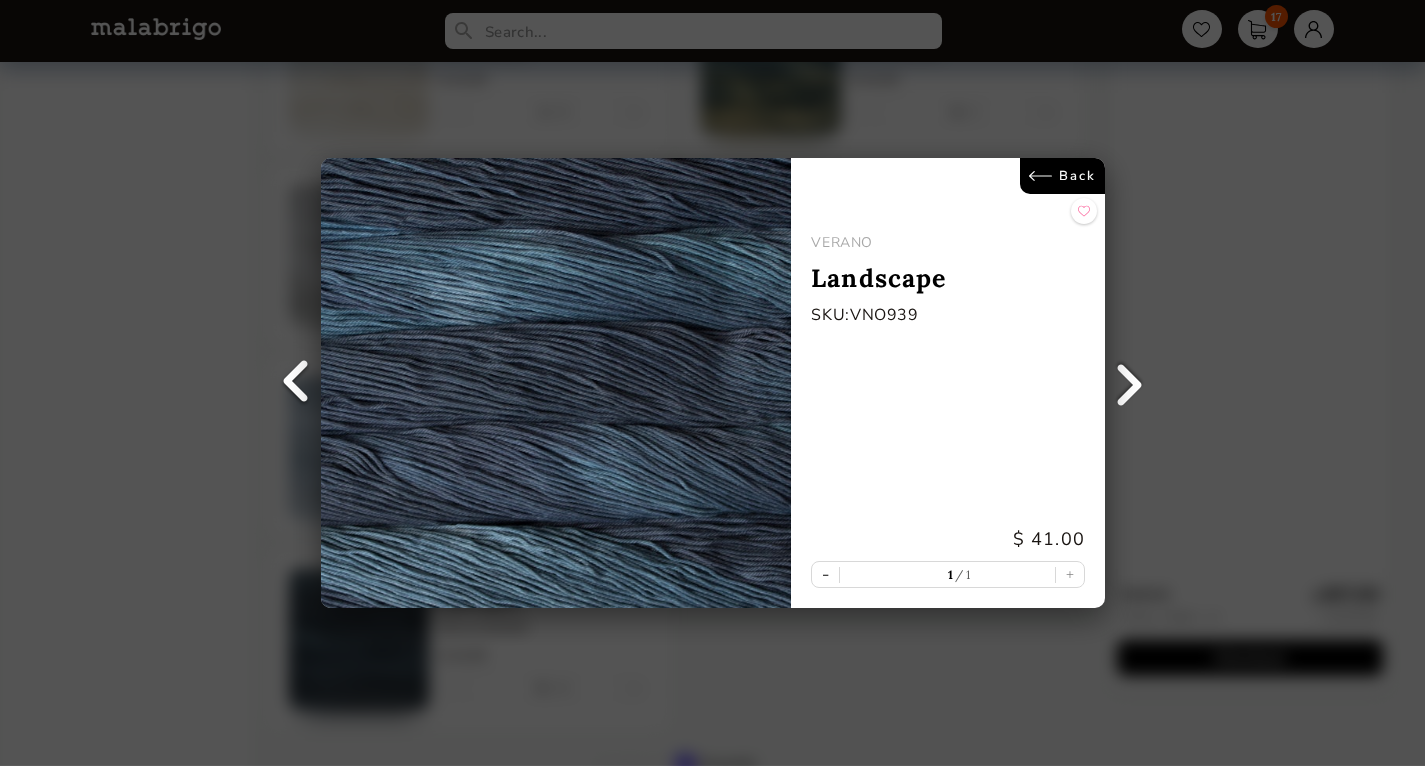 click on "Back" at bounding box center (1061, 176) 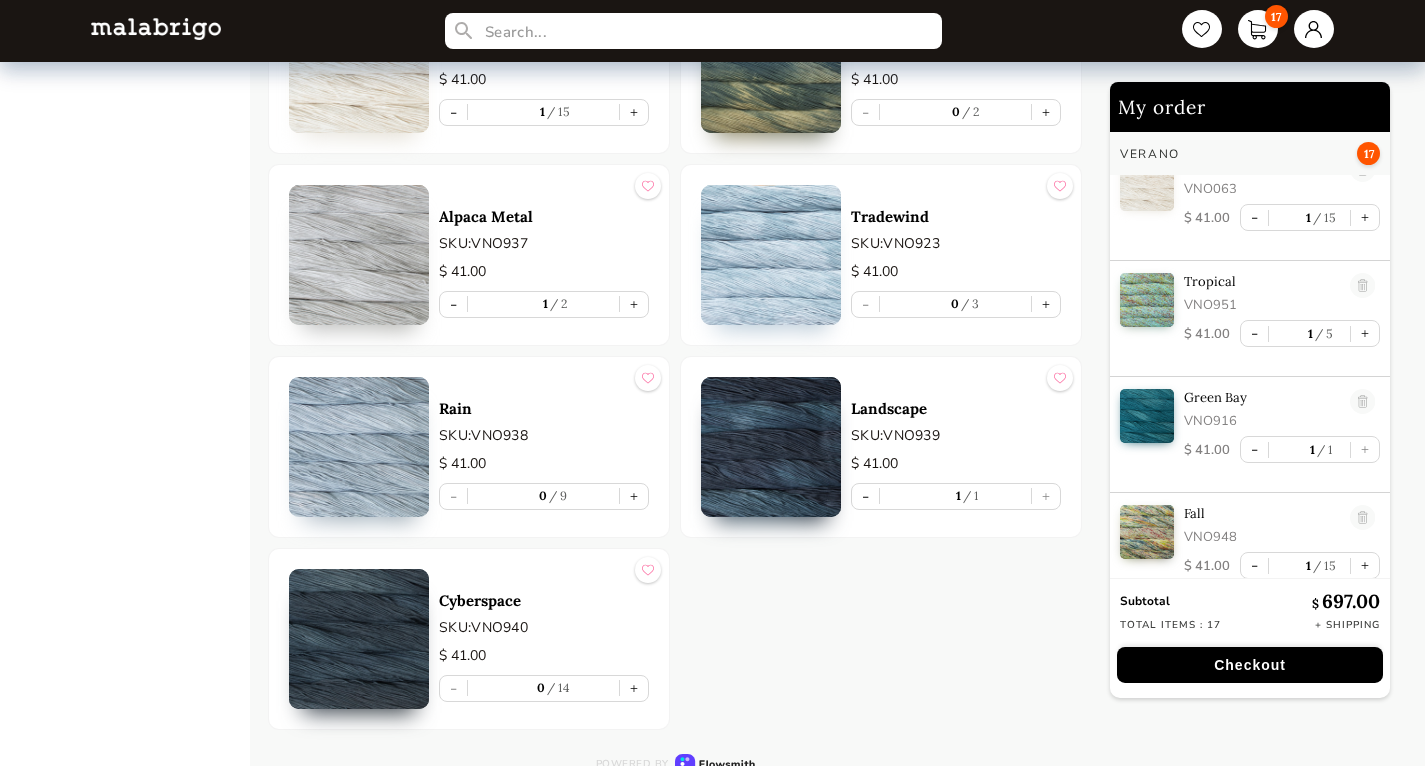 scroll, scrollTop: 0, scrollLeft: 0, axis: both 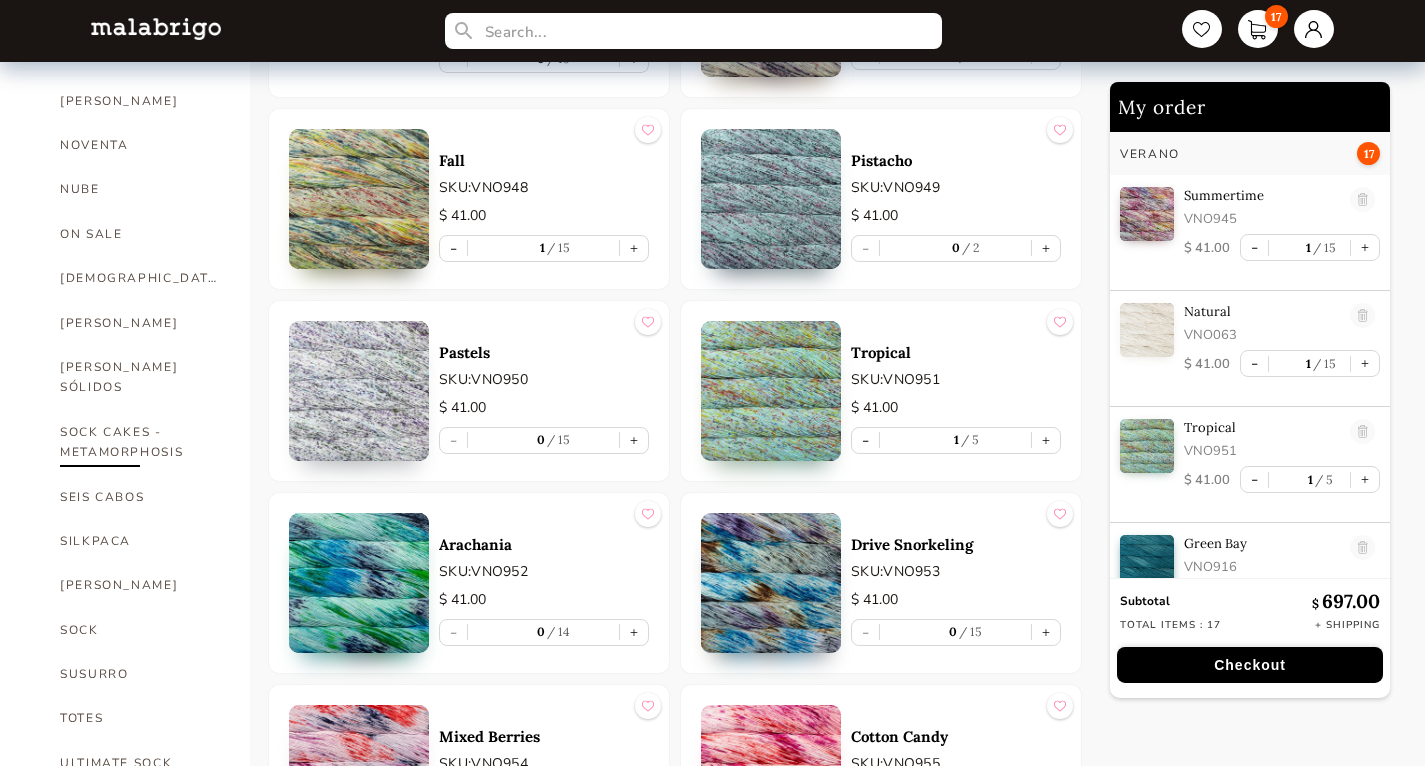 click on "SOCK CAKES - METAMORPHOSIS" at bounding box center (140, 442) 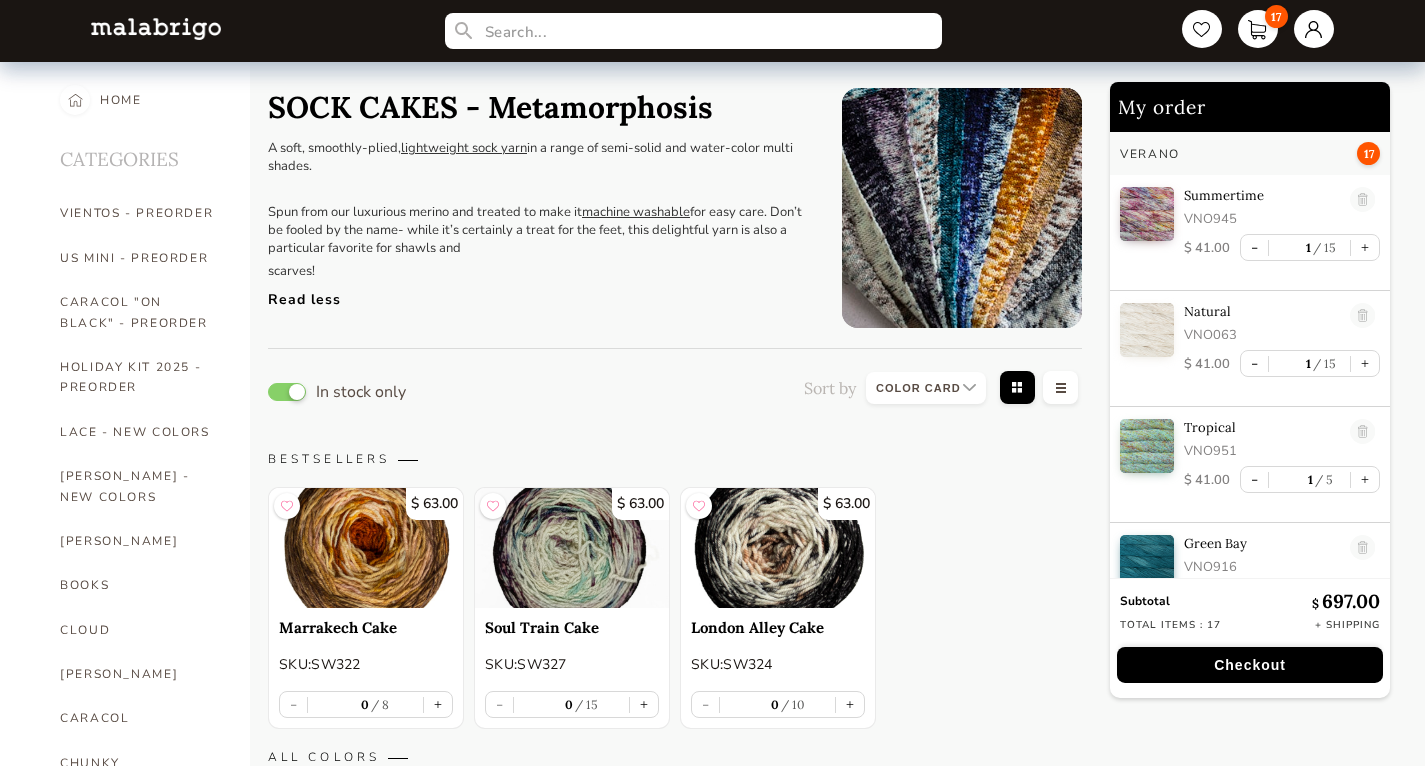 scroll, scrollTop: 0, scrollLeft: 0, axis: both 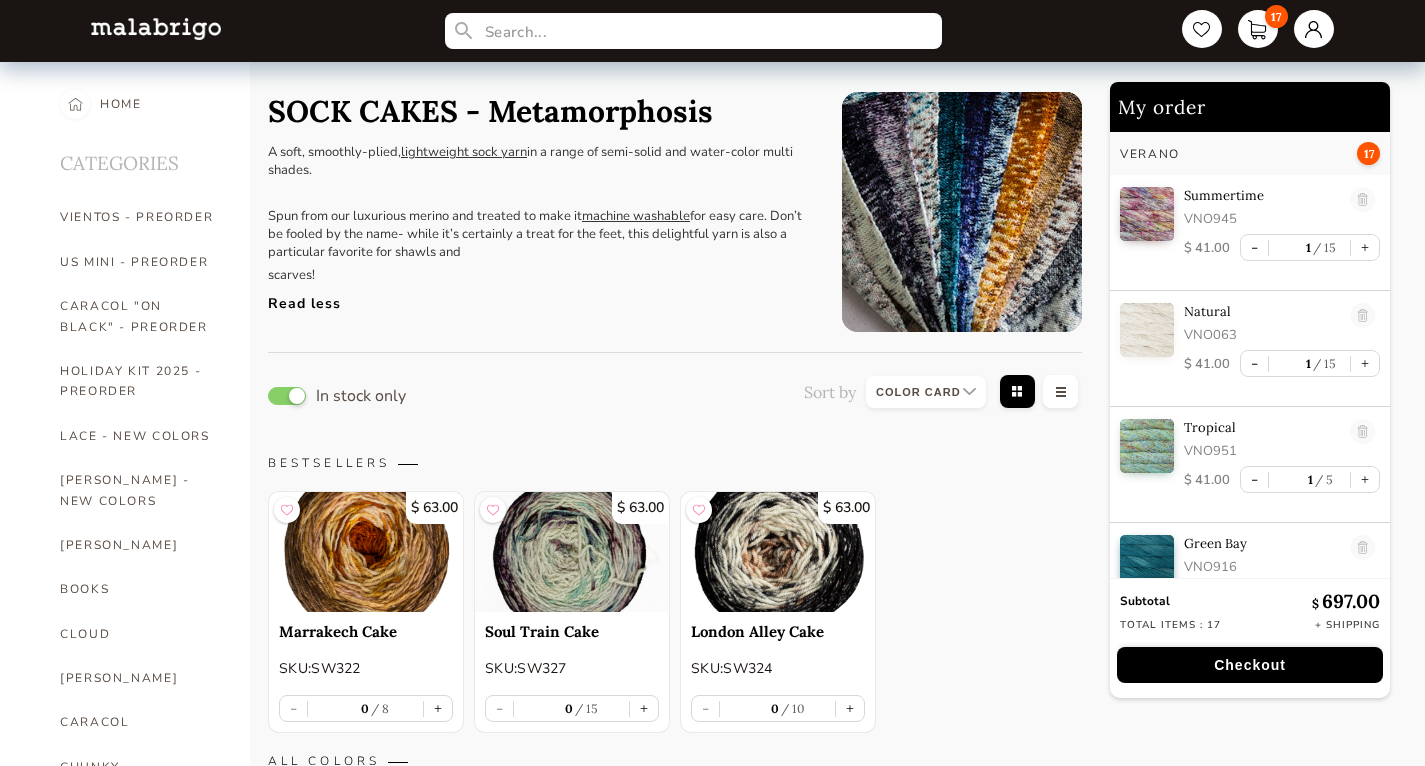 click on "Read less" at bounding box center (540, 298) 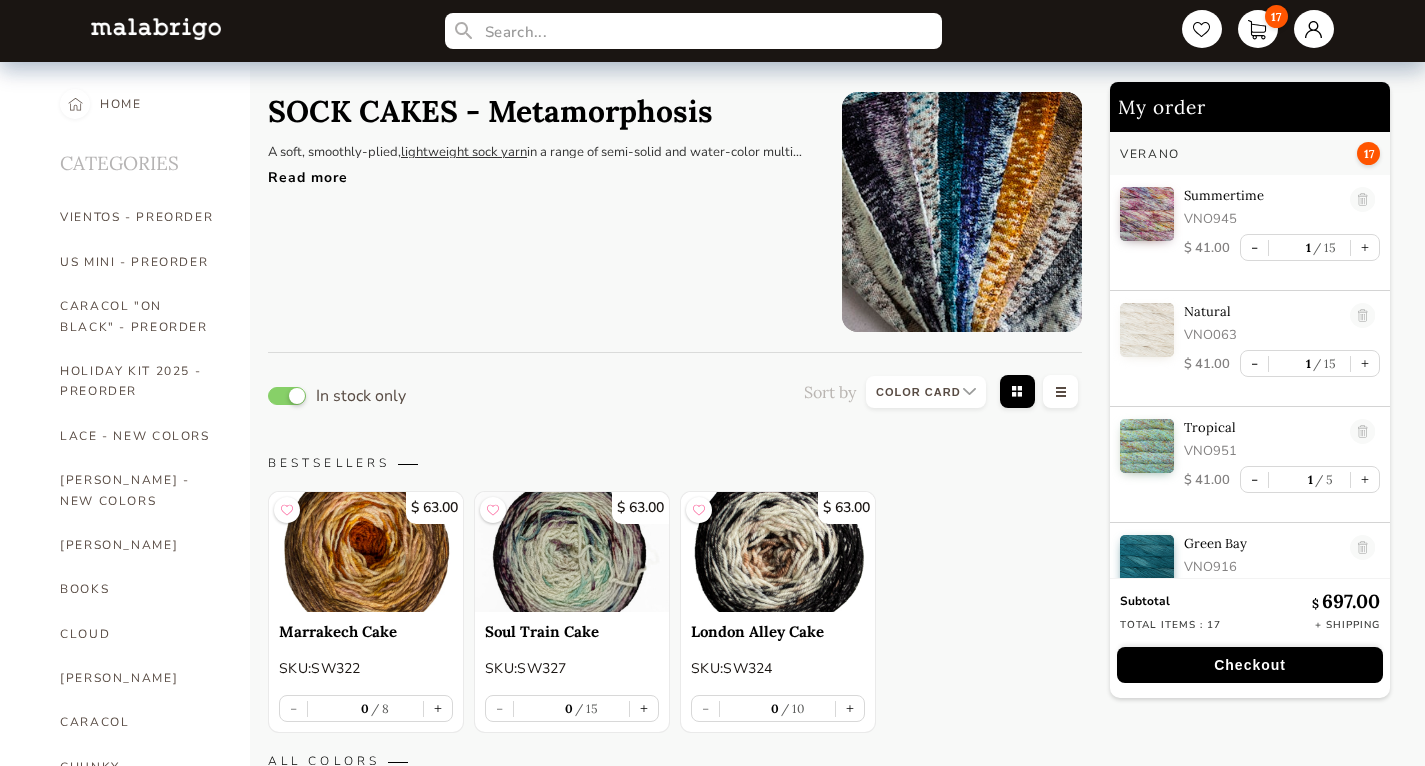 click on "Read more" at bounding box center [540, 172] 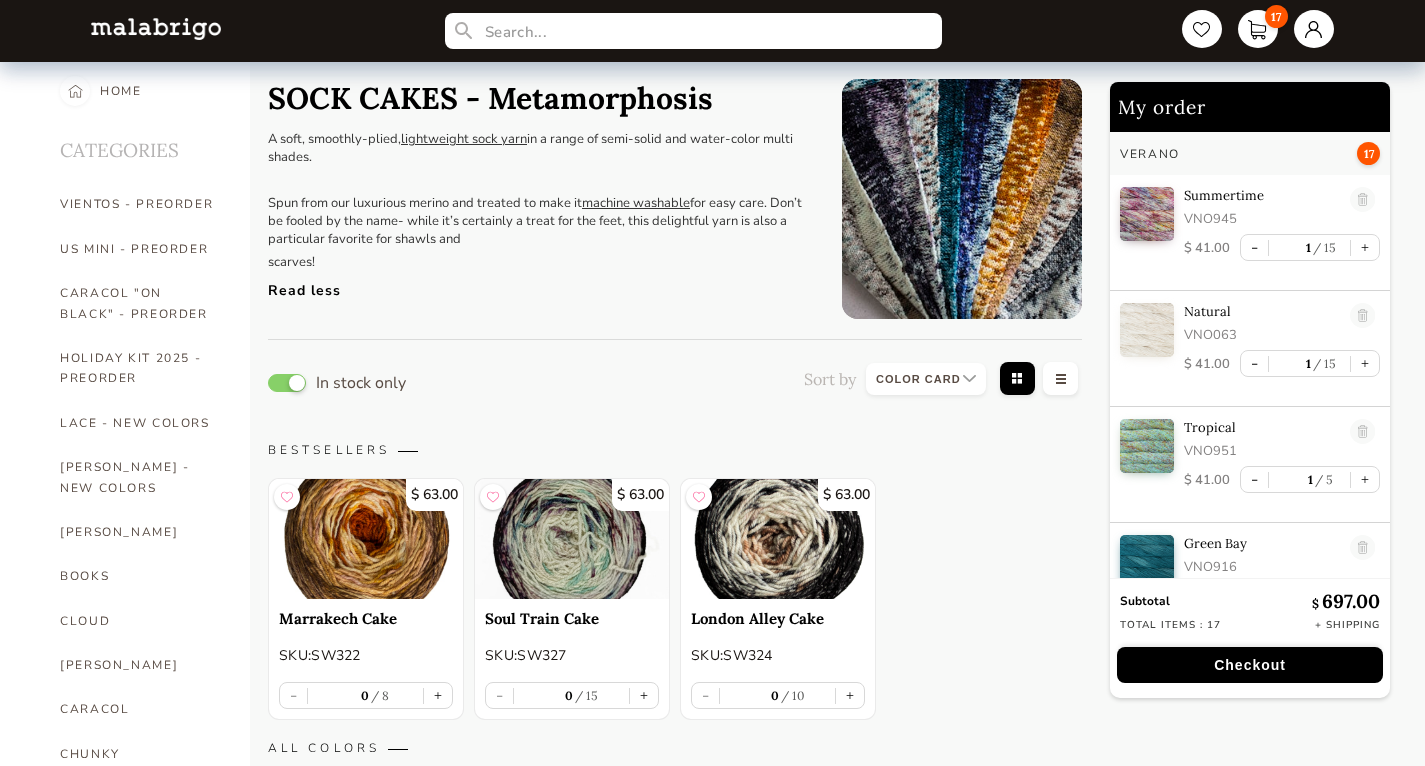scroll, scrollTop: 15, scrollLeft: 0, axis: vertical 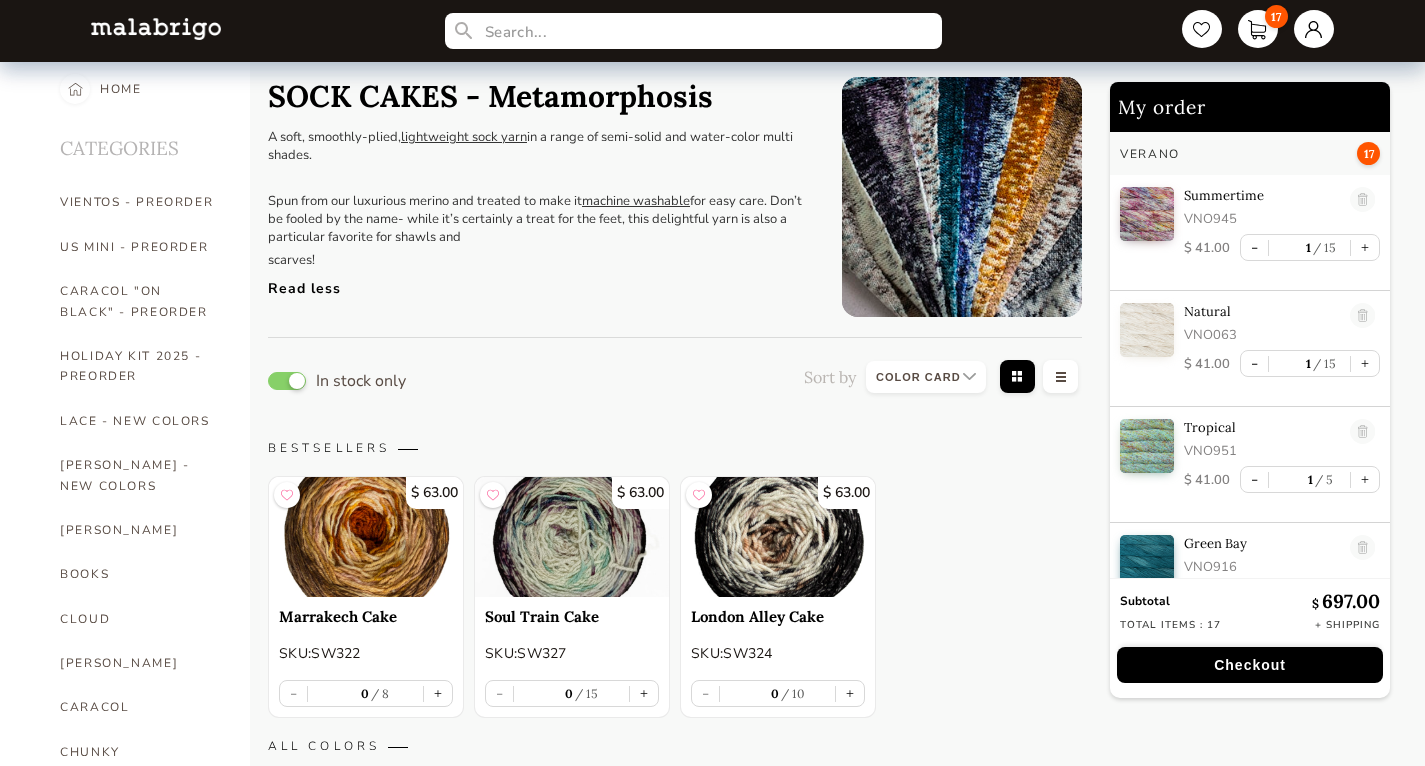 click at bounding box center (962, 197) 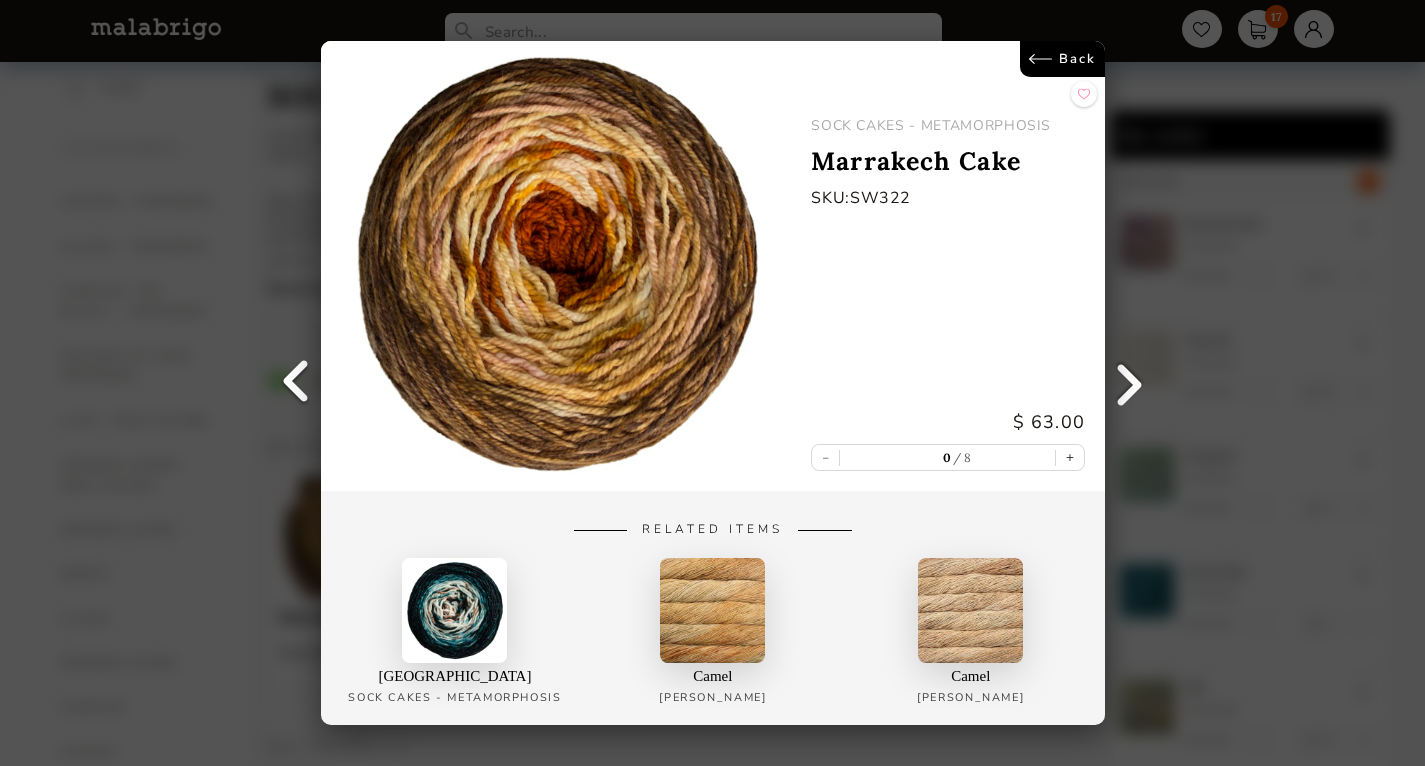 click on "Back" at bounding box center [1061, 59] 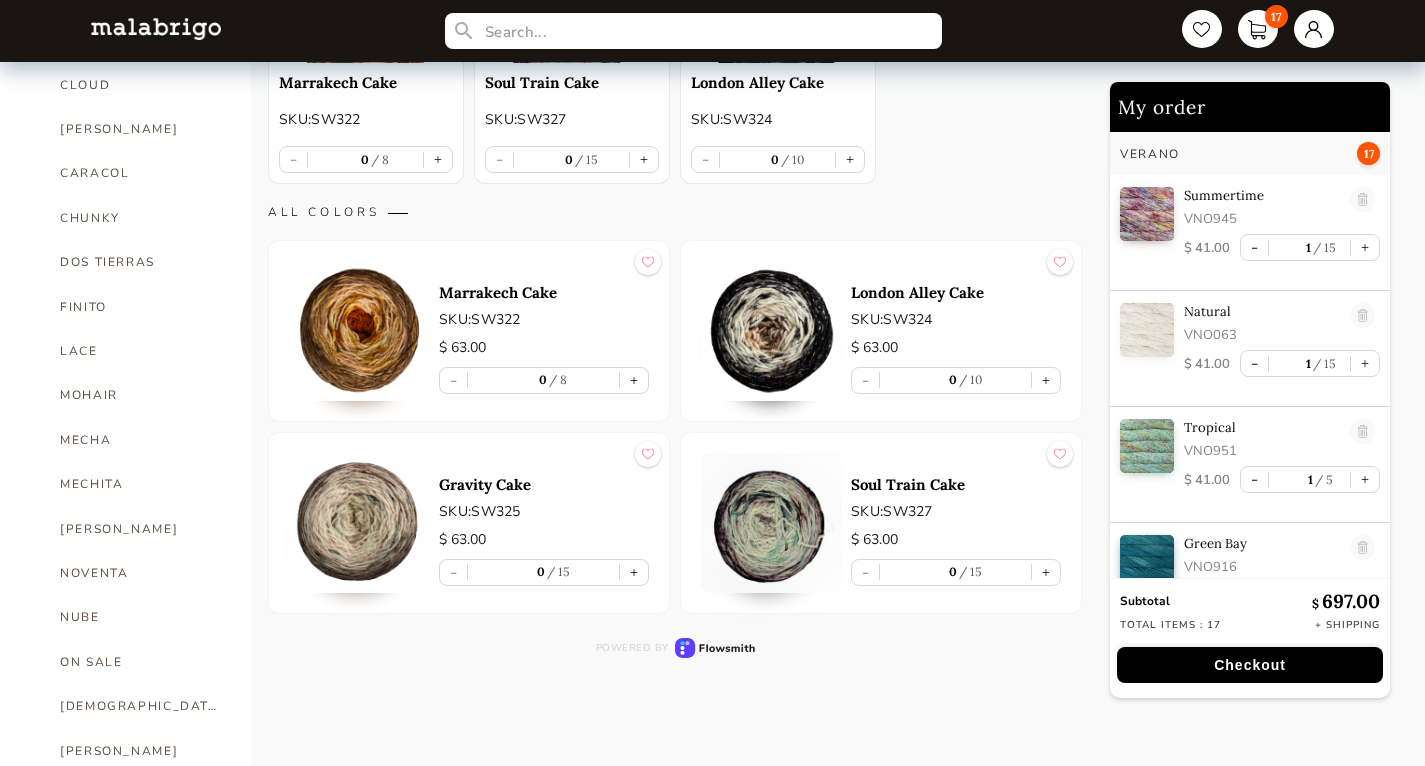scroll, scrollTop: 548, scrollLeft: 0, axis: vertical 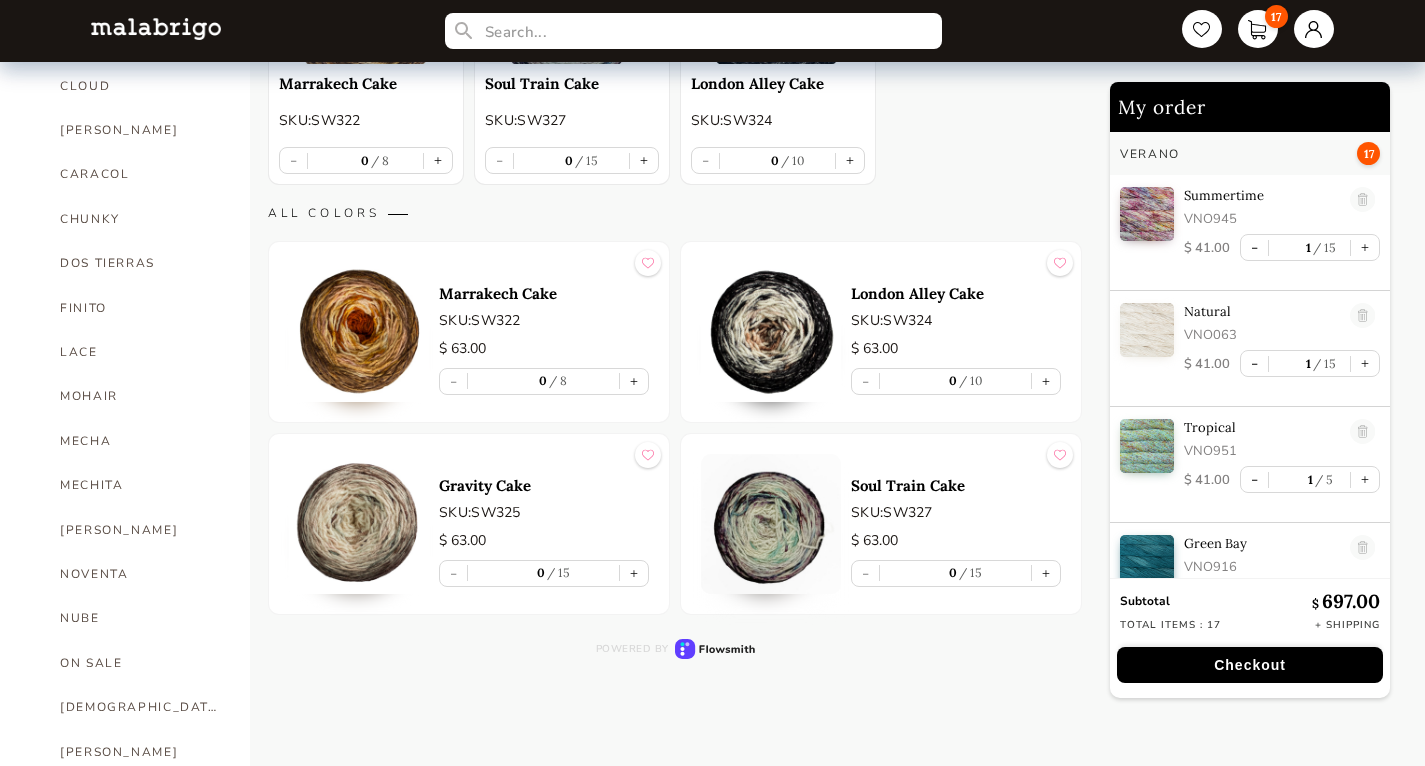 click at bounding box center (771, 524) 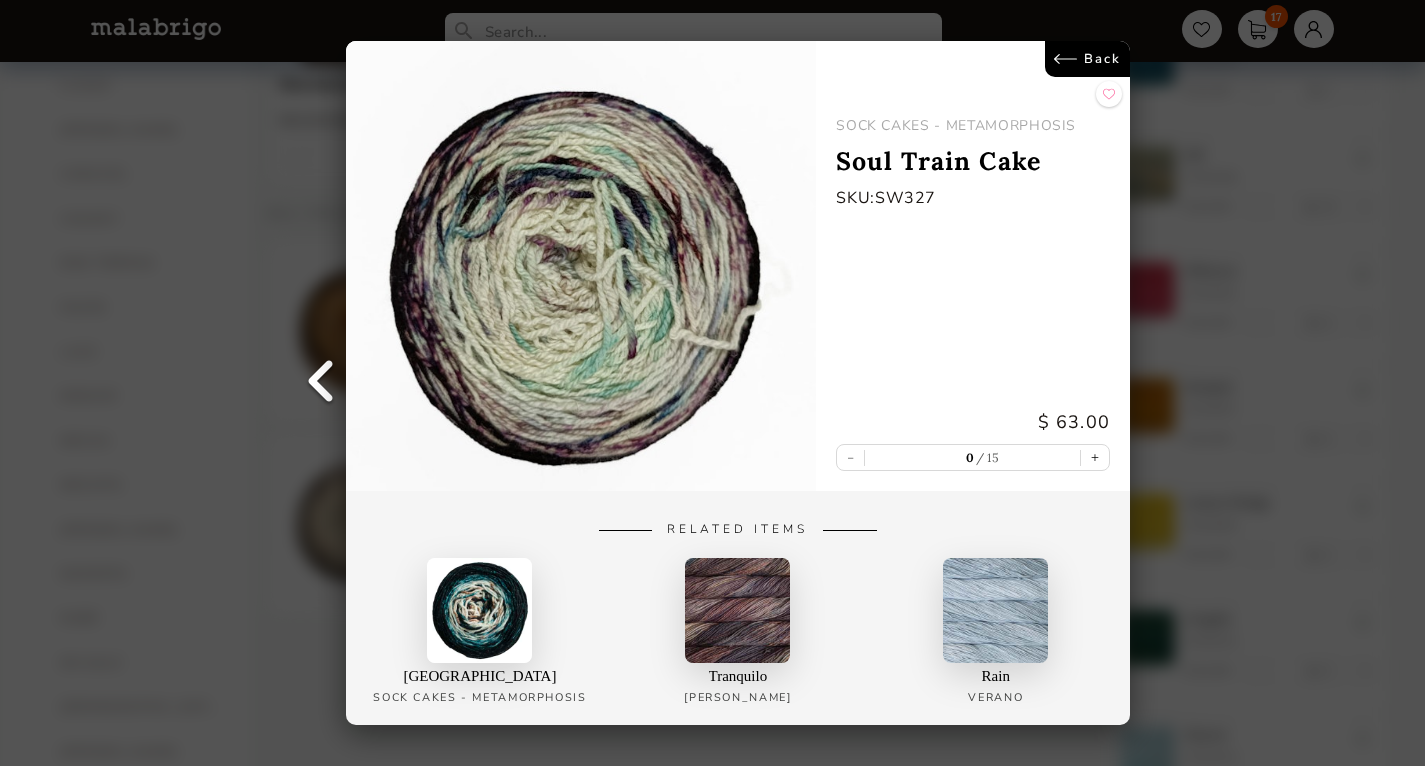 click on "Back" at bounding box center (1086, 59) 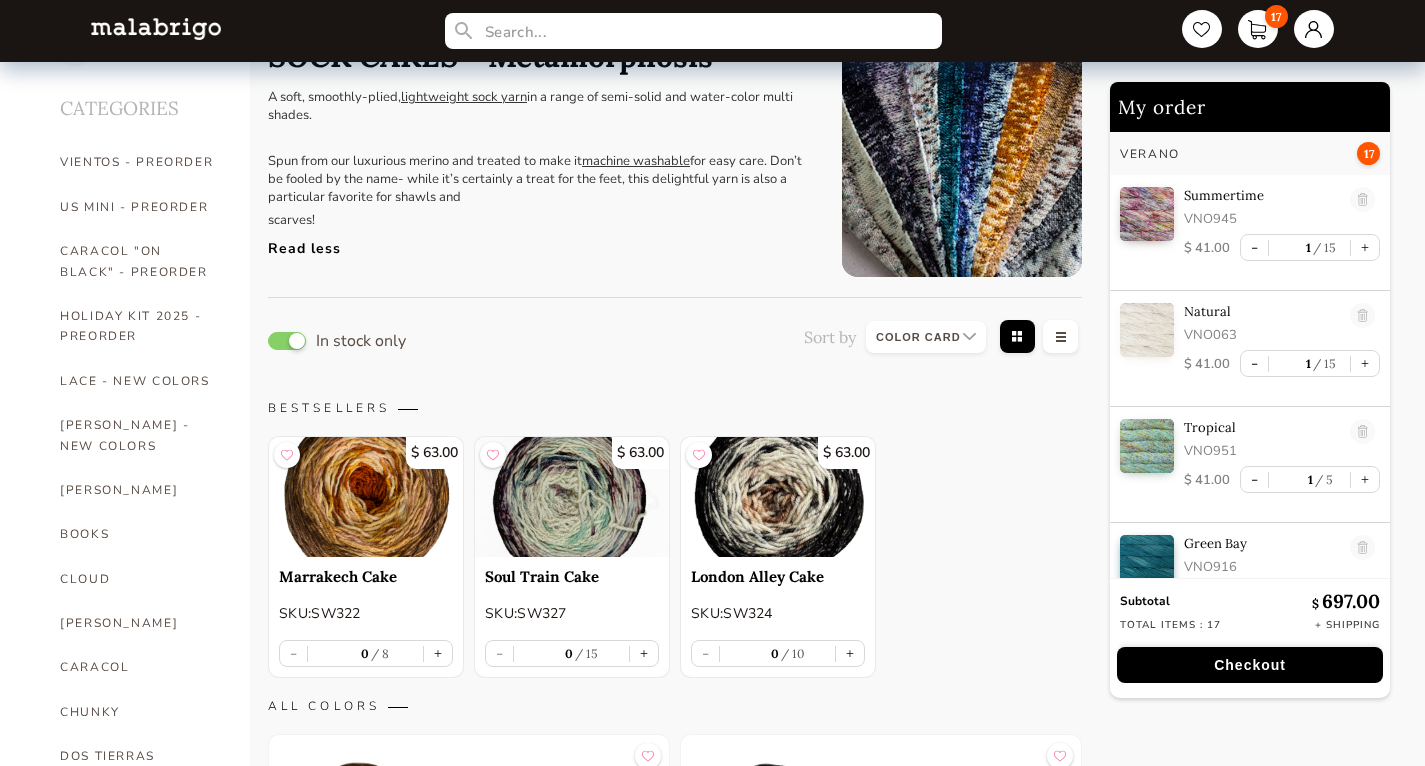scroll, scrollTop: 0, scrollLeft: 0, axis: both 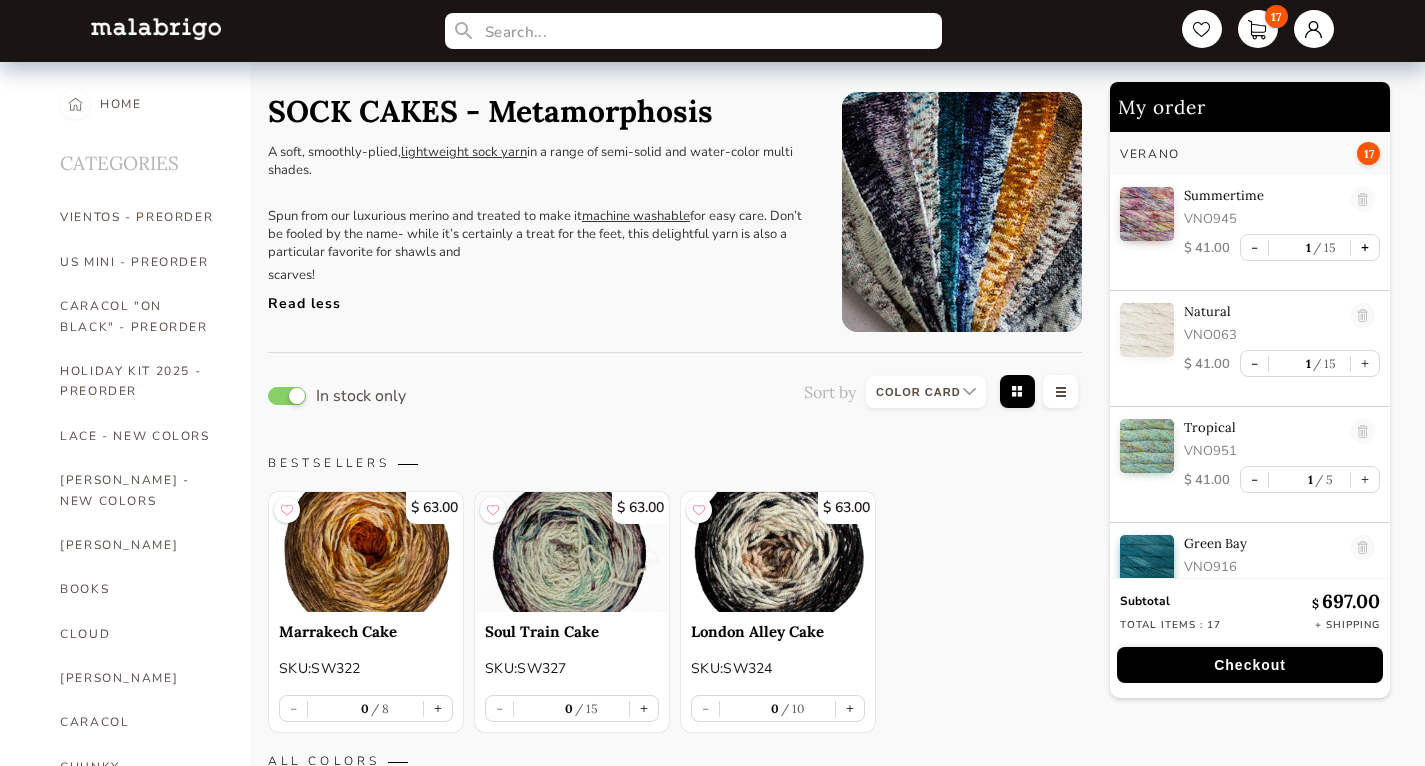 click on "+" at bounding box center (1365, 247) 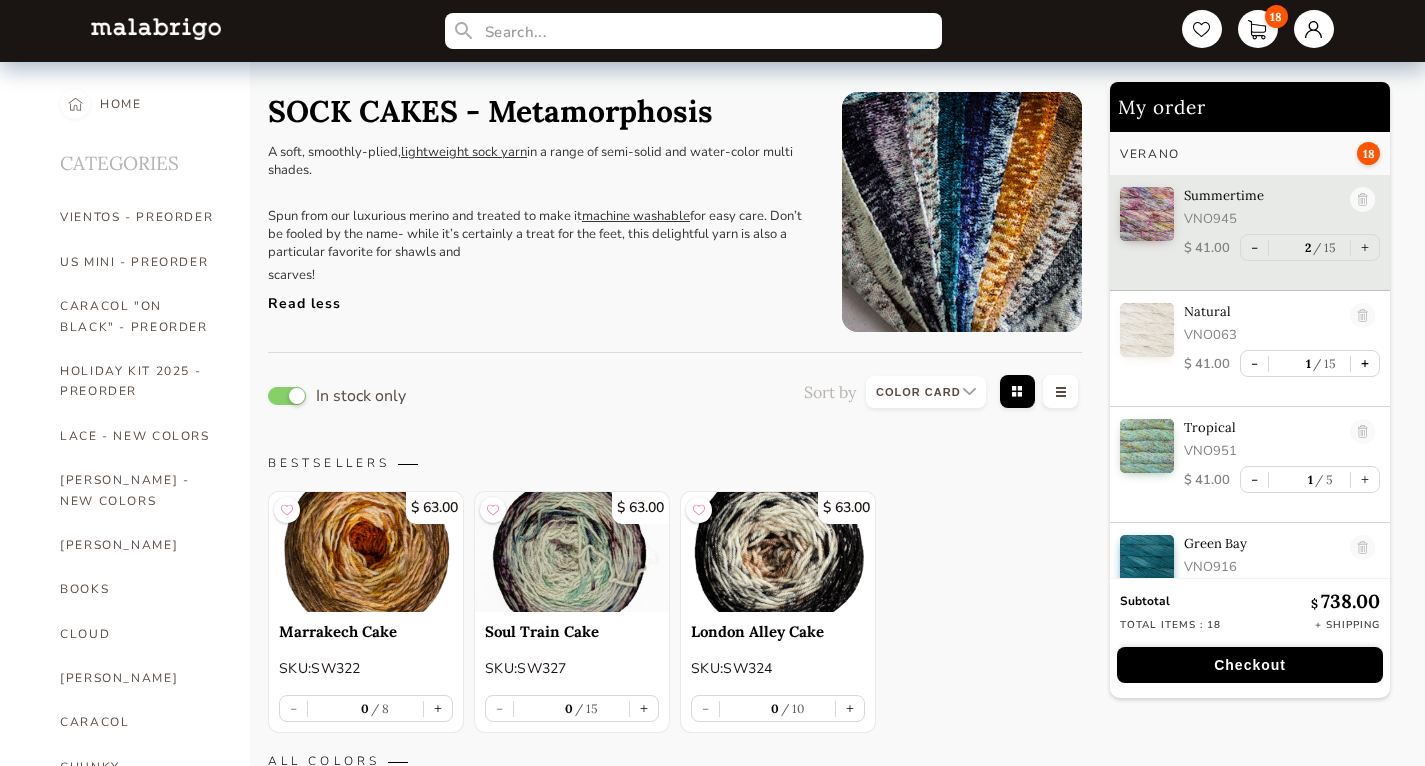click on "+" at bounding box center [1365, 363] 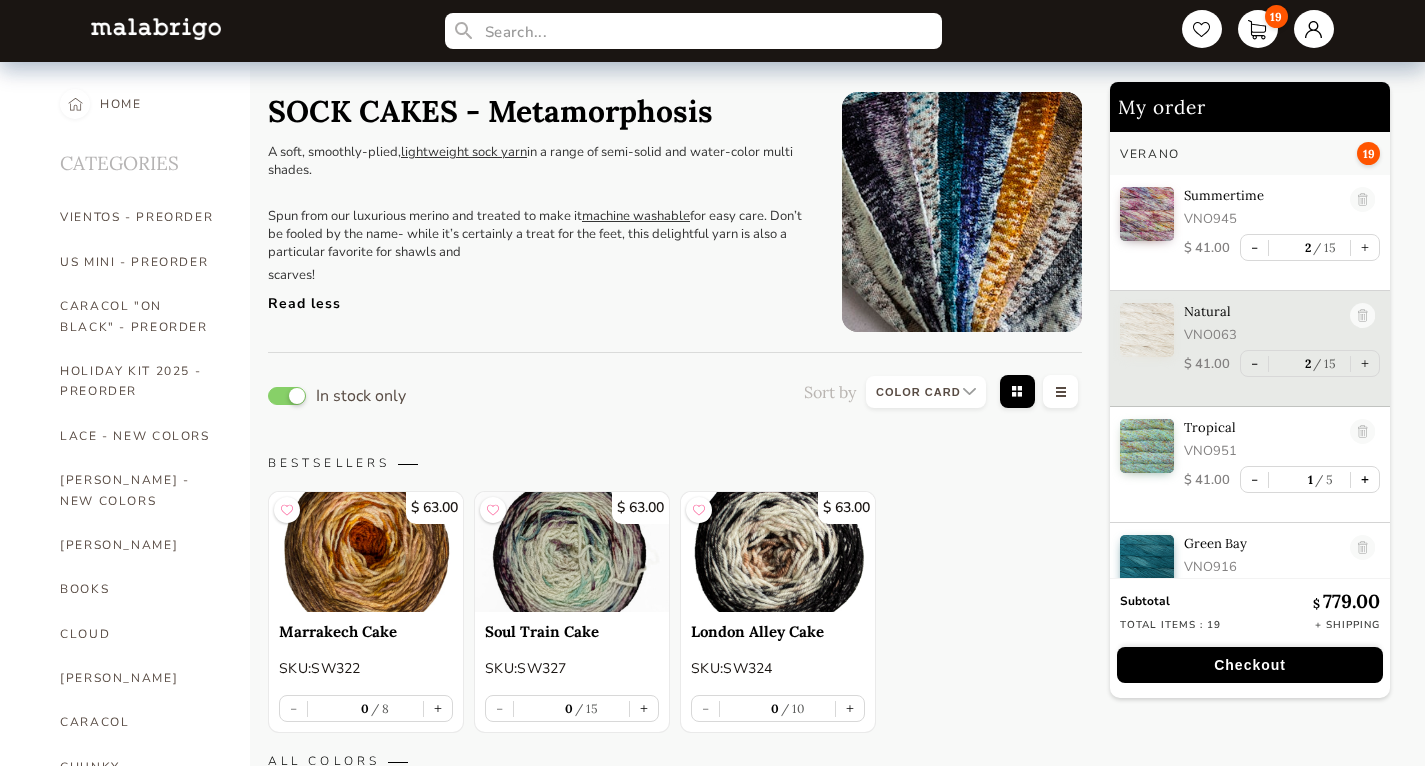 click on "+" at bounding box center [1365, 479] 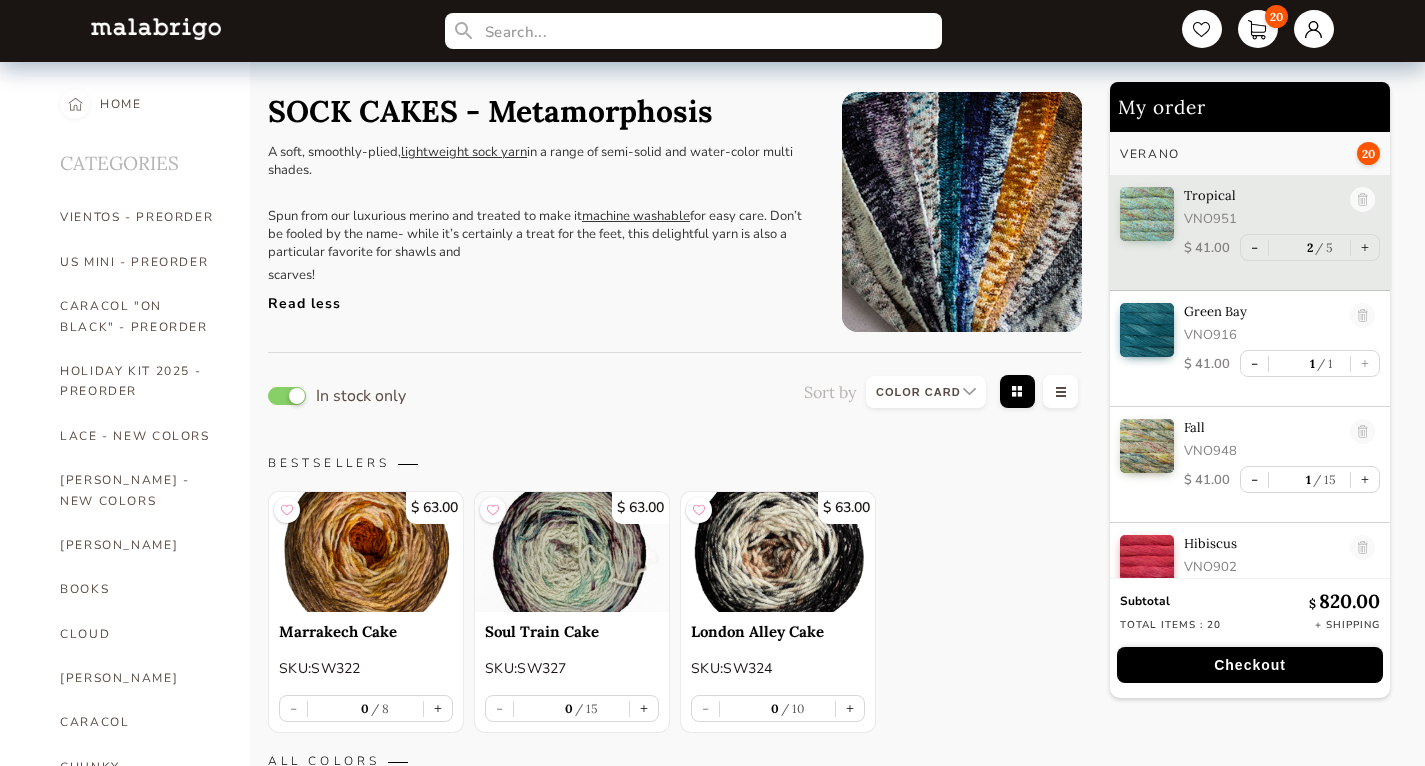 scroll, scrollTop: 254, scrollLeft: 0, axis: vertical 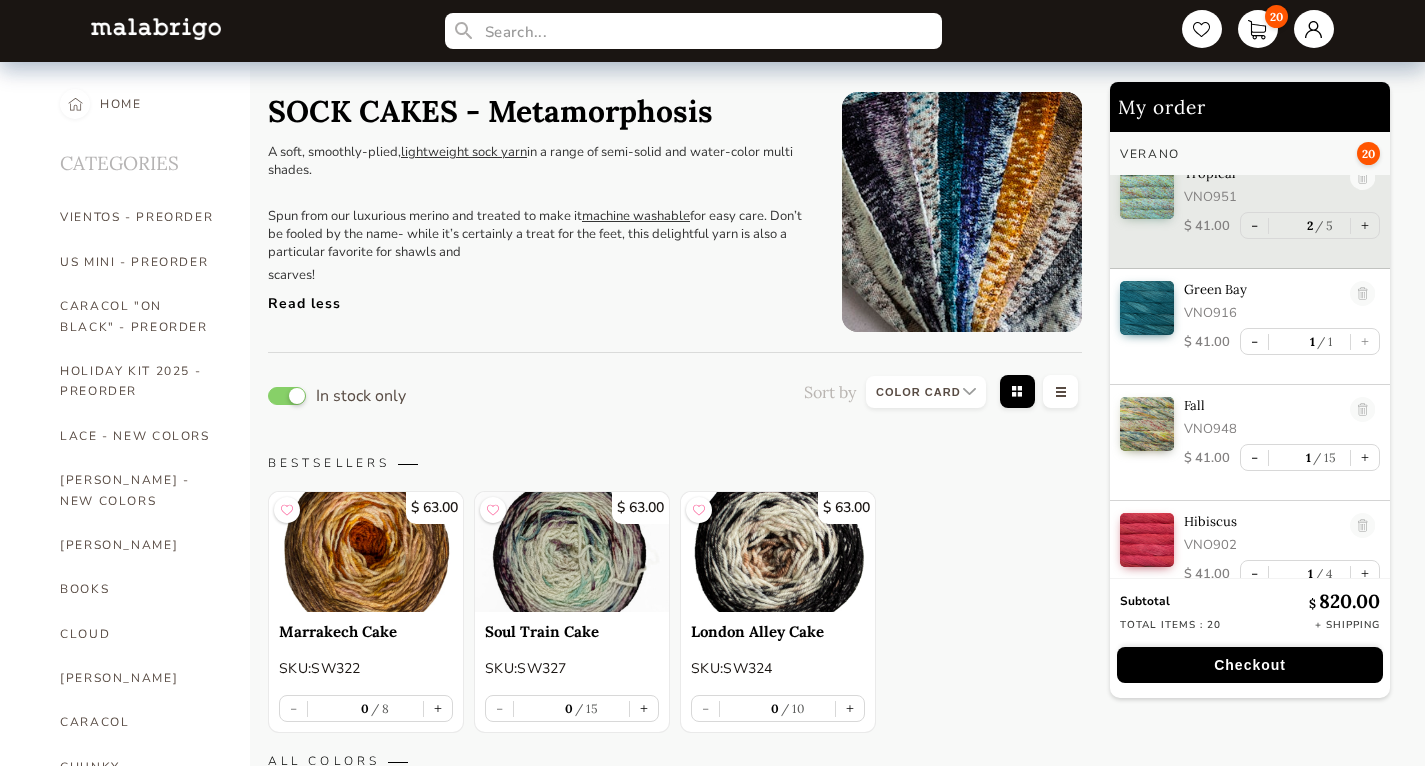 click on "- 1 1 +" at bounding box center (1310, 341) 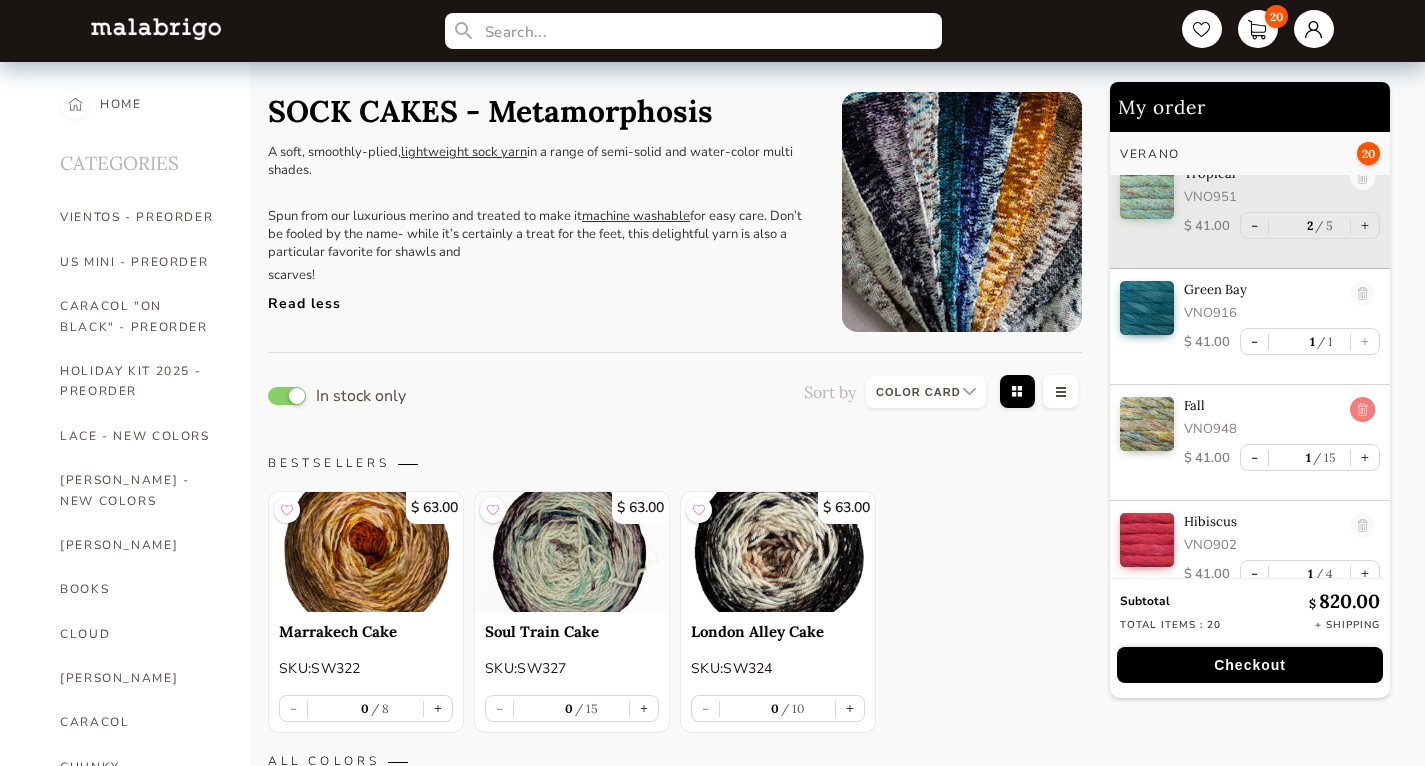 click at bounding box center [1362, 410] 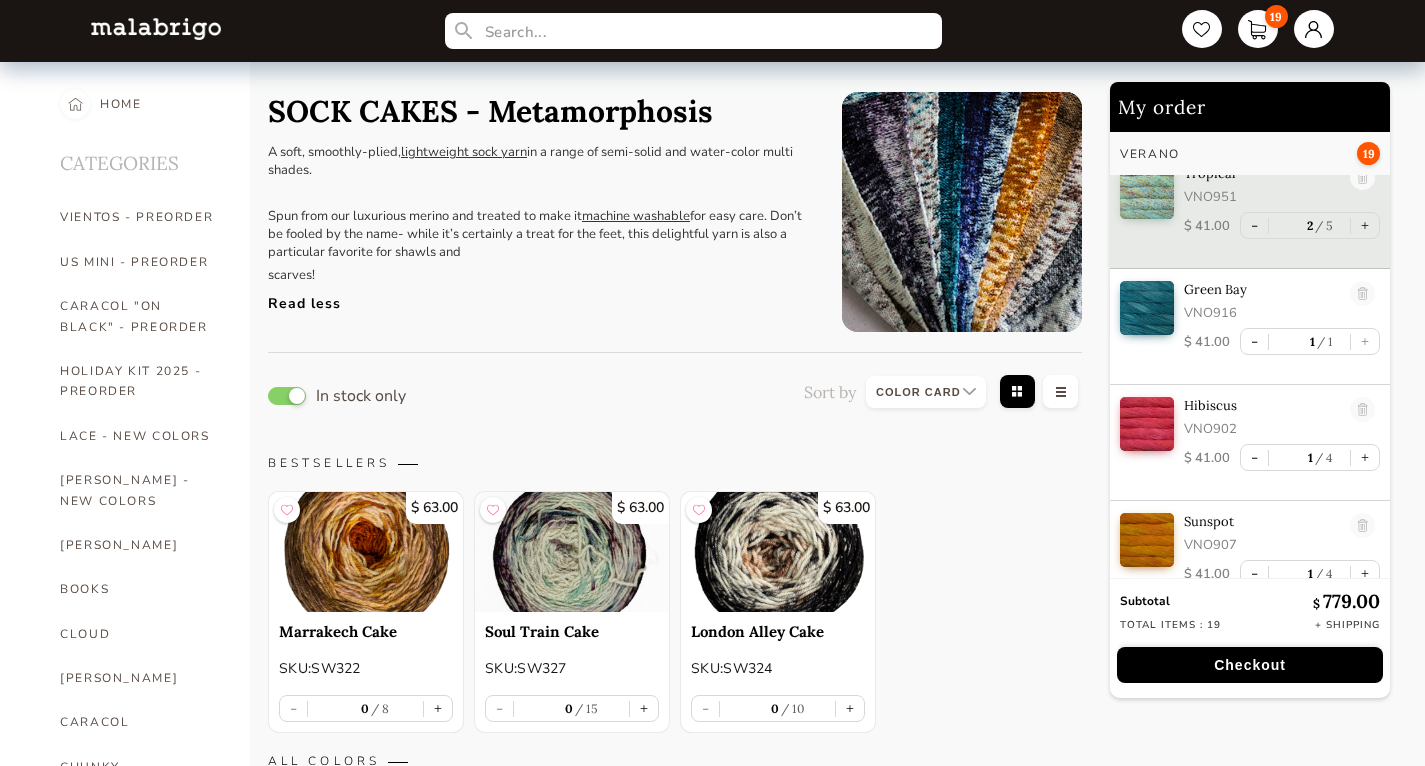 click on "- 1 1 +" at bounding box center [1310, 341] 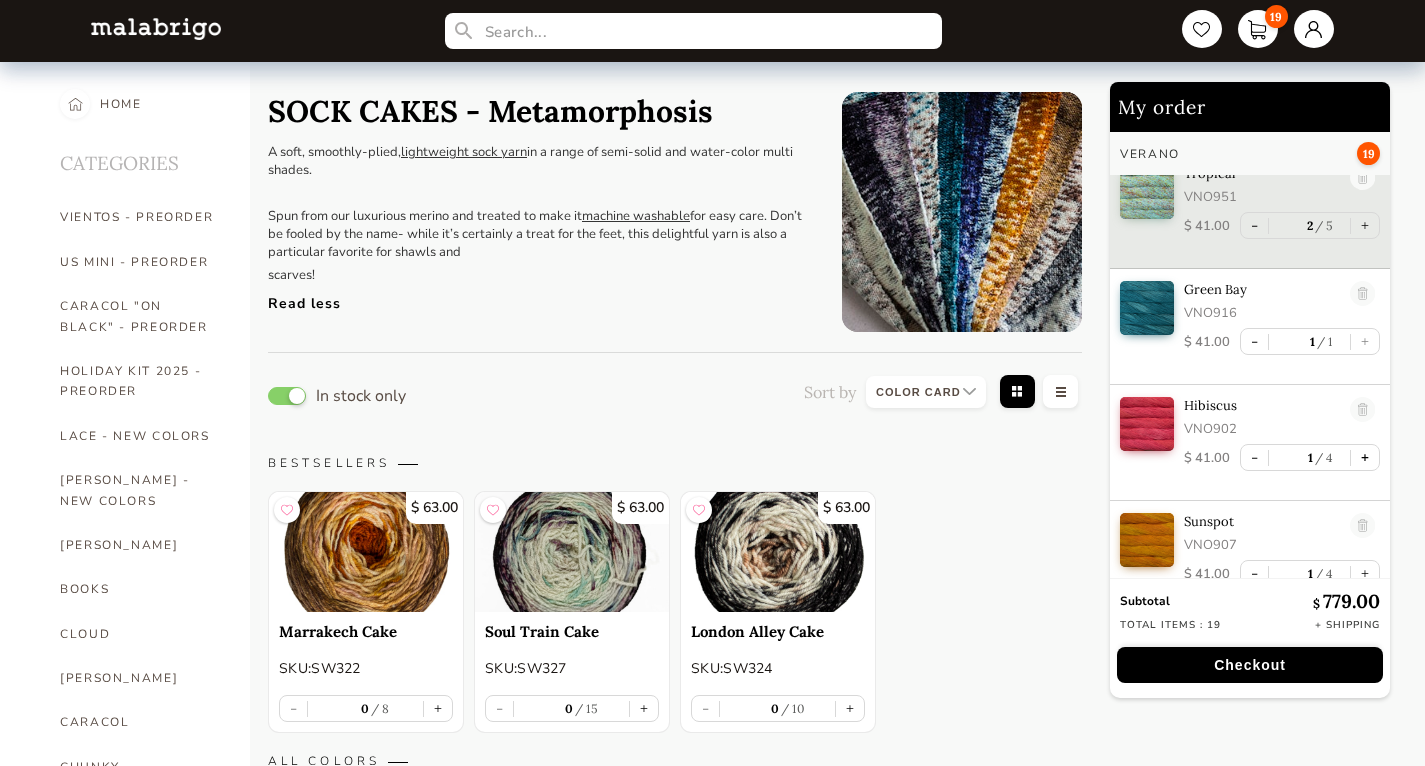 click on "+" at bounding box center (1365, 457) 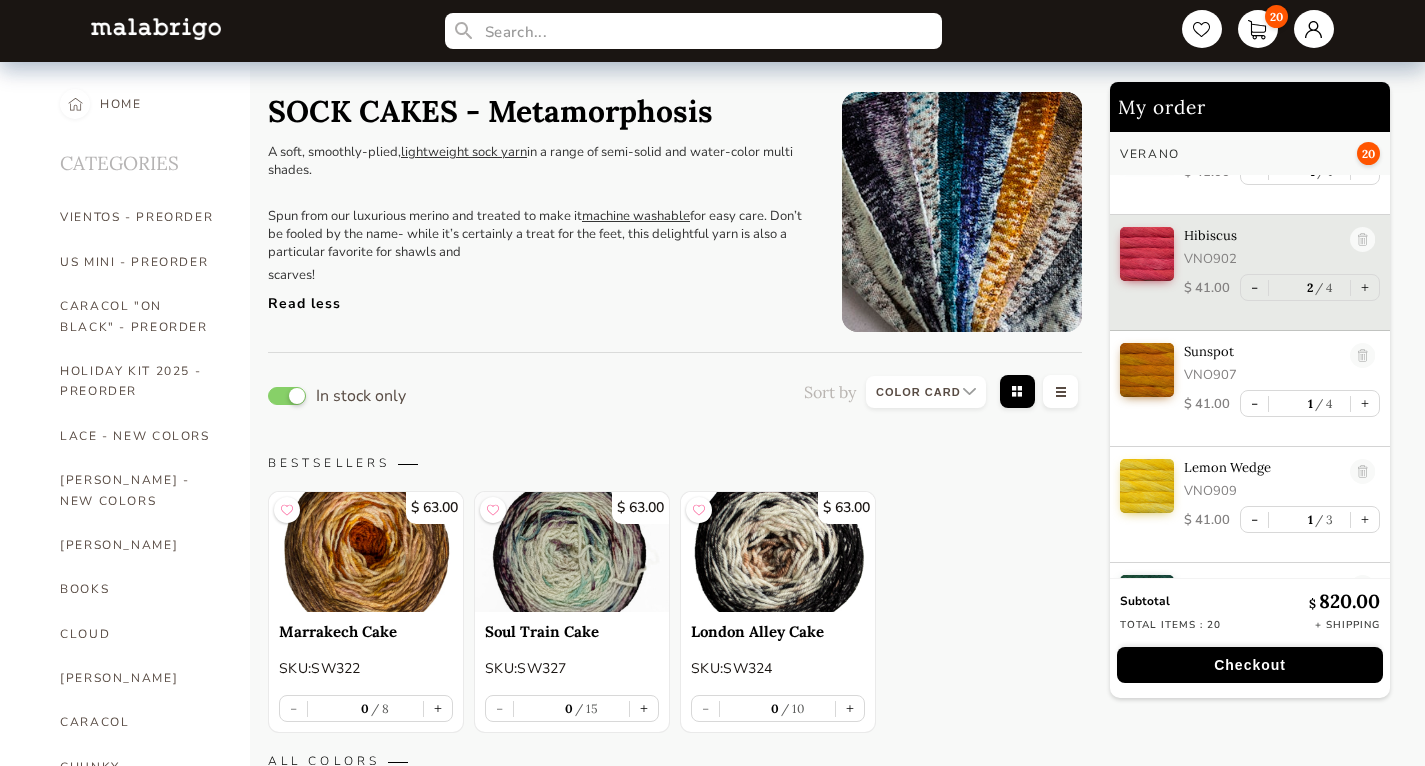 scroll, scrollTop: 433, scrollLeft: 0, axis: vertical 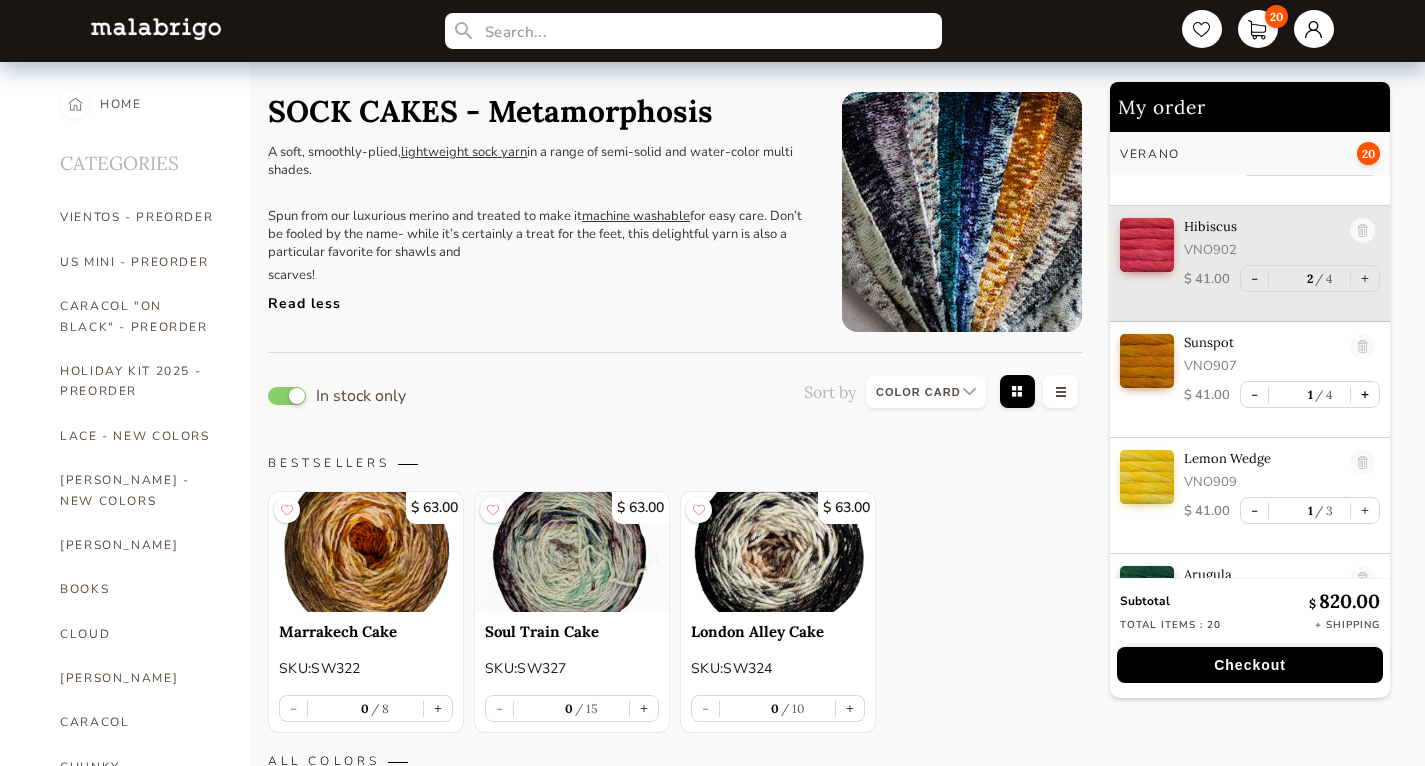 click on "+" at bounding box center (1365, 394) 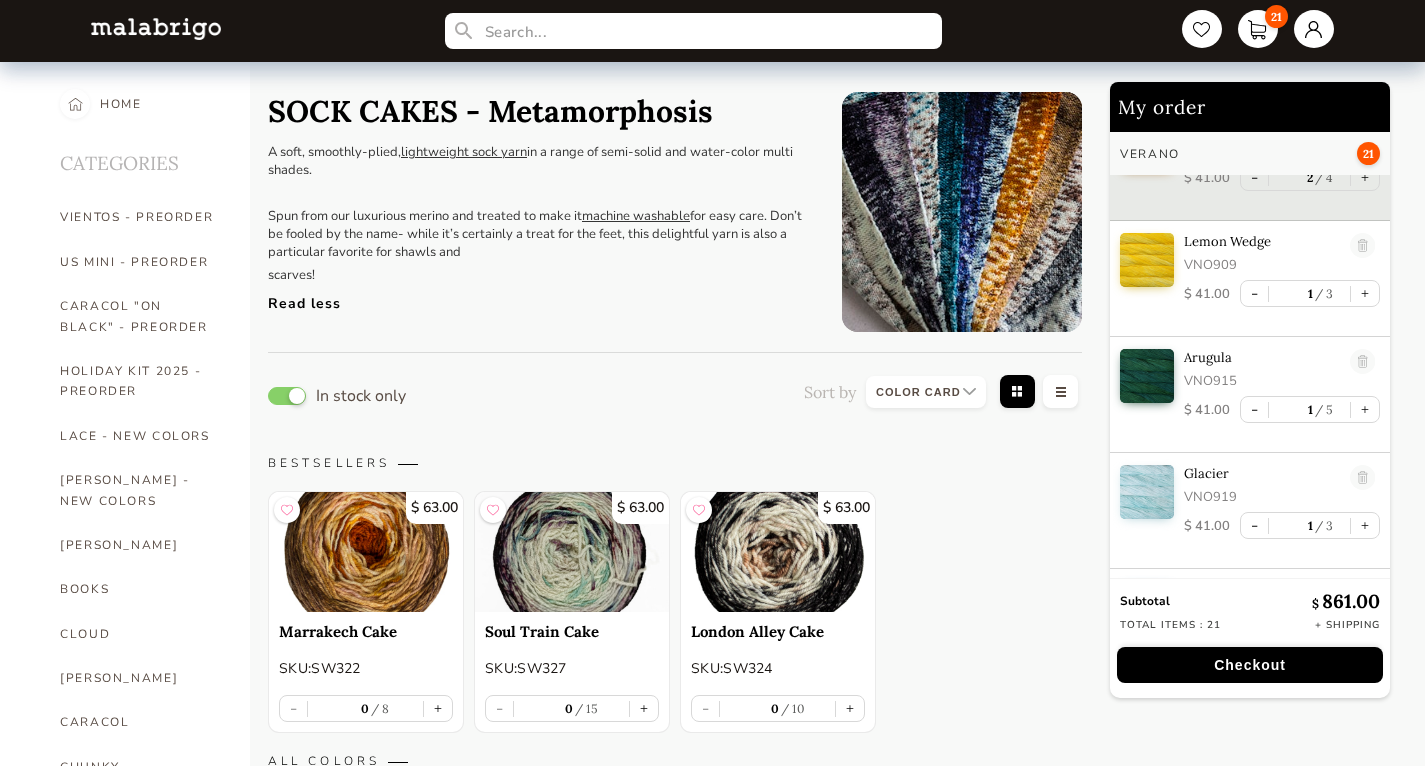 scroll, scrollTop: 616, scrollLeft: 0, axis: vertical 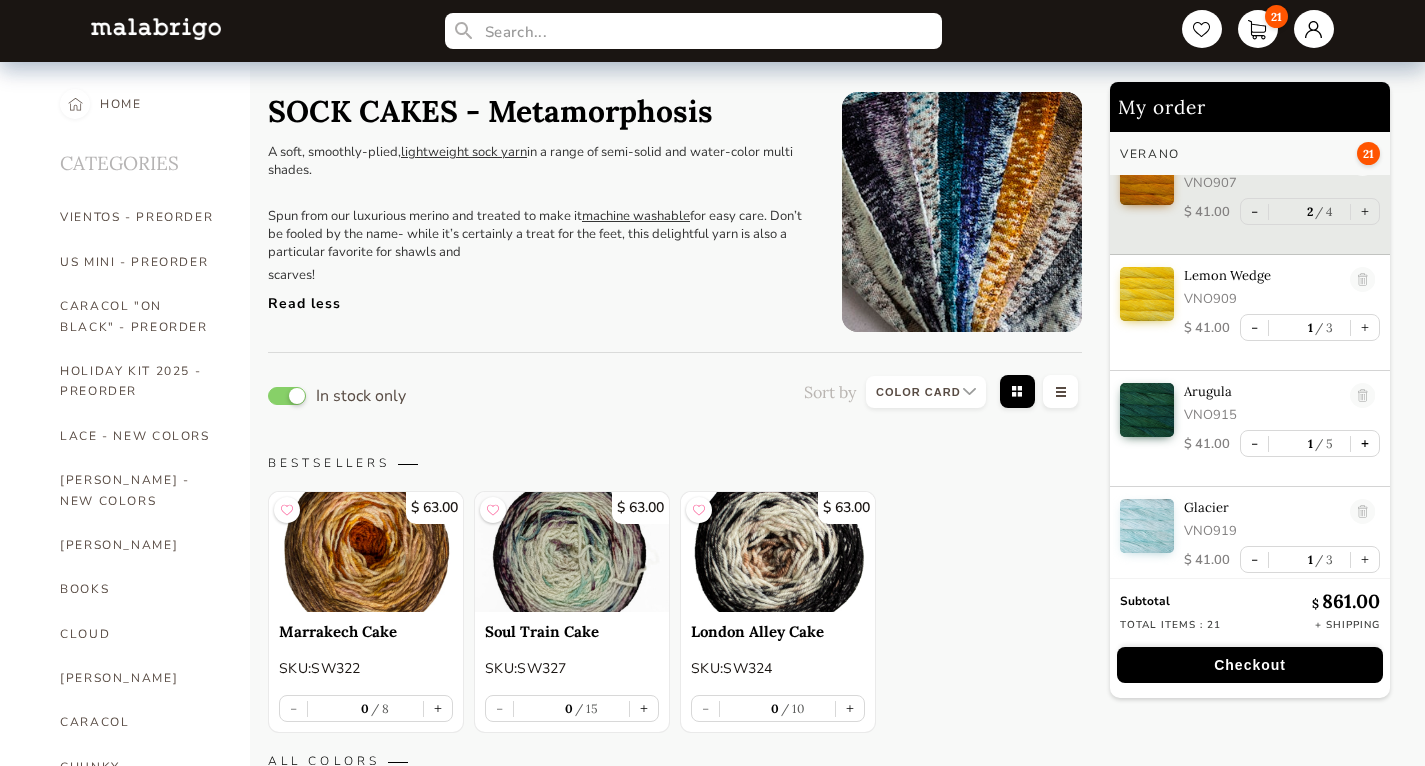 click on "+" at bounding box center [1365, 443] 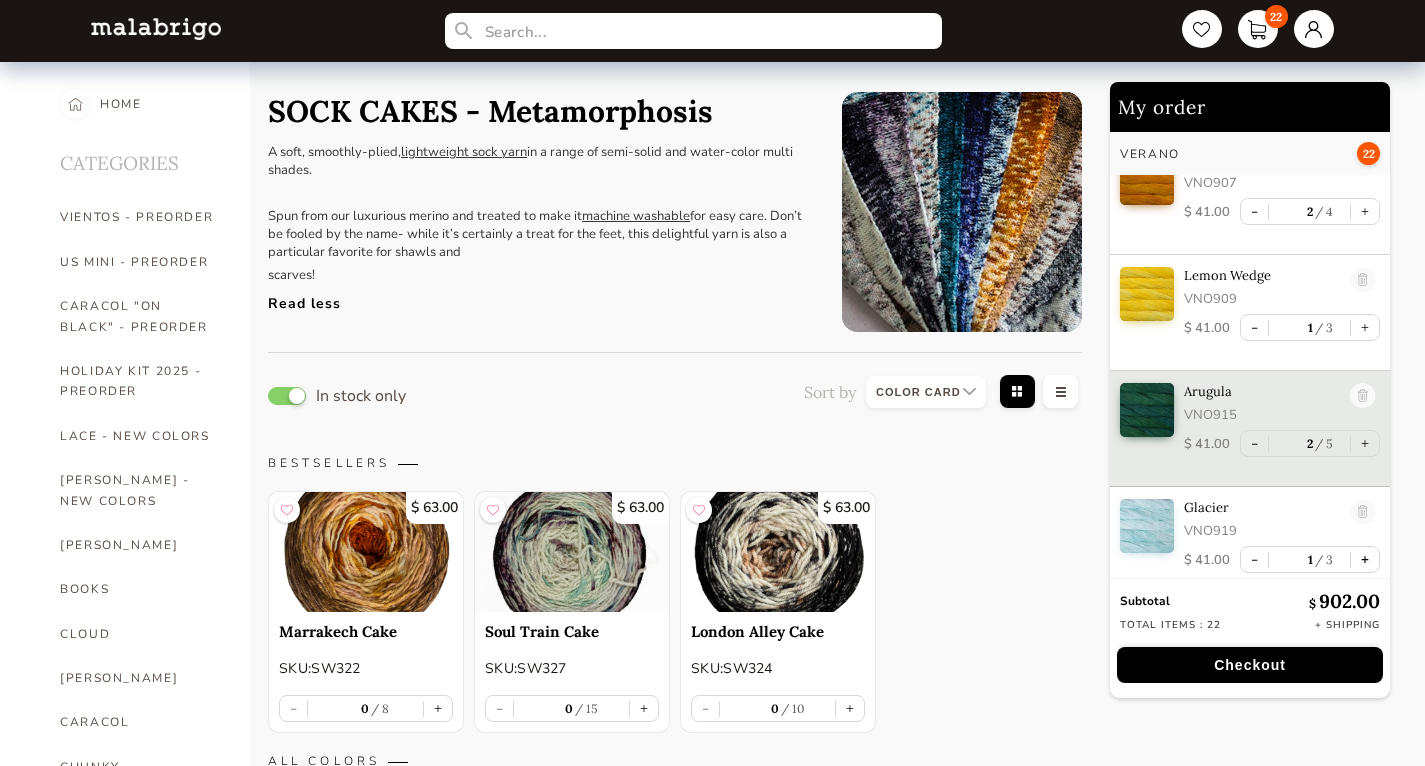 click on "+" at bounding box center [1365, 559] 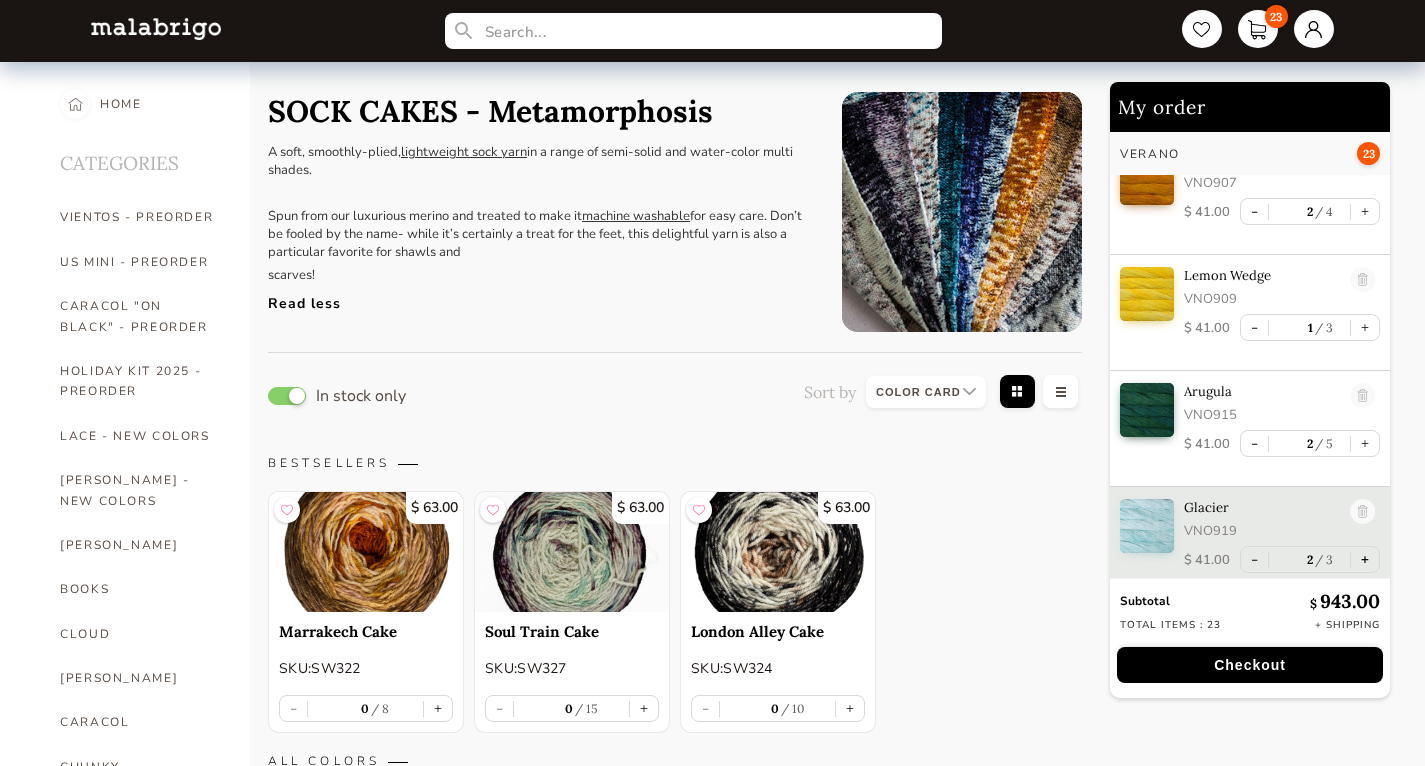 type on "2" 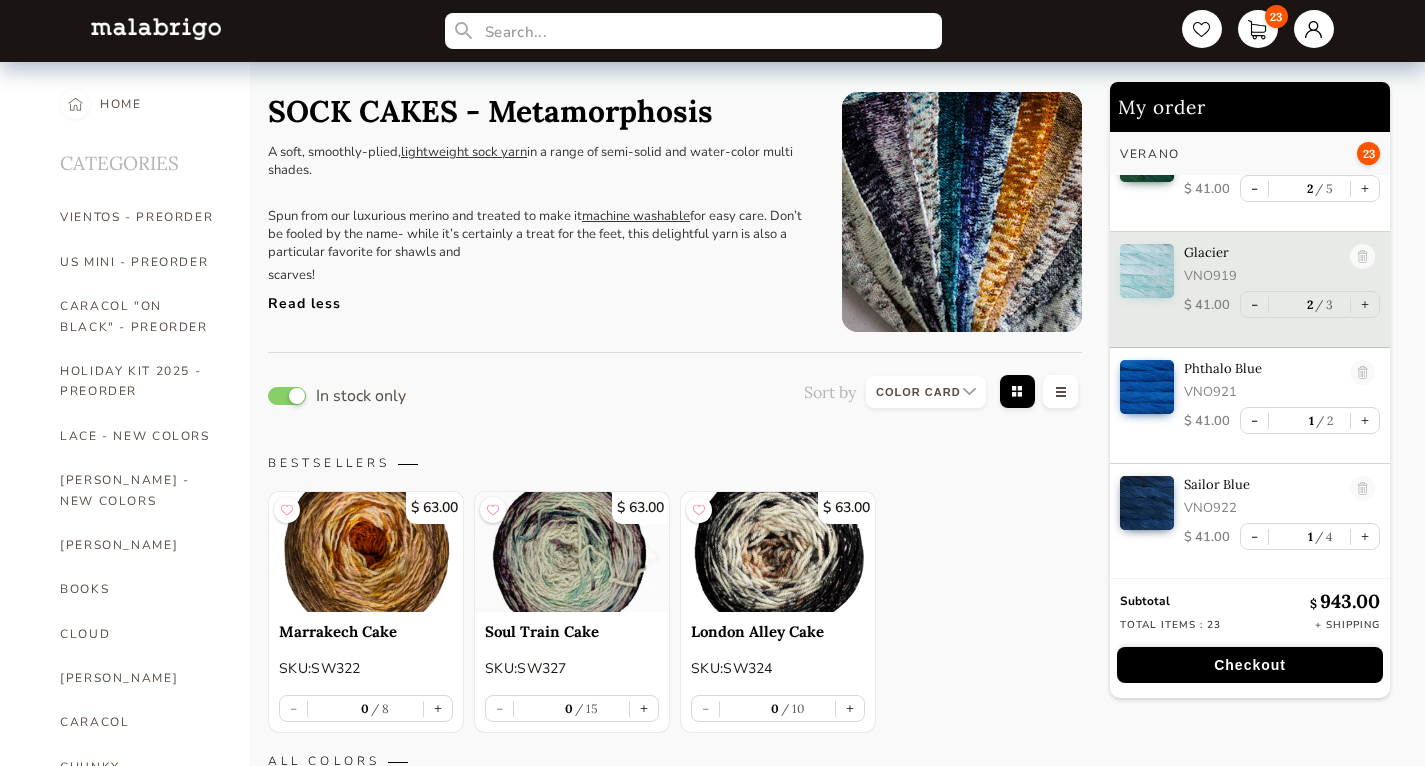 scroll, scrollTop: 874, scrollLeft: 0, axis: vertical 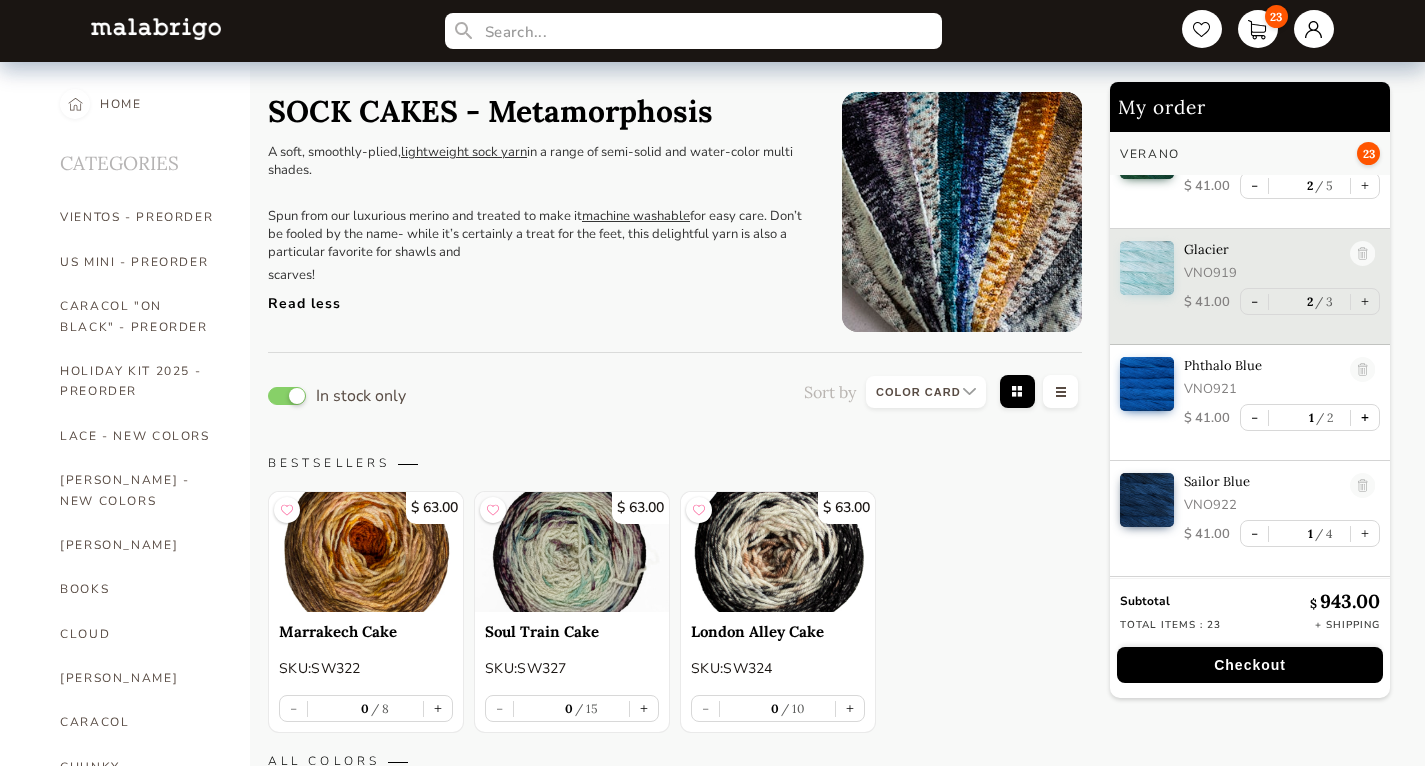 click on "+" at bounding box center [1365, 417] 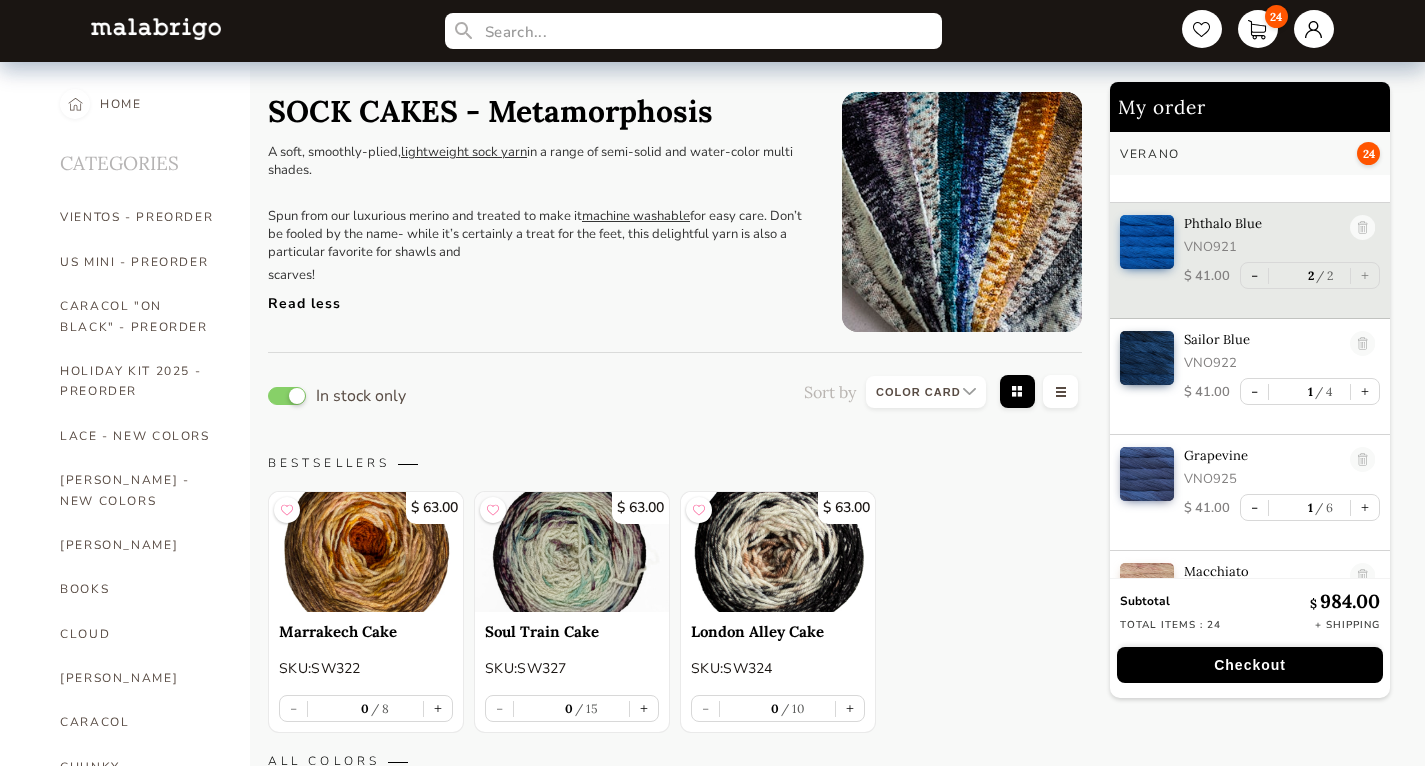 scroll, scrollTop: 1093, scrollLeft: 0, axis: vertical 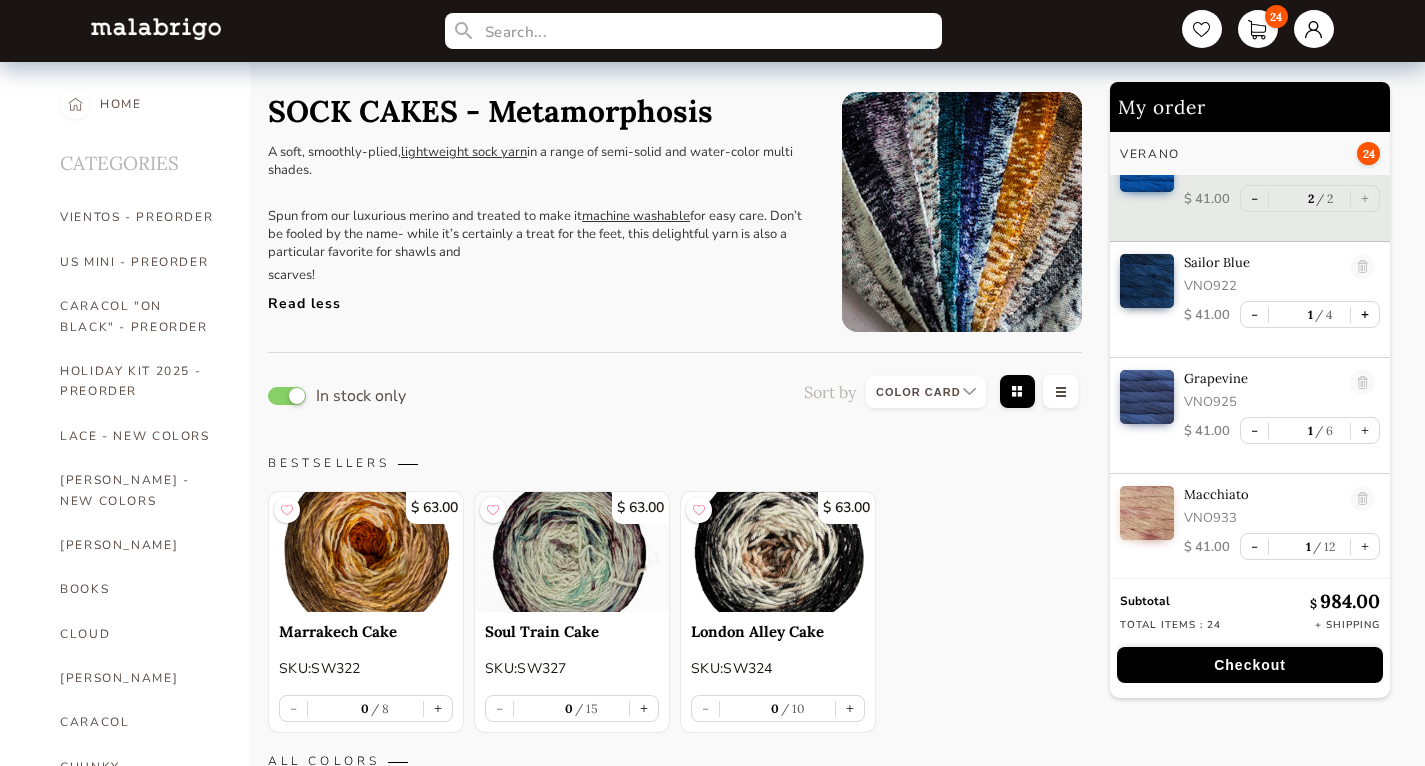click on "+" at bounding box center [1365, 314] 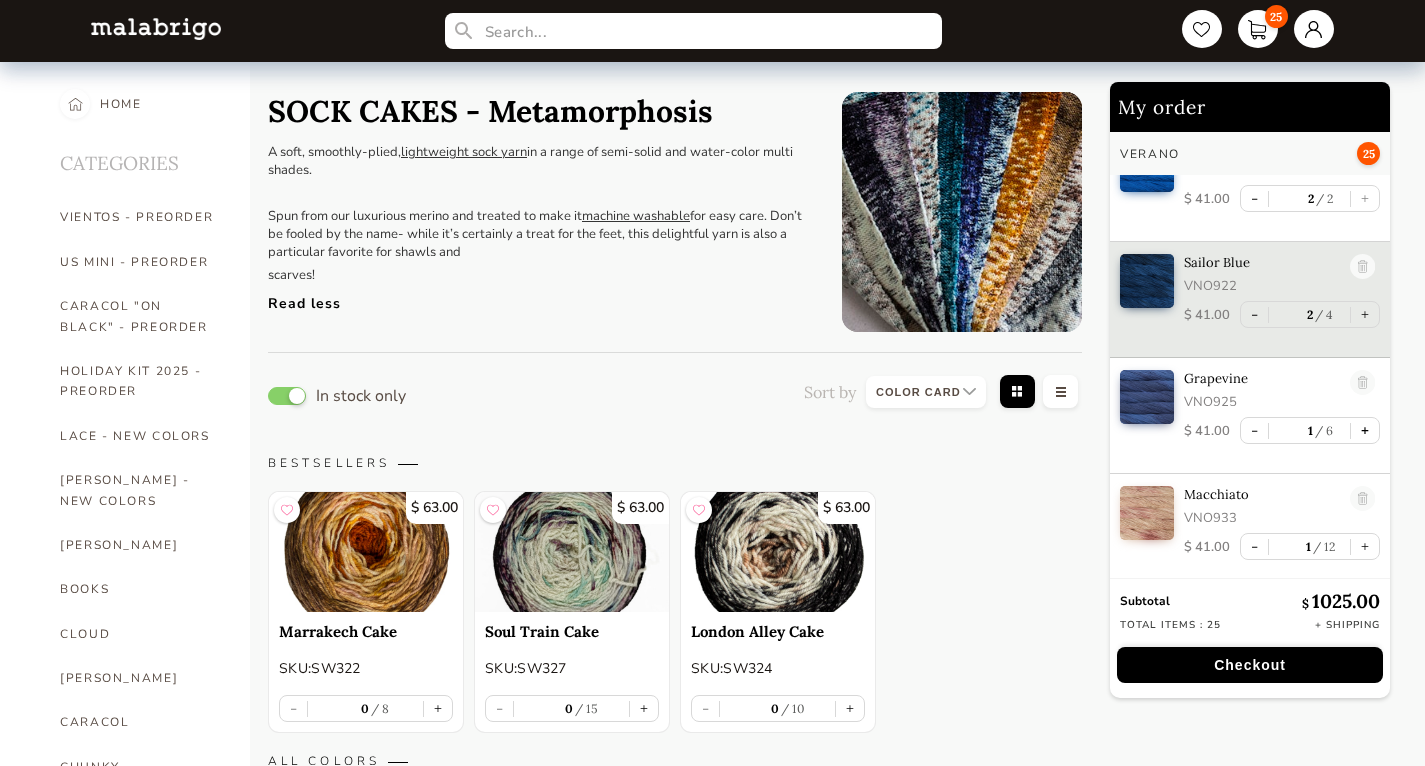 click on "+" at bounding box center [1365, 430] 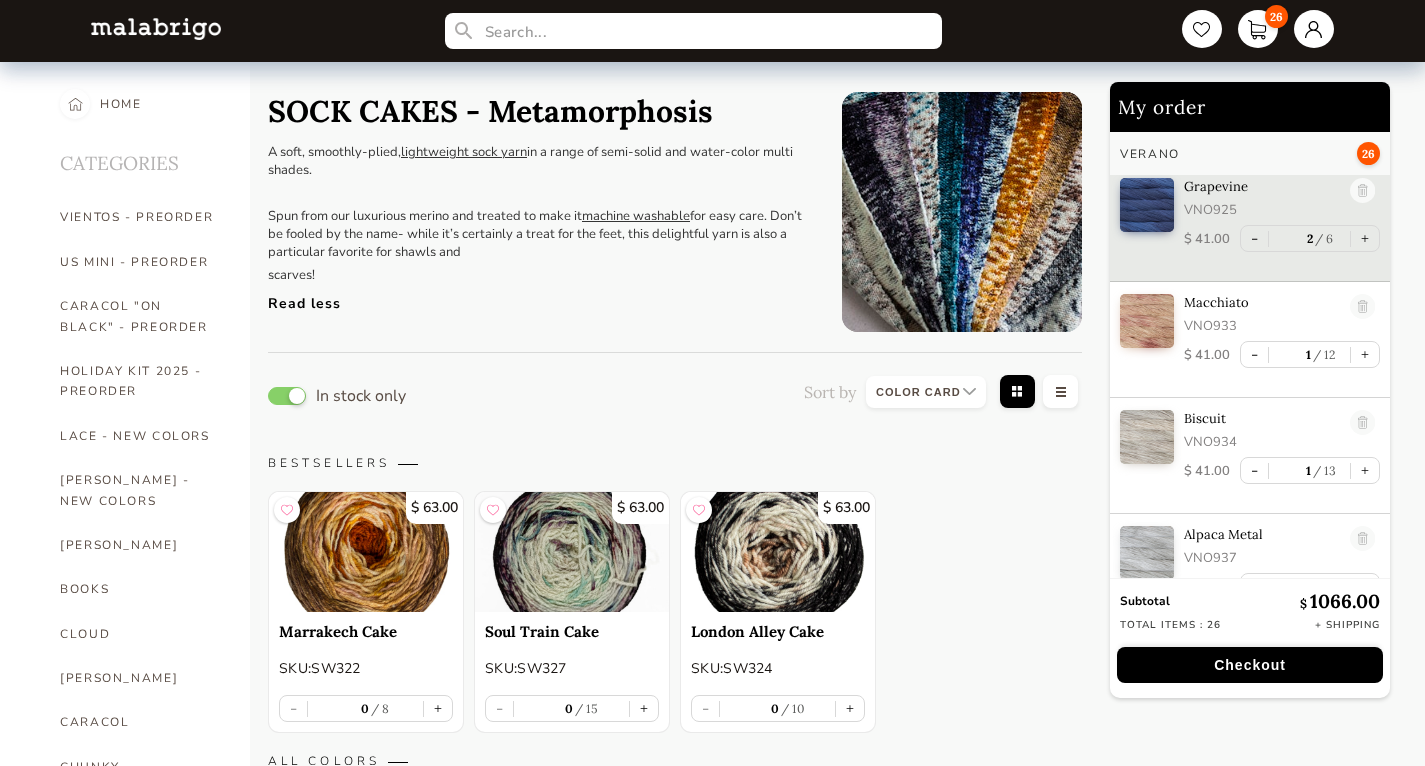 scroll, scrollTop: 1296, scrollLeft: 0, axis: vertical 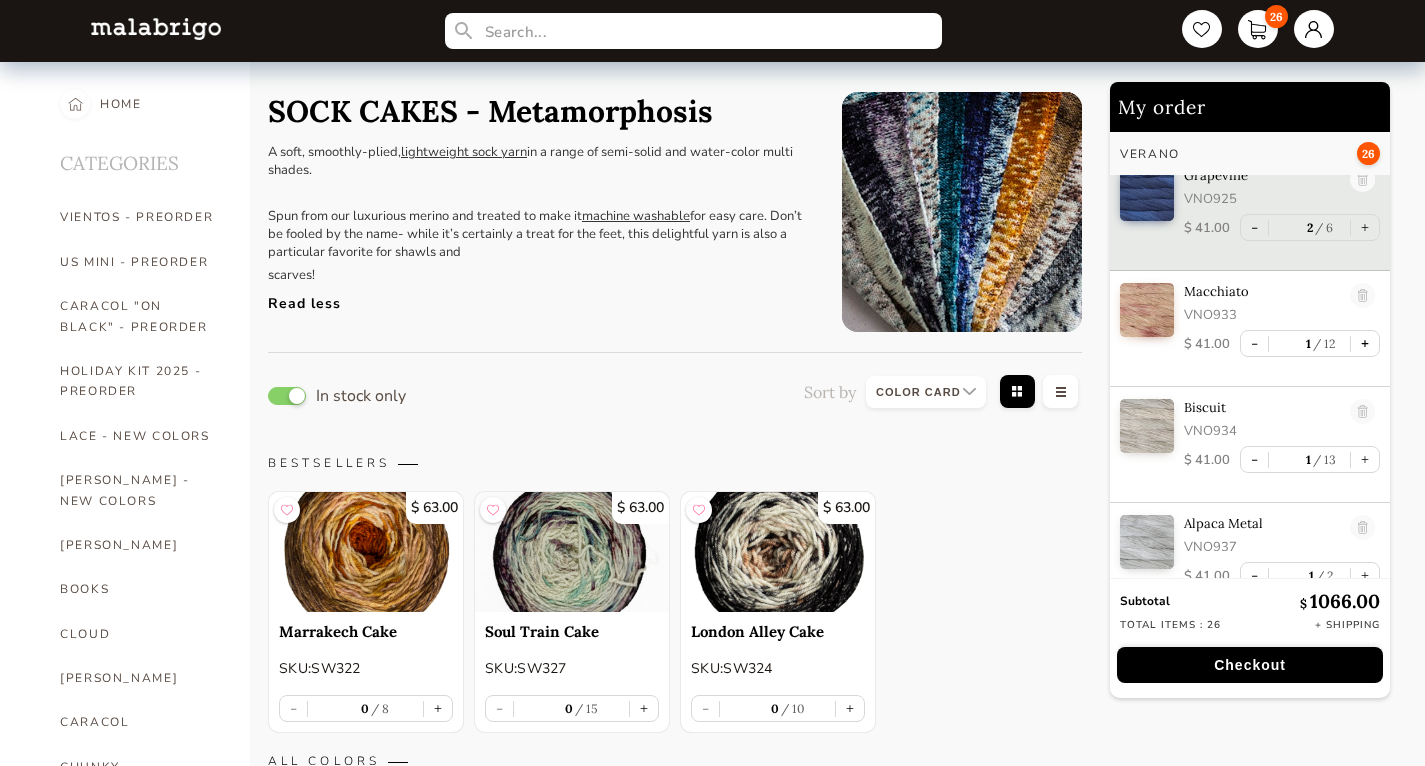 click on "+" at bounding box center [1365, 343] 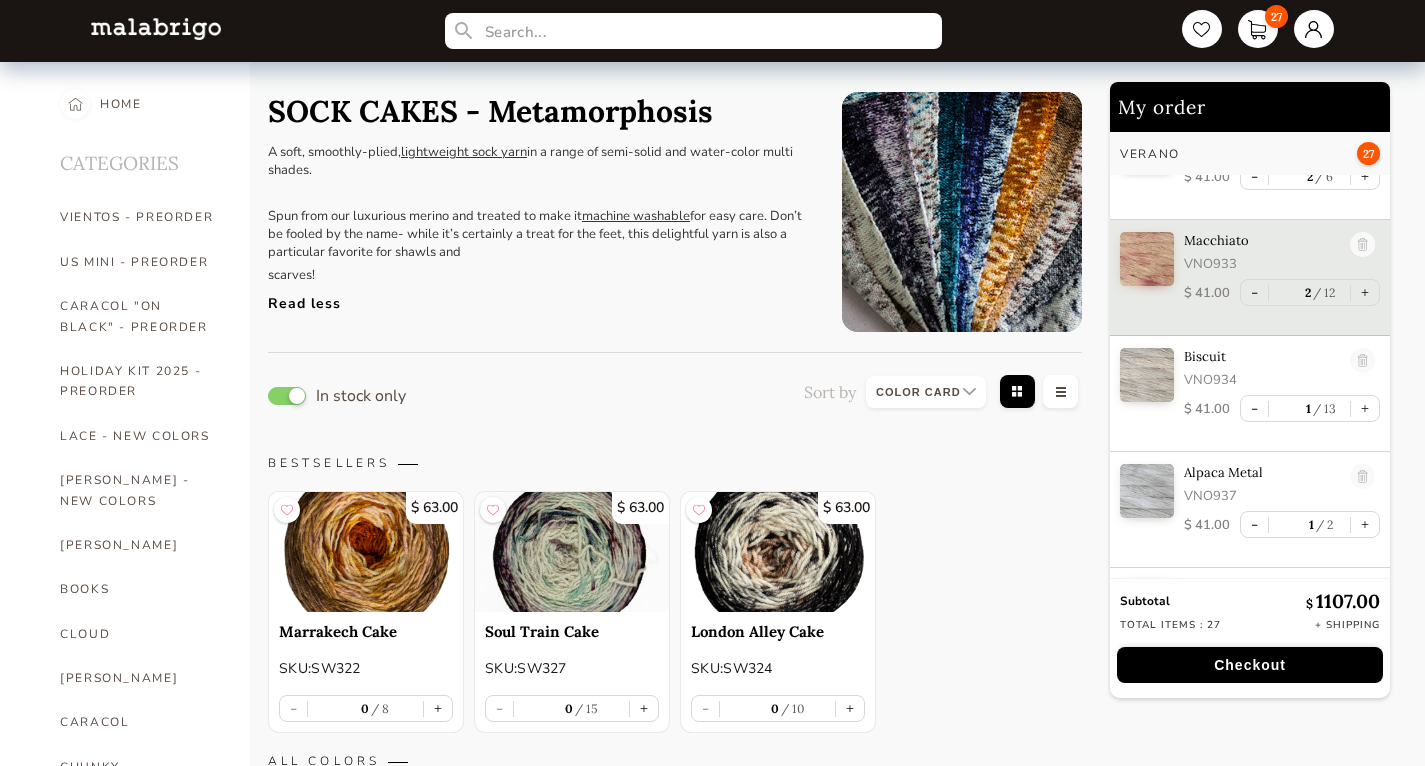 scroll, scrollTop: 1357, scrollLeft: 0, axis: vertical 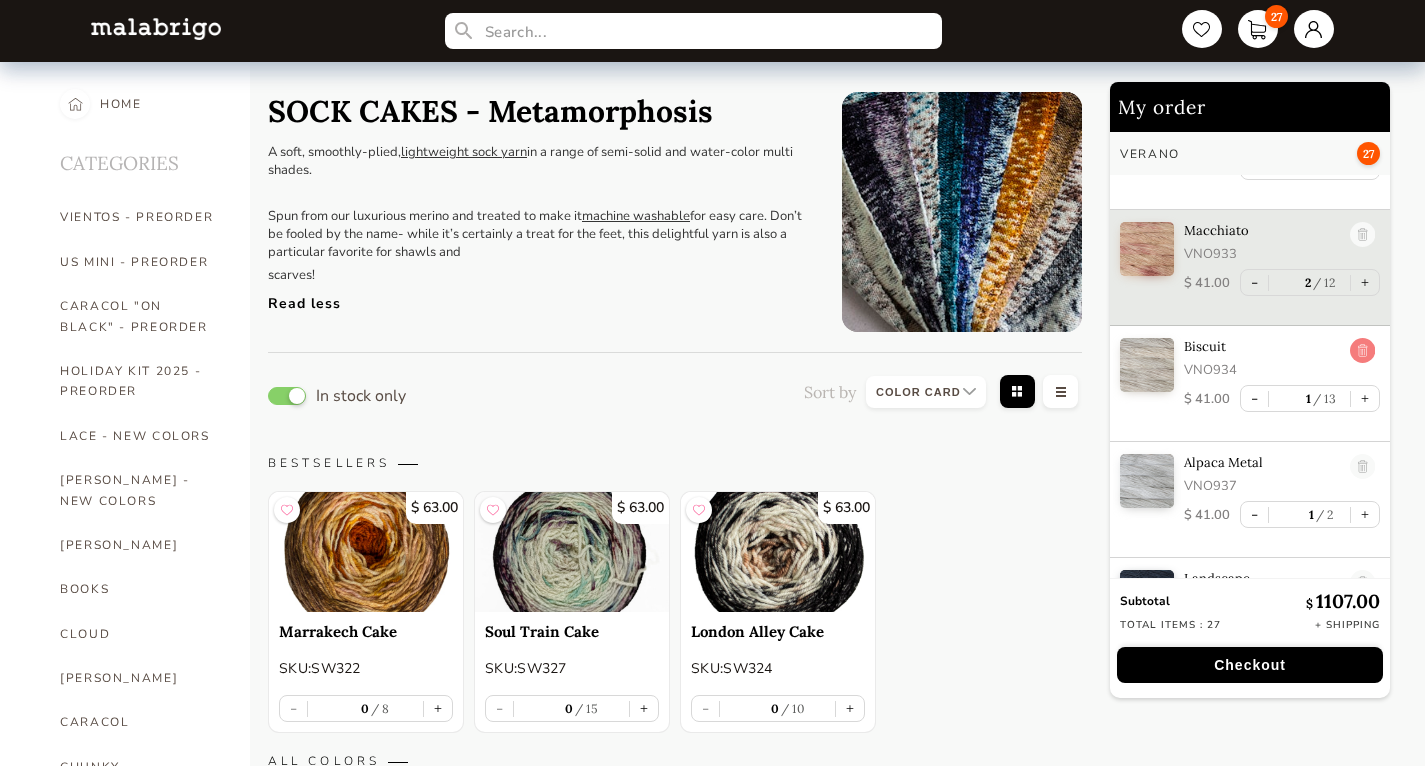 click at bounding box center [1362, 351] 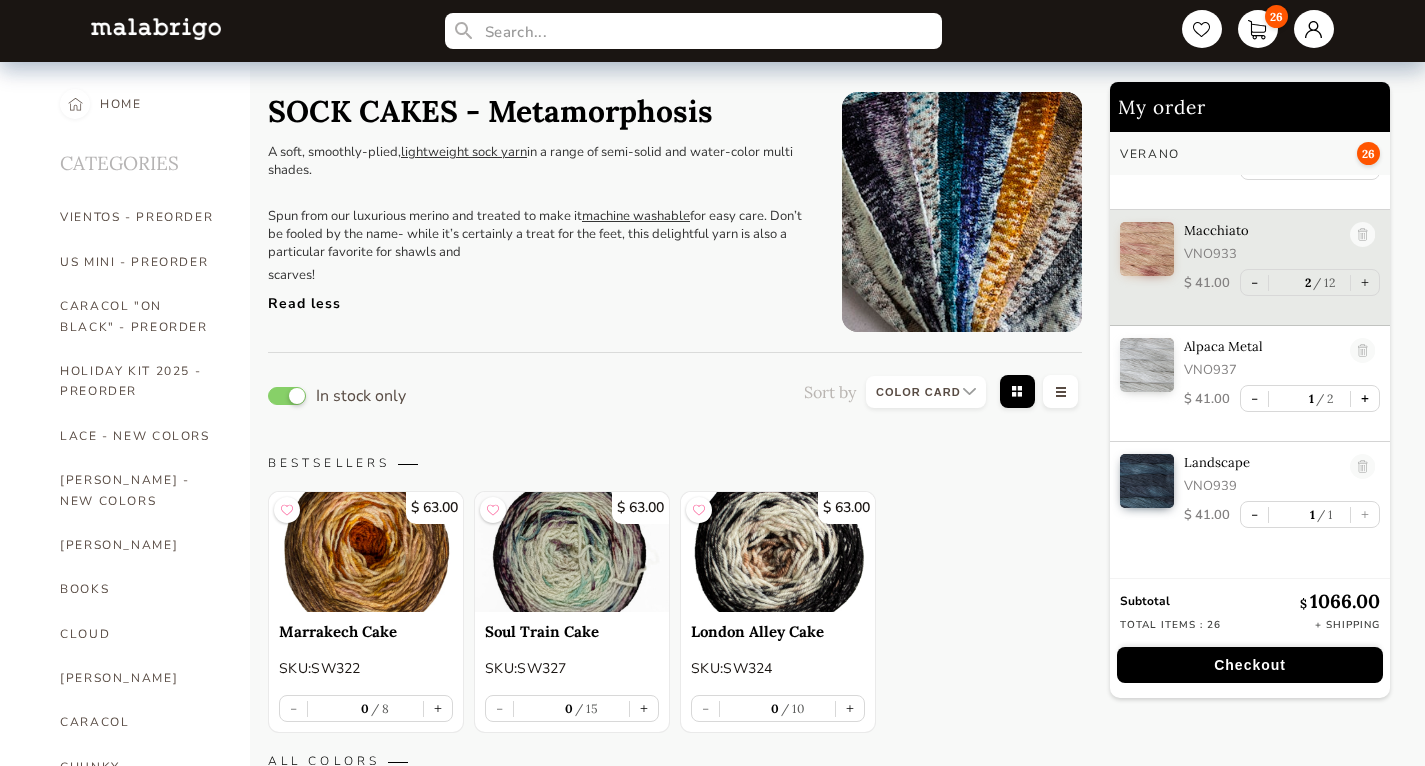 click on "+" at bounding box center (1365, 398) 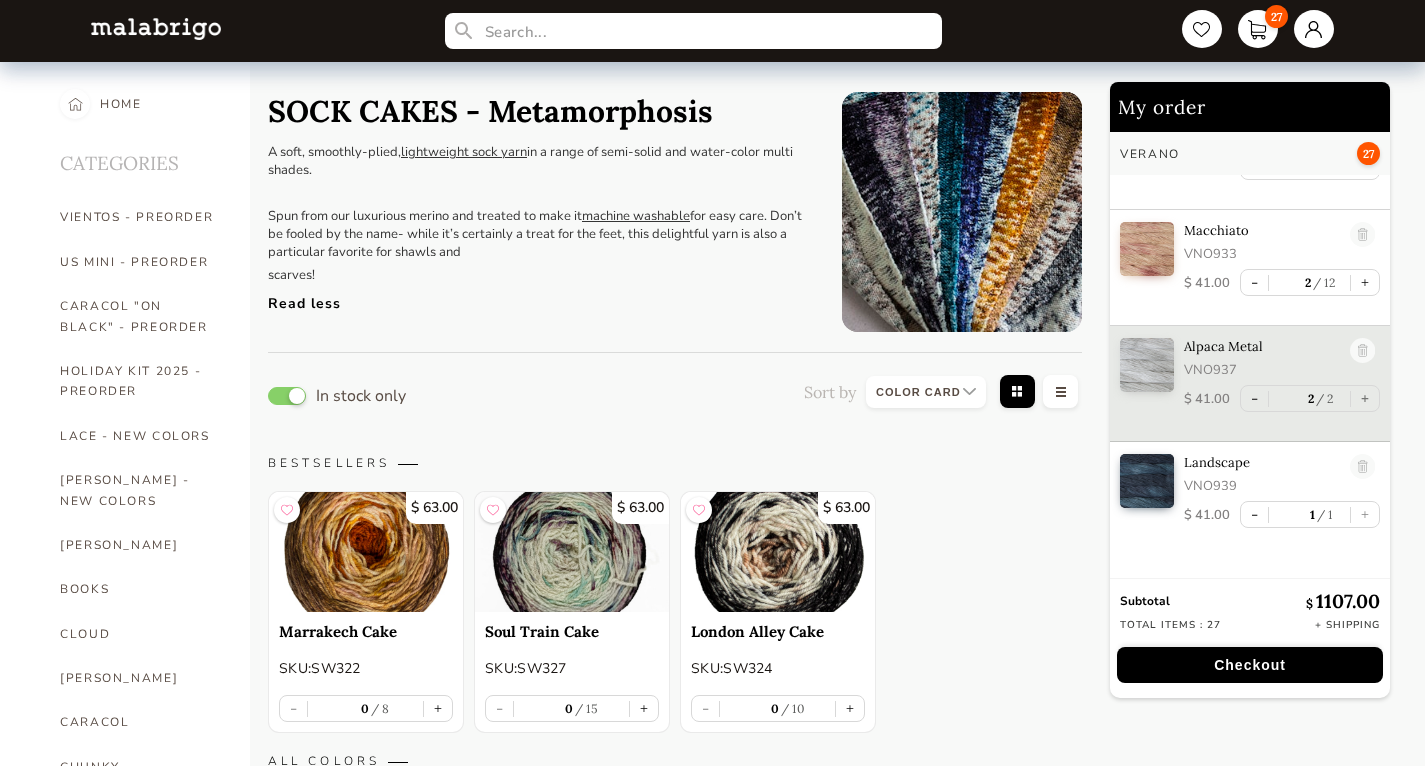 type on "2" 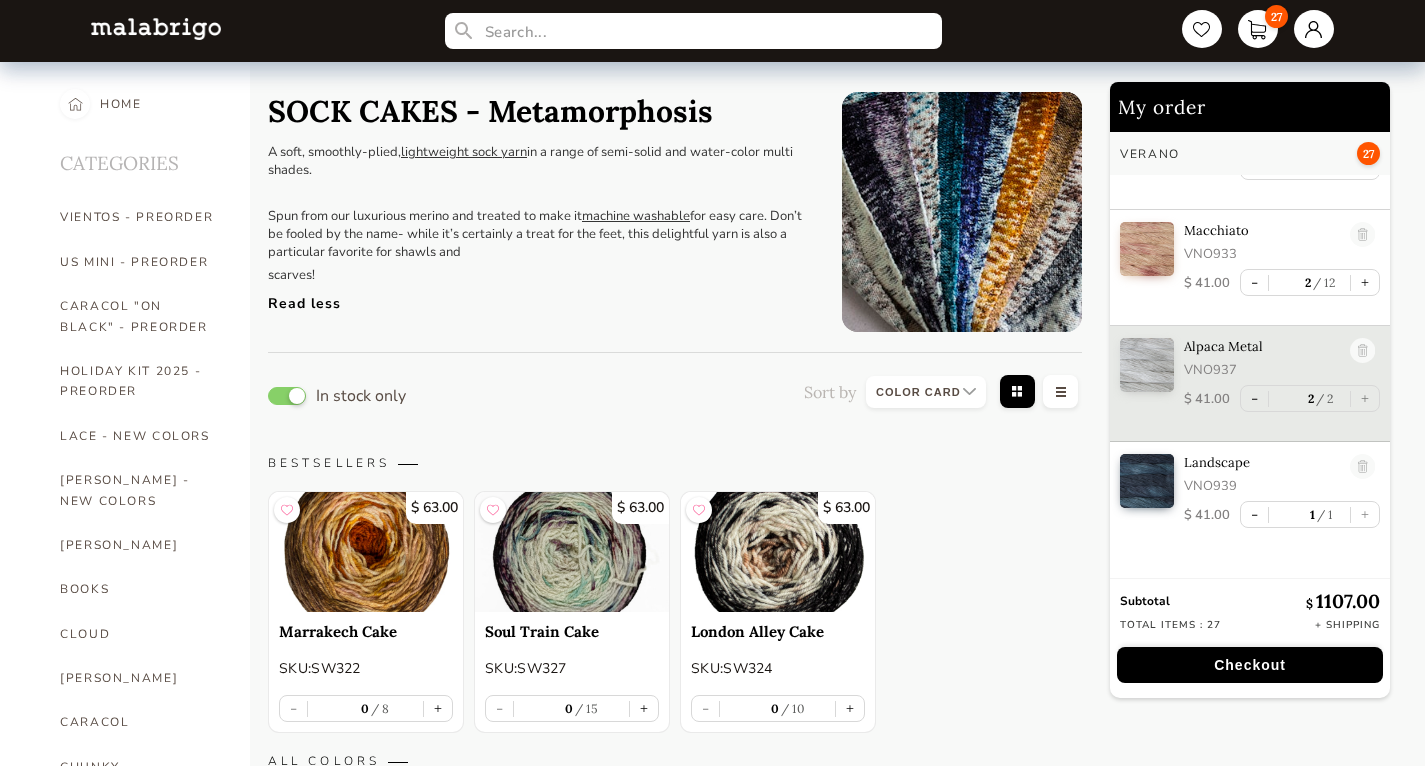 scroll, scrollTop: 1384, scrollLeft: 0, axis: vertical 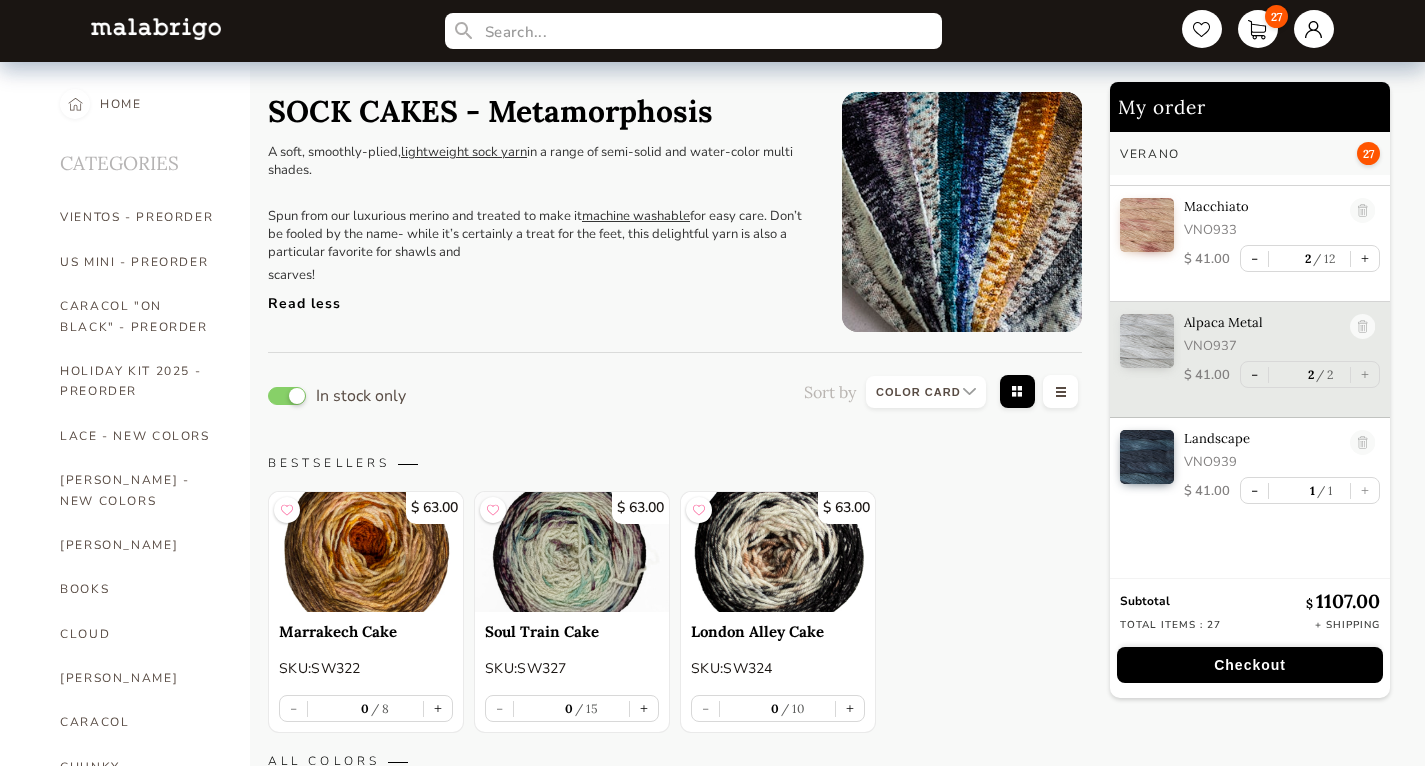 click on "- 1 1 +" at bounding box center [1310, 490] 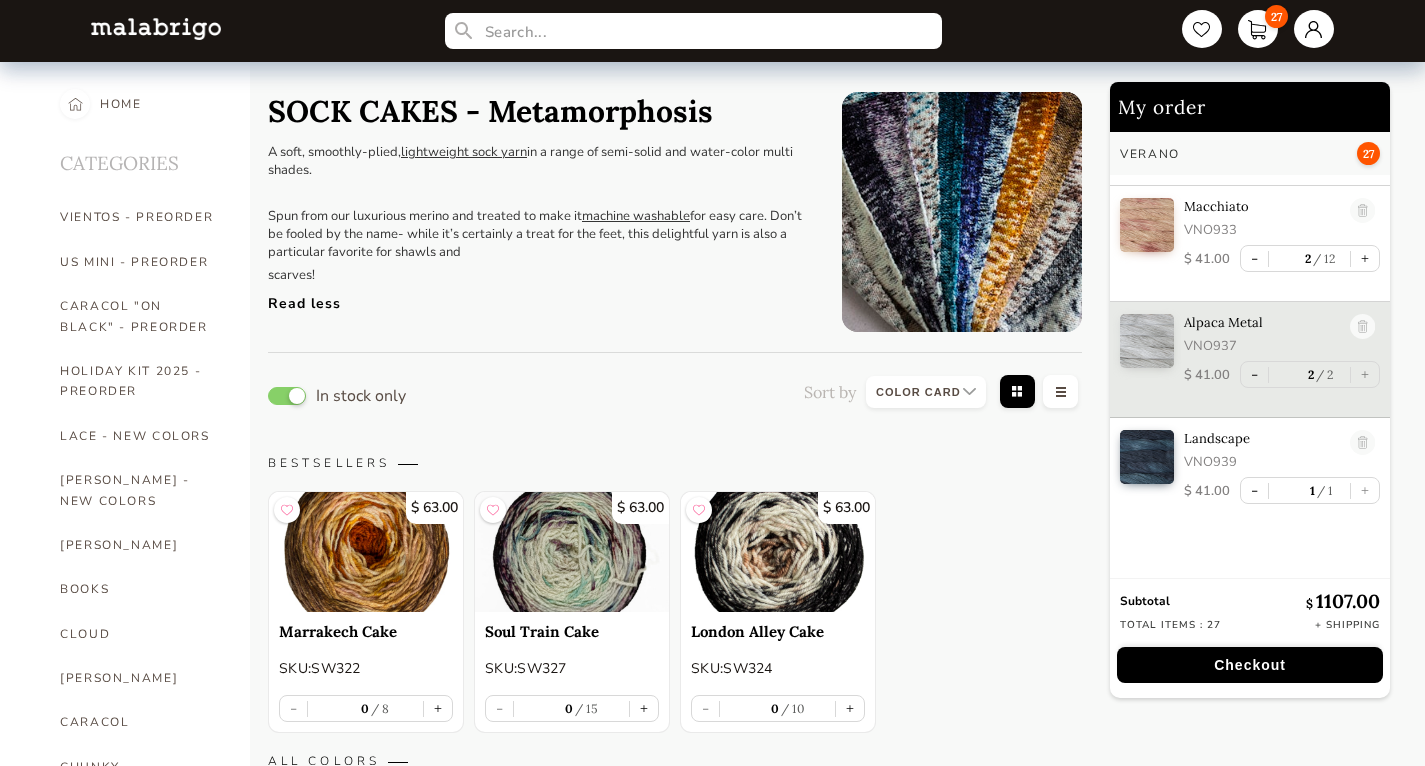 click on "- 1 1 +" at bounding box center (1310, 490) 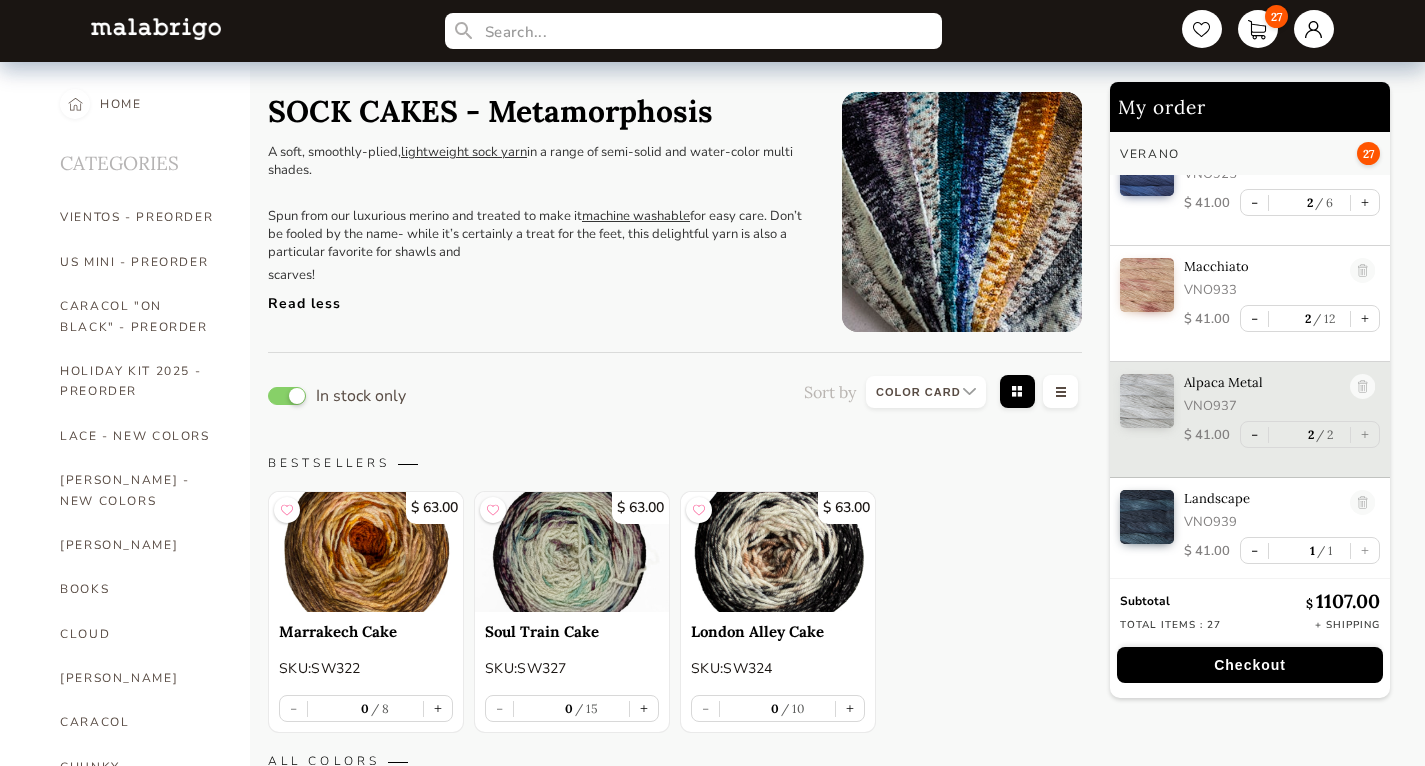 scroll, scrollTop: 1384, scrollLeft: 0, axis: vertical 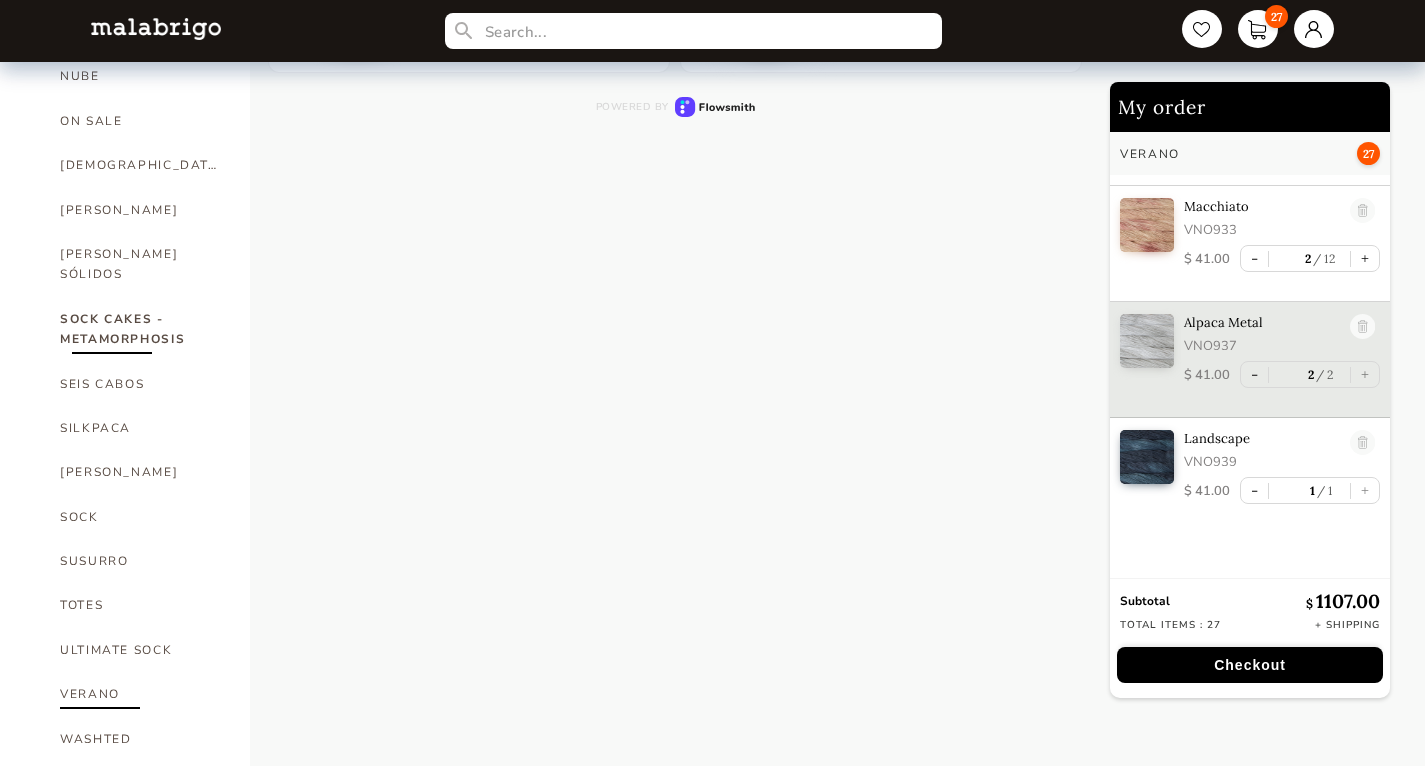 click on "VERANO" at bounding box center (140, 694) 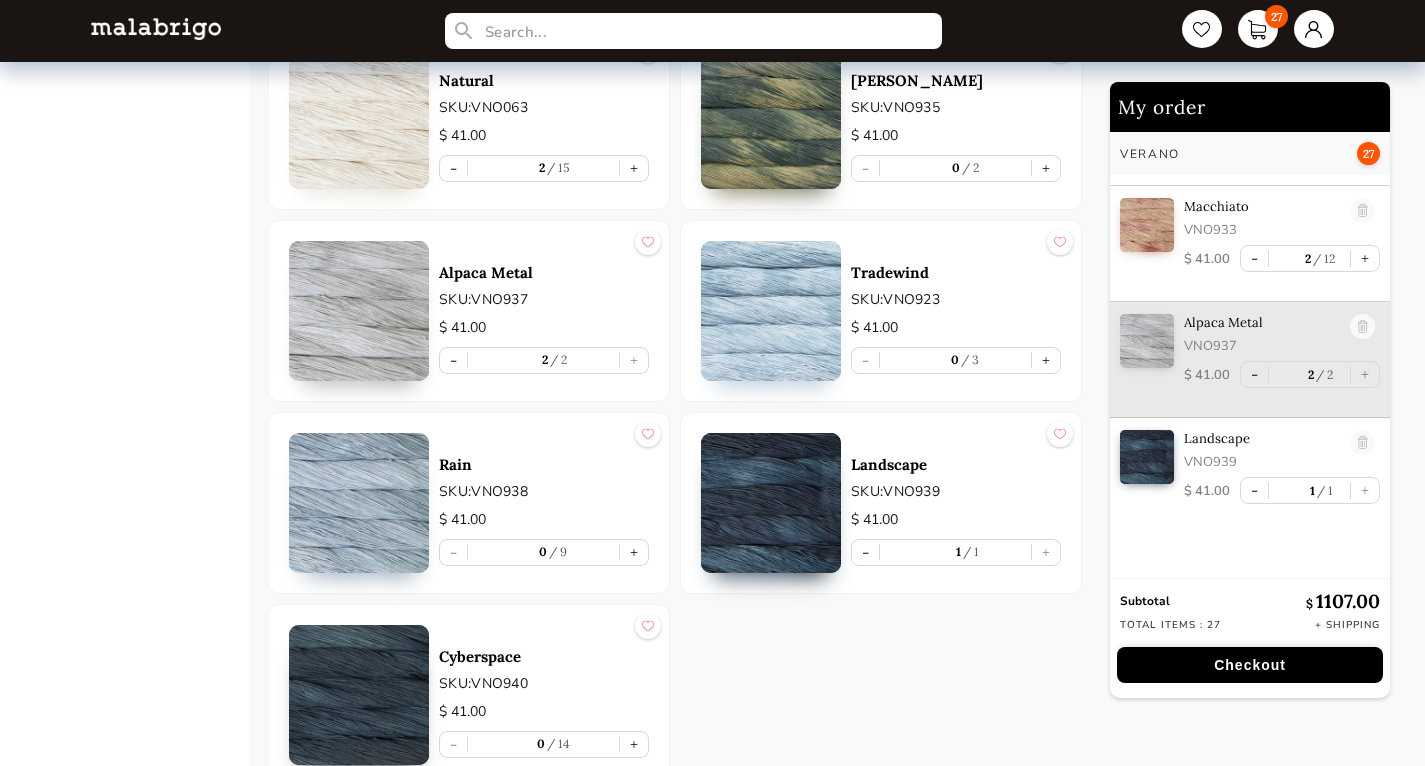 scroll, scrollTop: 3805, scrollLeft: 0, axis: vertical 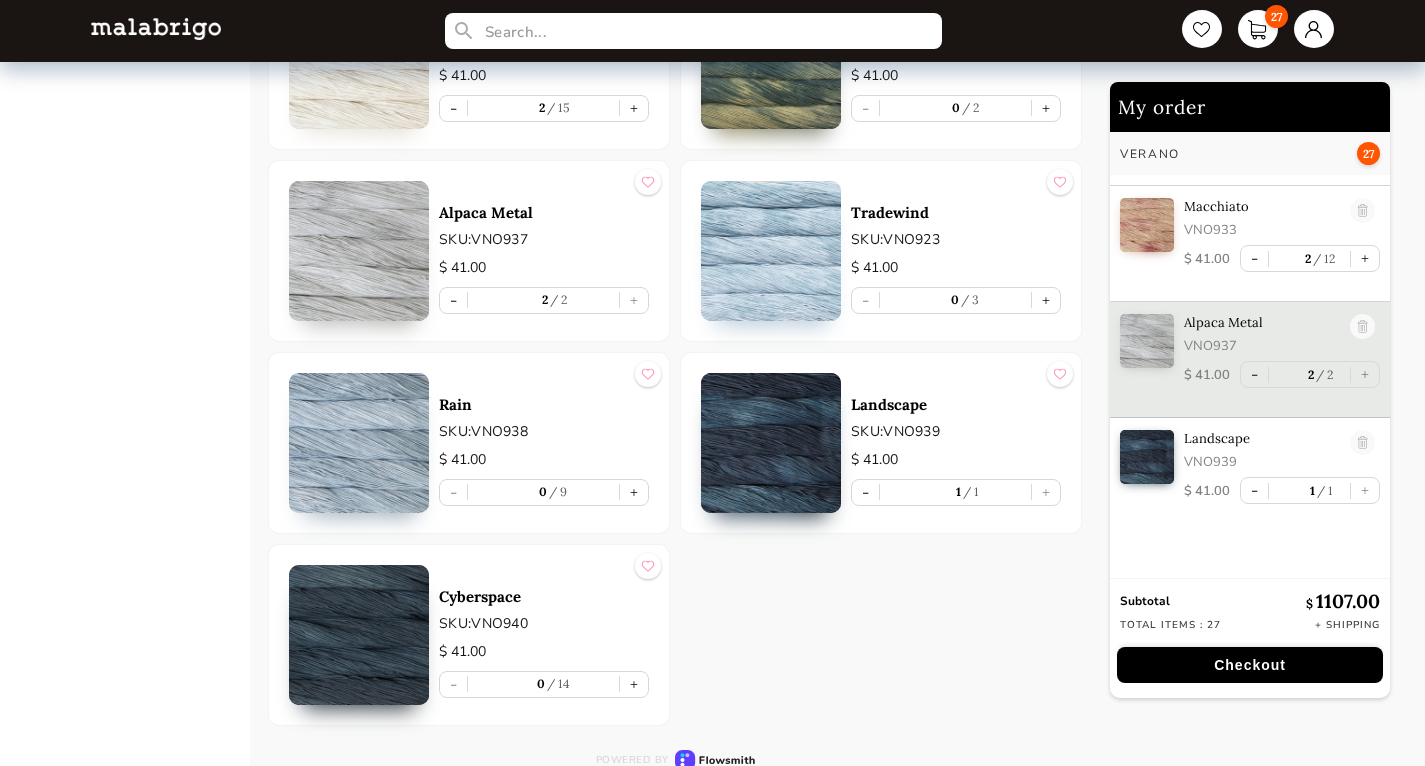 click at bounding box center (359, 635) 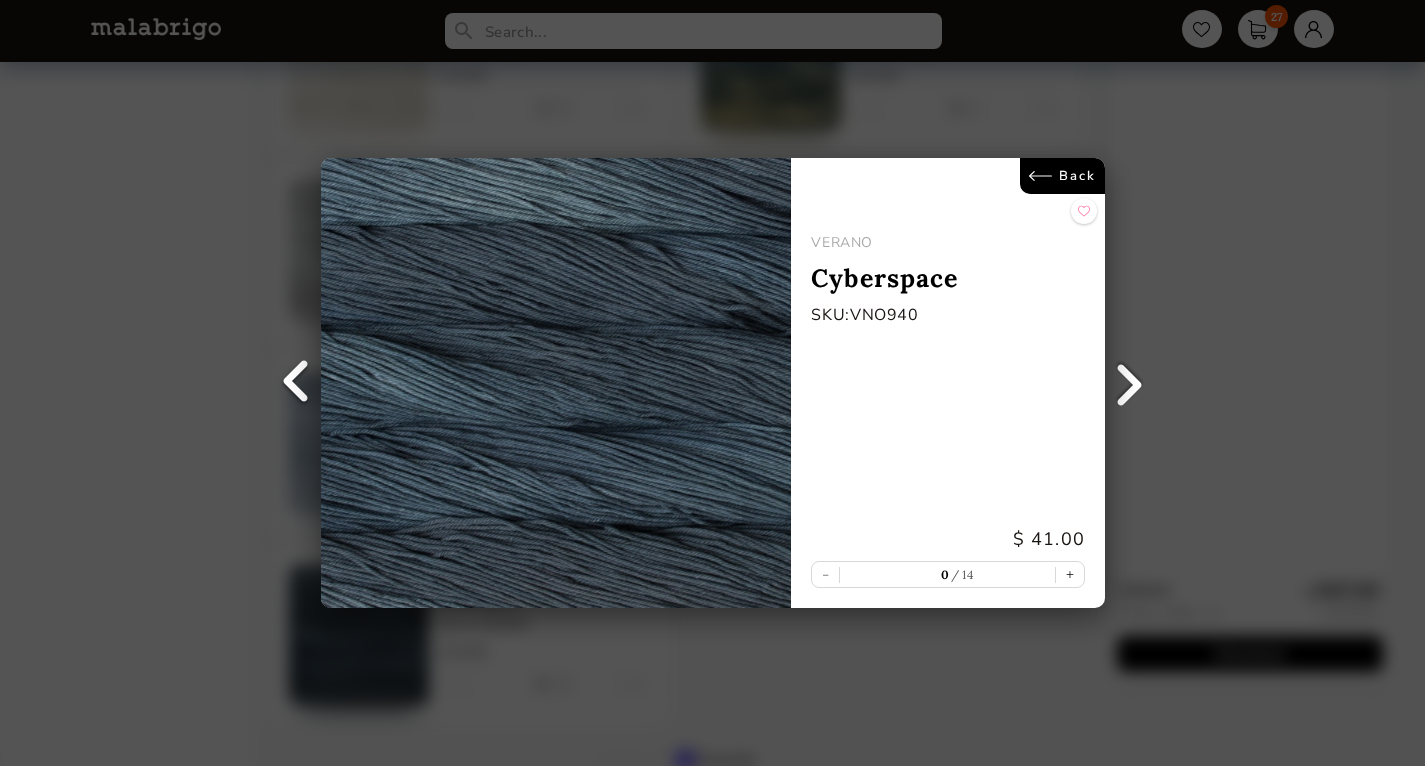 click on "Back" at bounding box center (1061, 176) 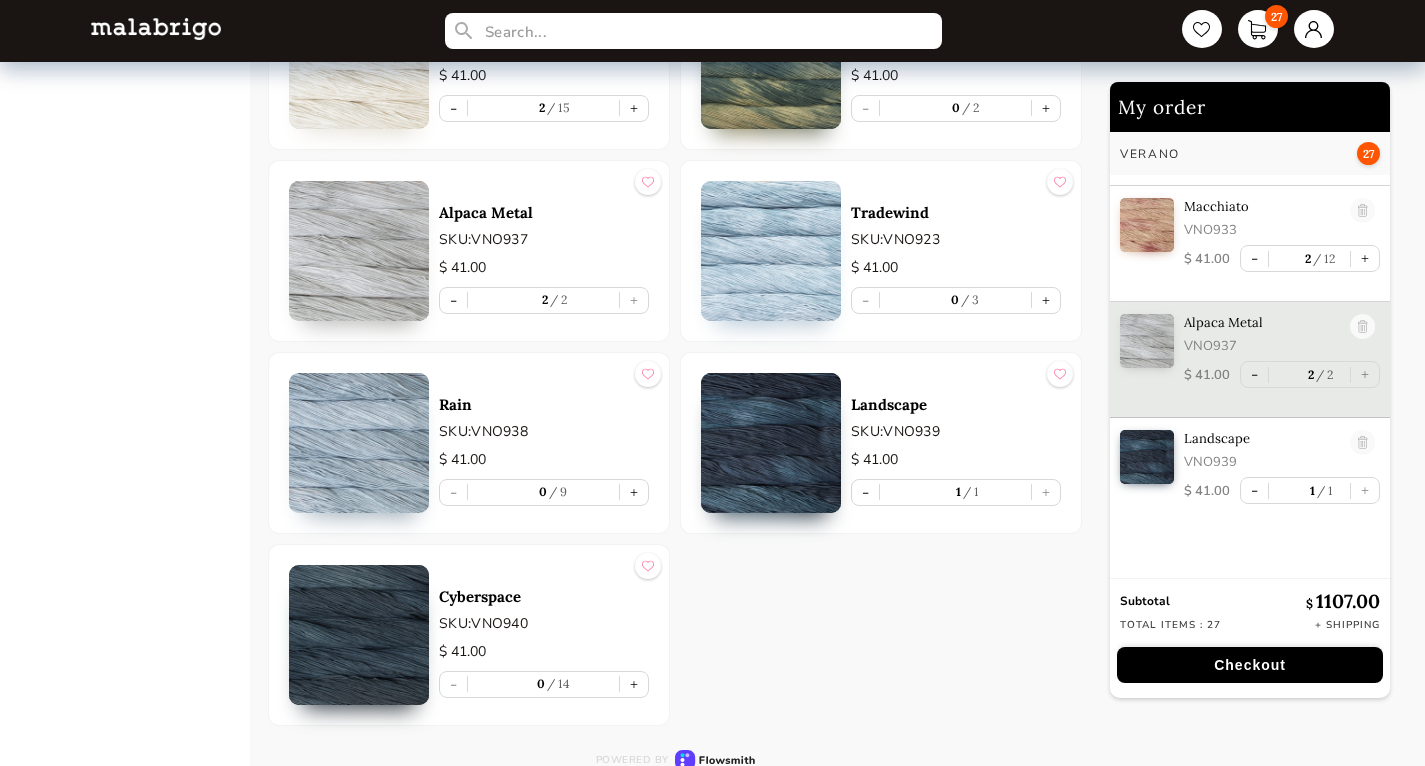 click at bounding box center (771, 443) 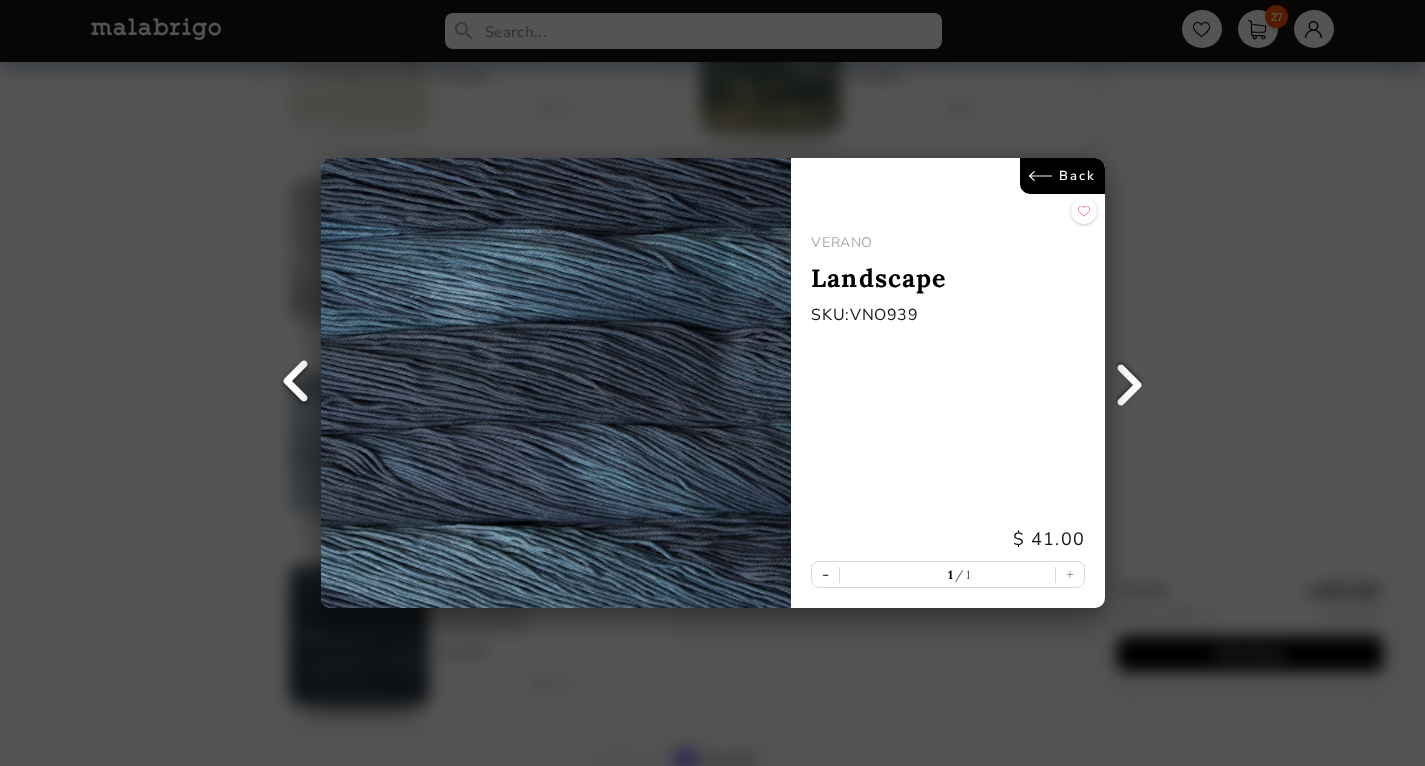 click on "Back" at bounding box center [1061, 176] 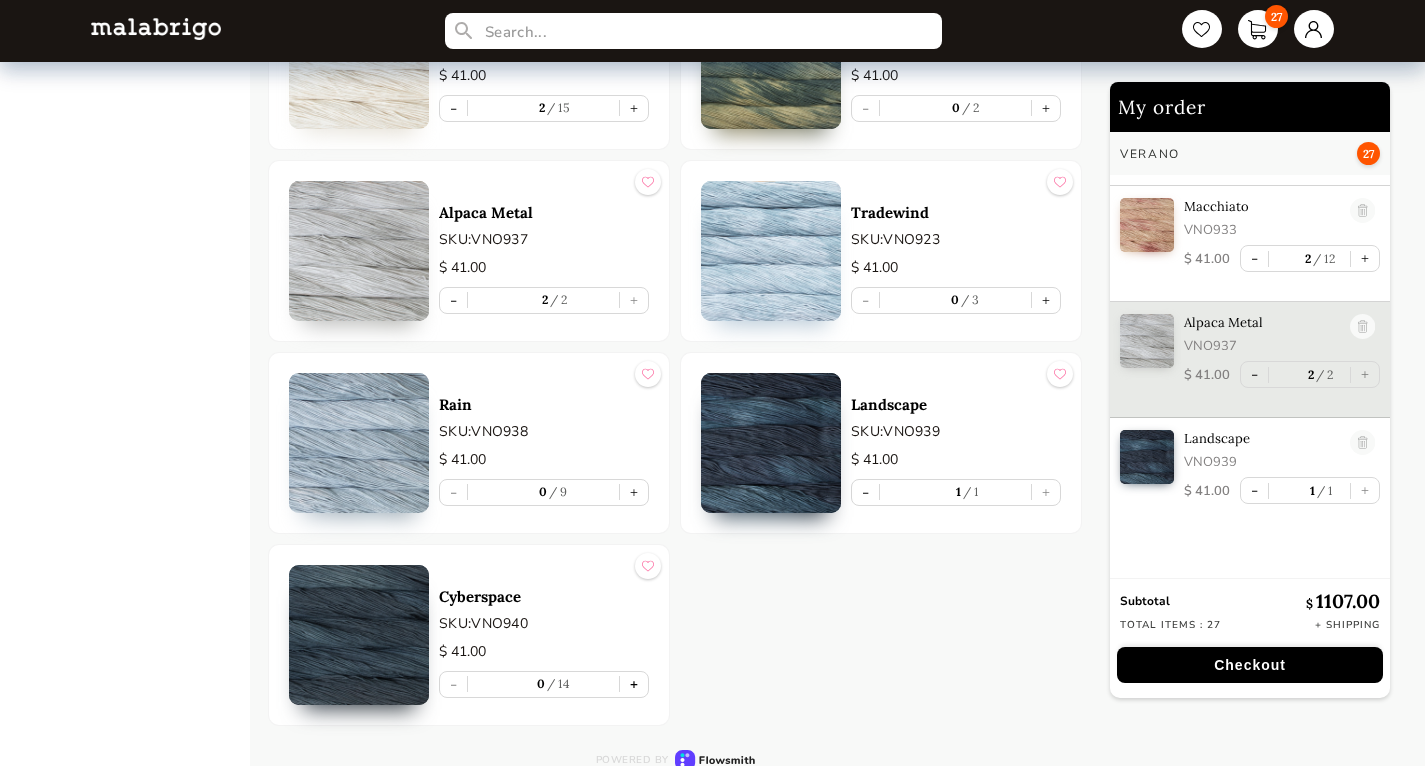 click on "+" at bounding box center [634, 684] 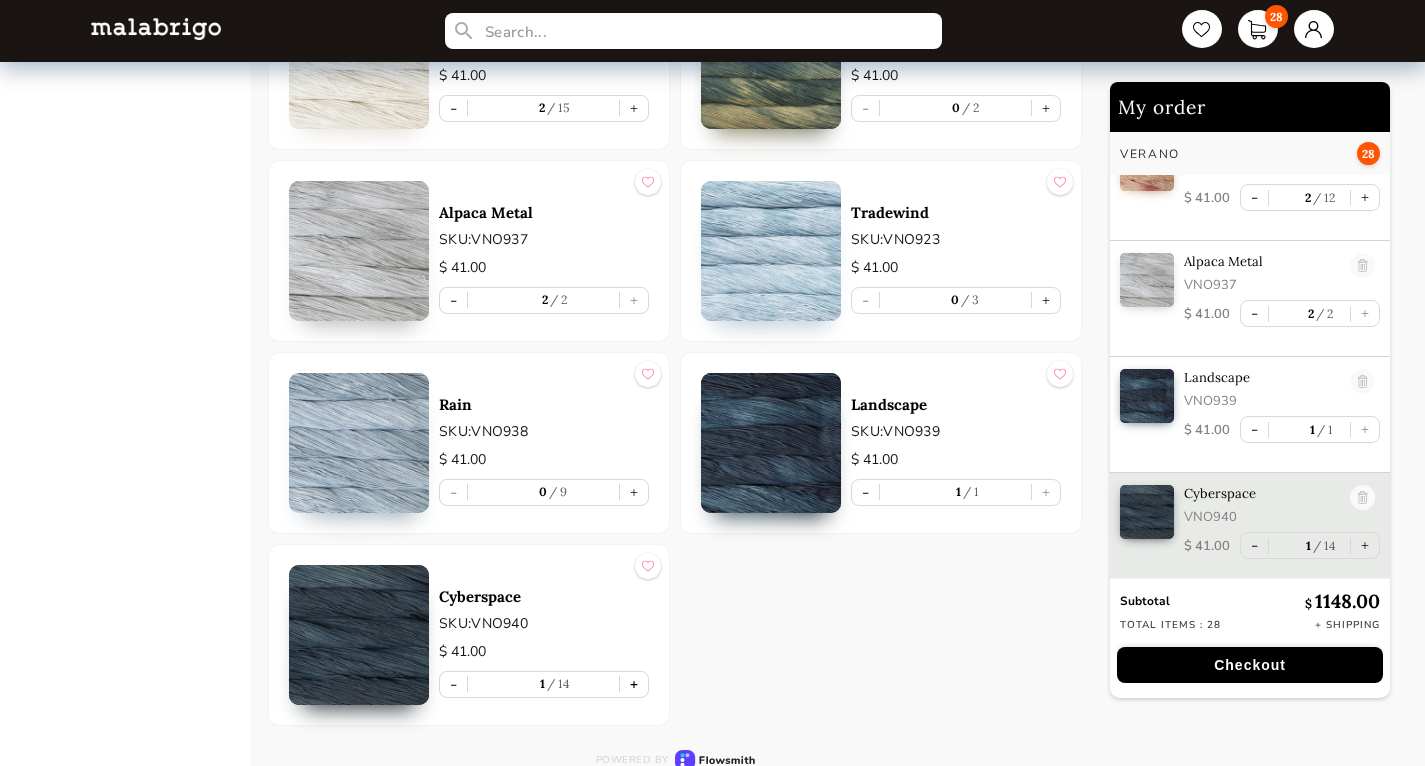 click on "+" at bounding box center [634, 684] 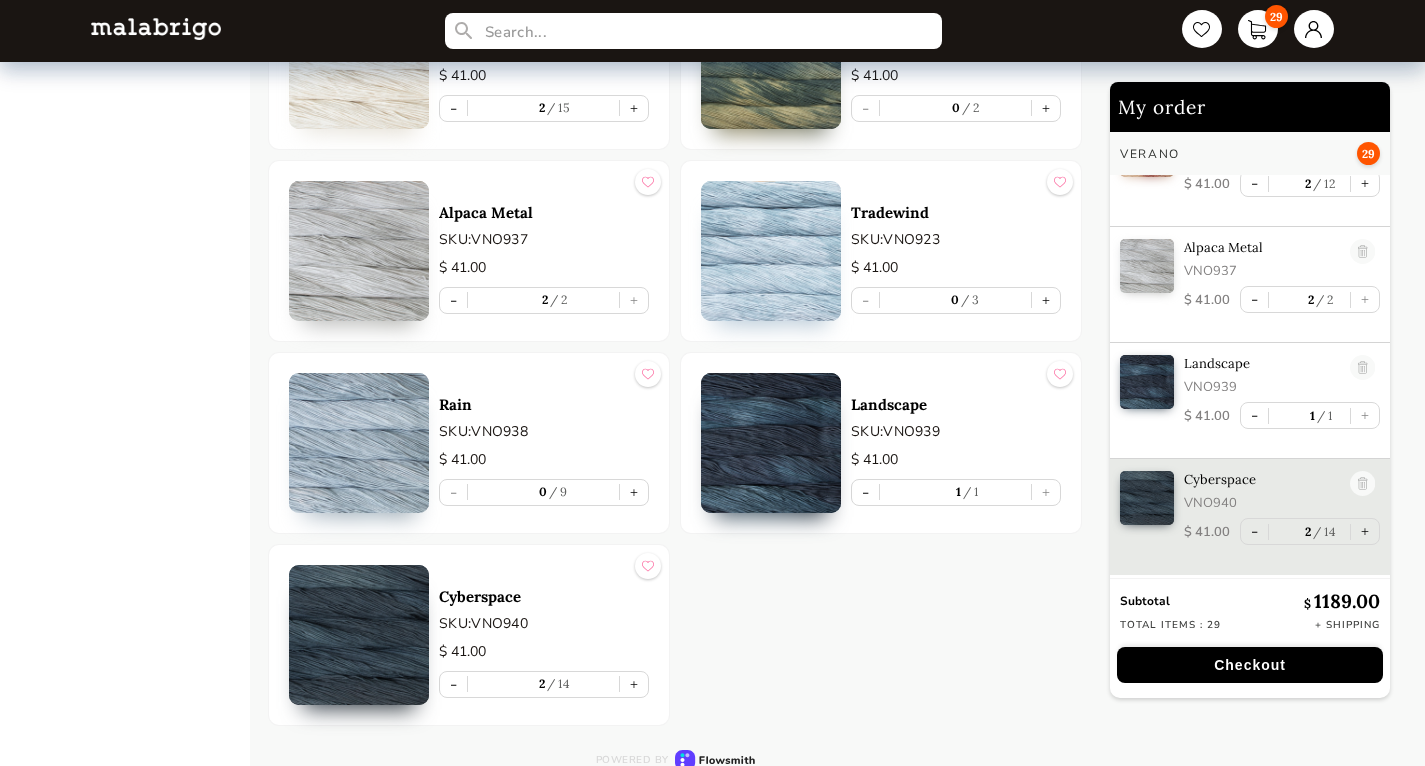 scroll, scrollTop: 1456, scrollLeft: 0, axis: vertical 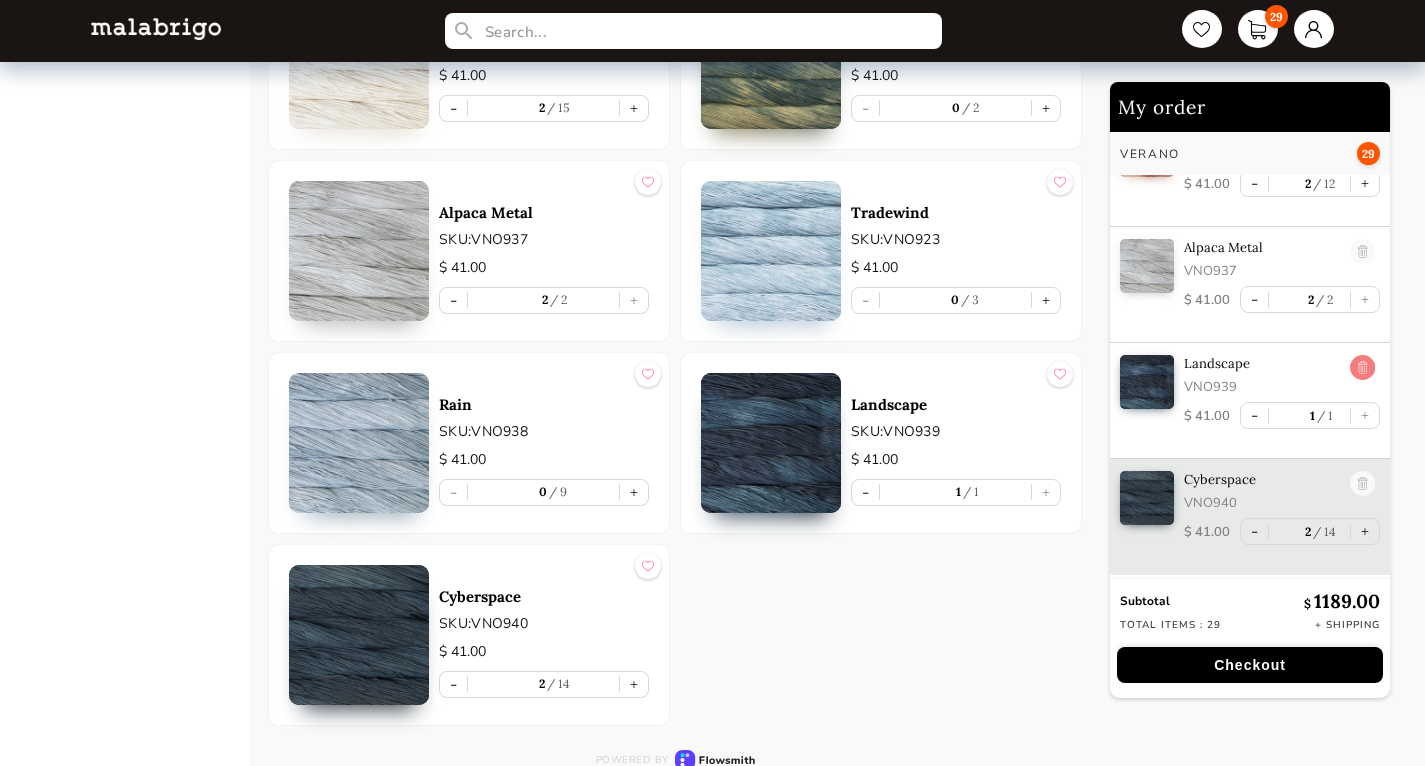 click at bounding box center [1362, 368] 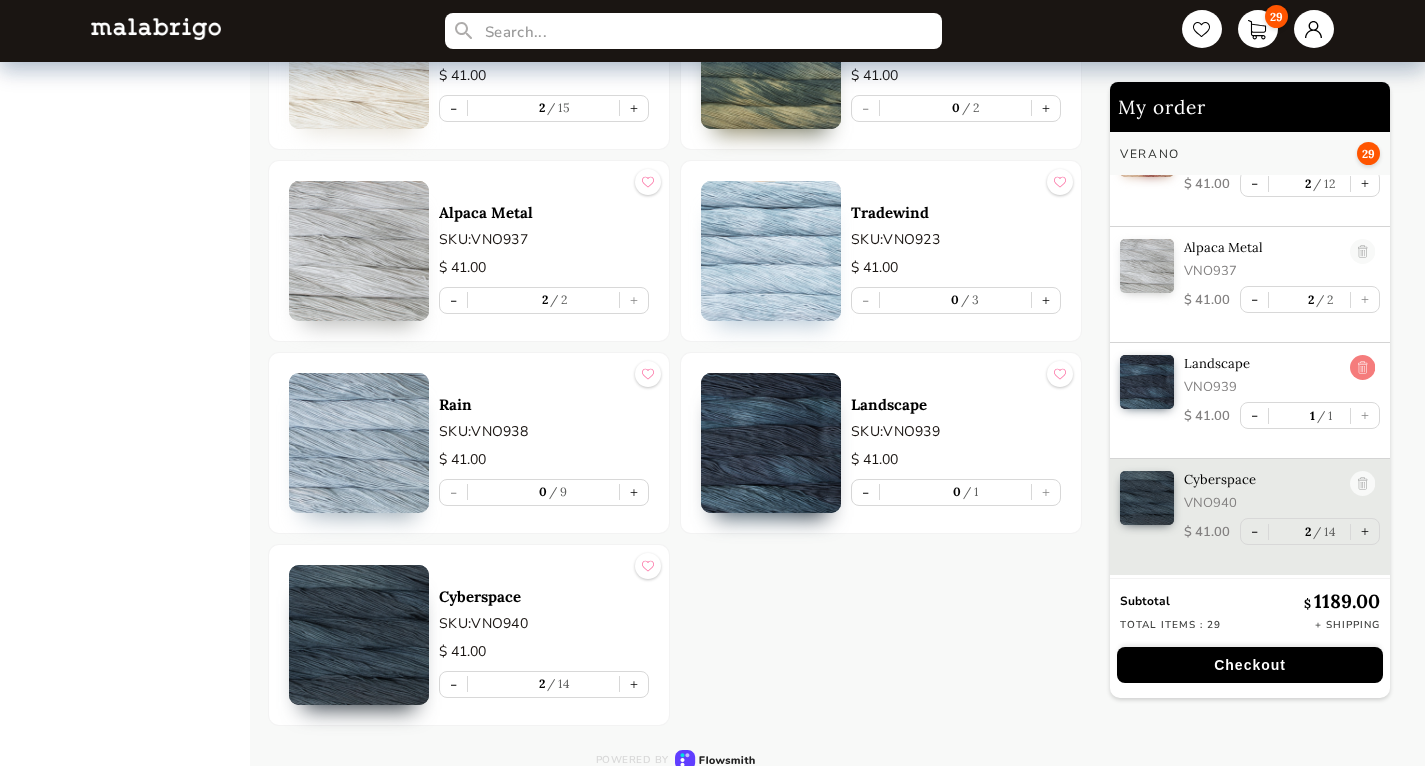 scroll, scrollTop: 1384, scrollLeft: 0, axis: vertical 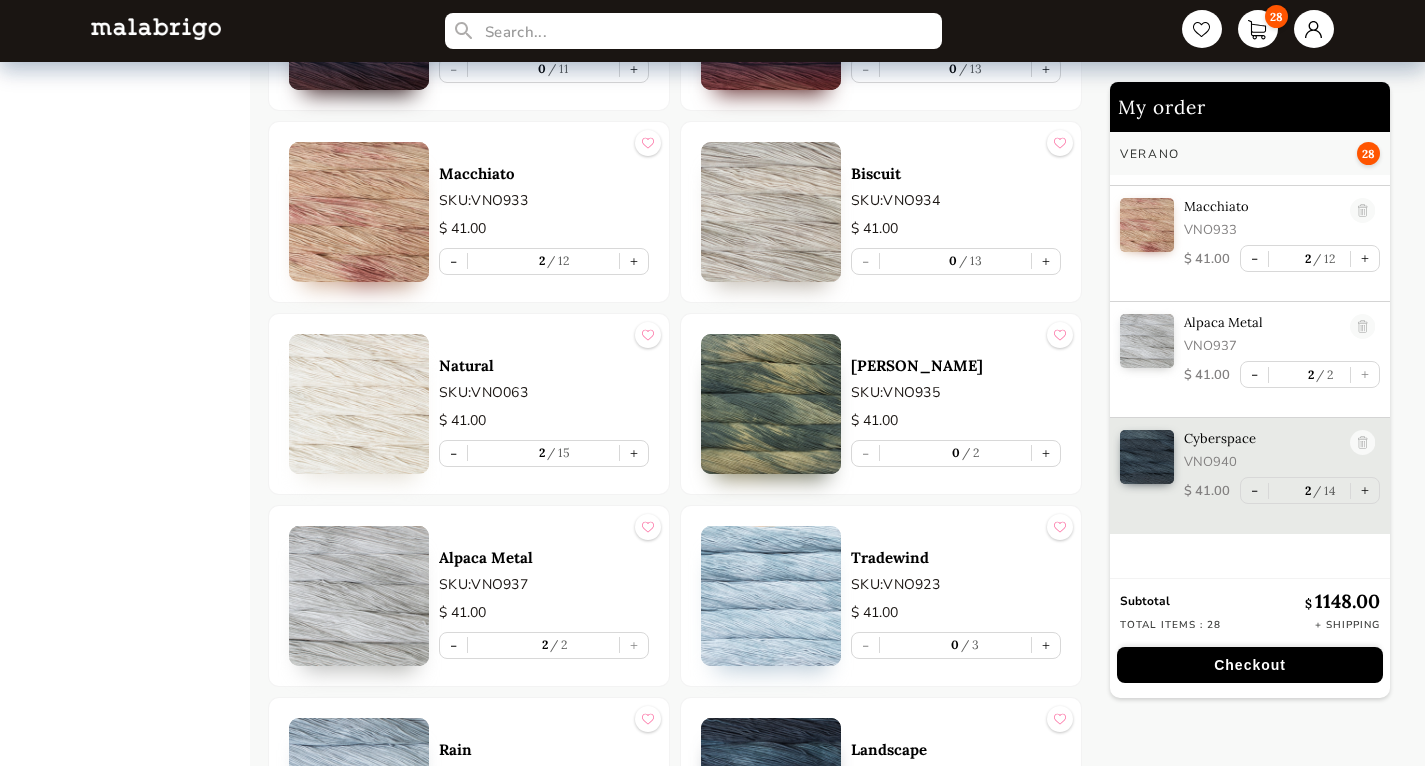 click at bounding box center [771, 212] 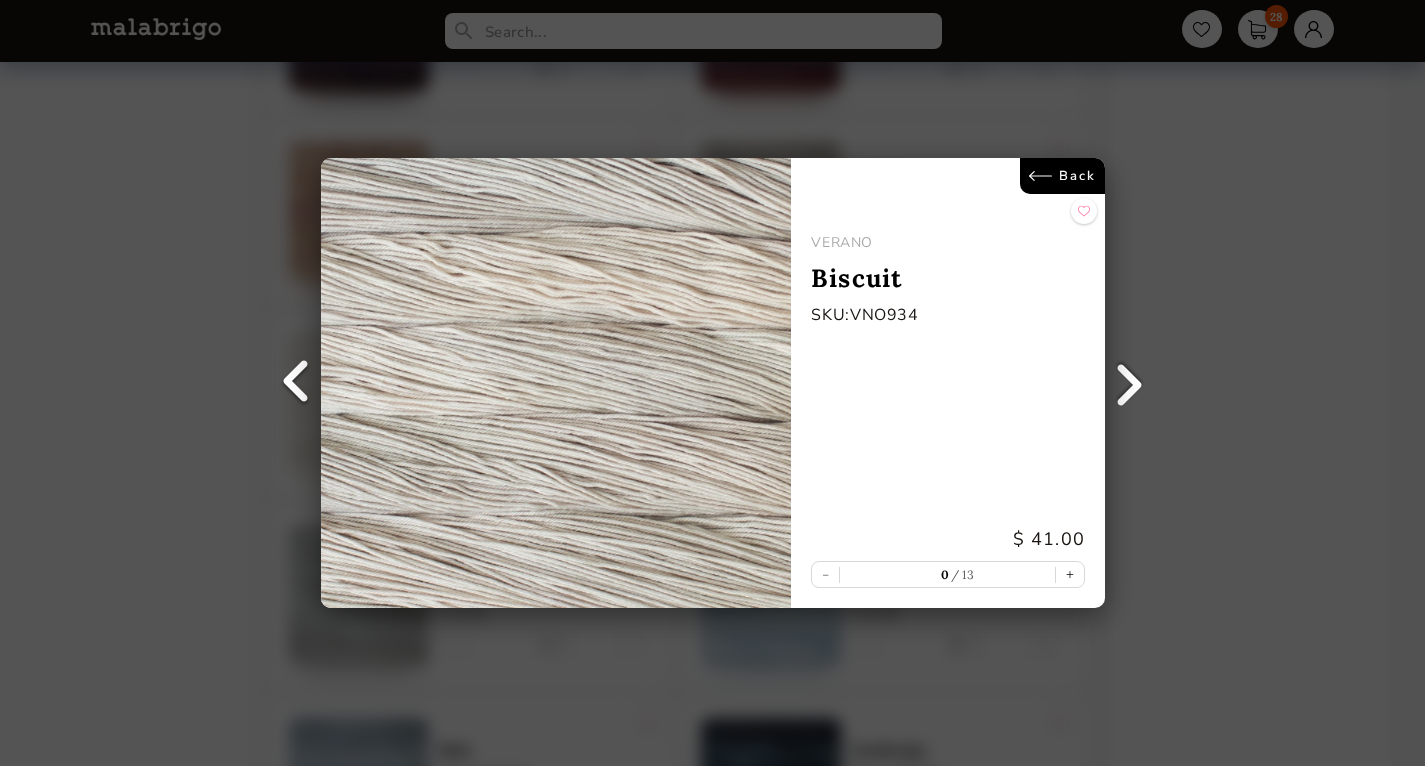 click on "Back" at bounding box center (1061, 176) 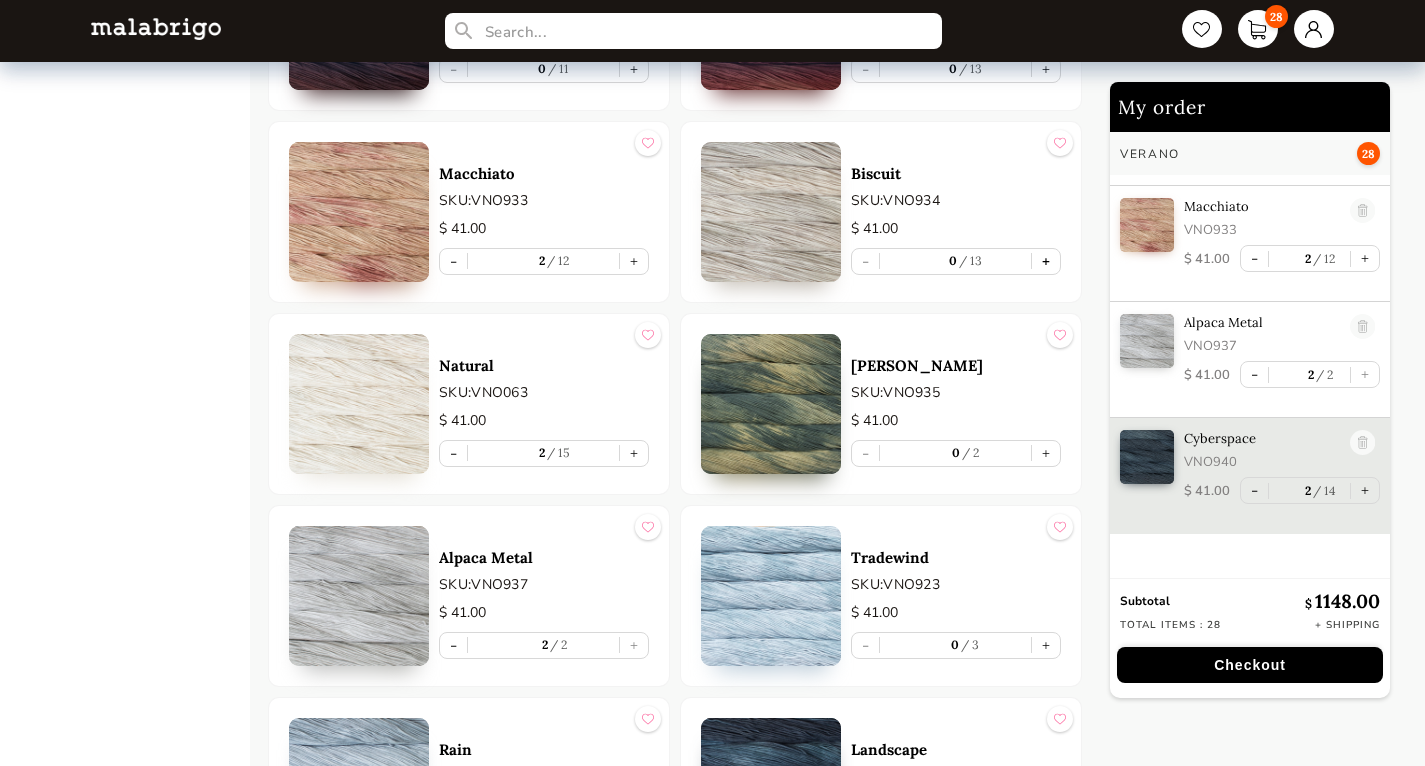 click on "+" at bounding box center [1046, 261] 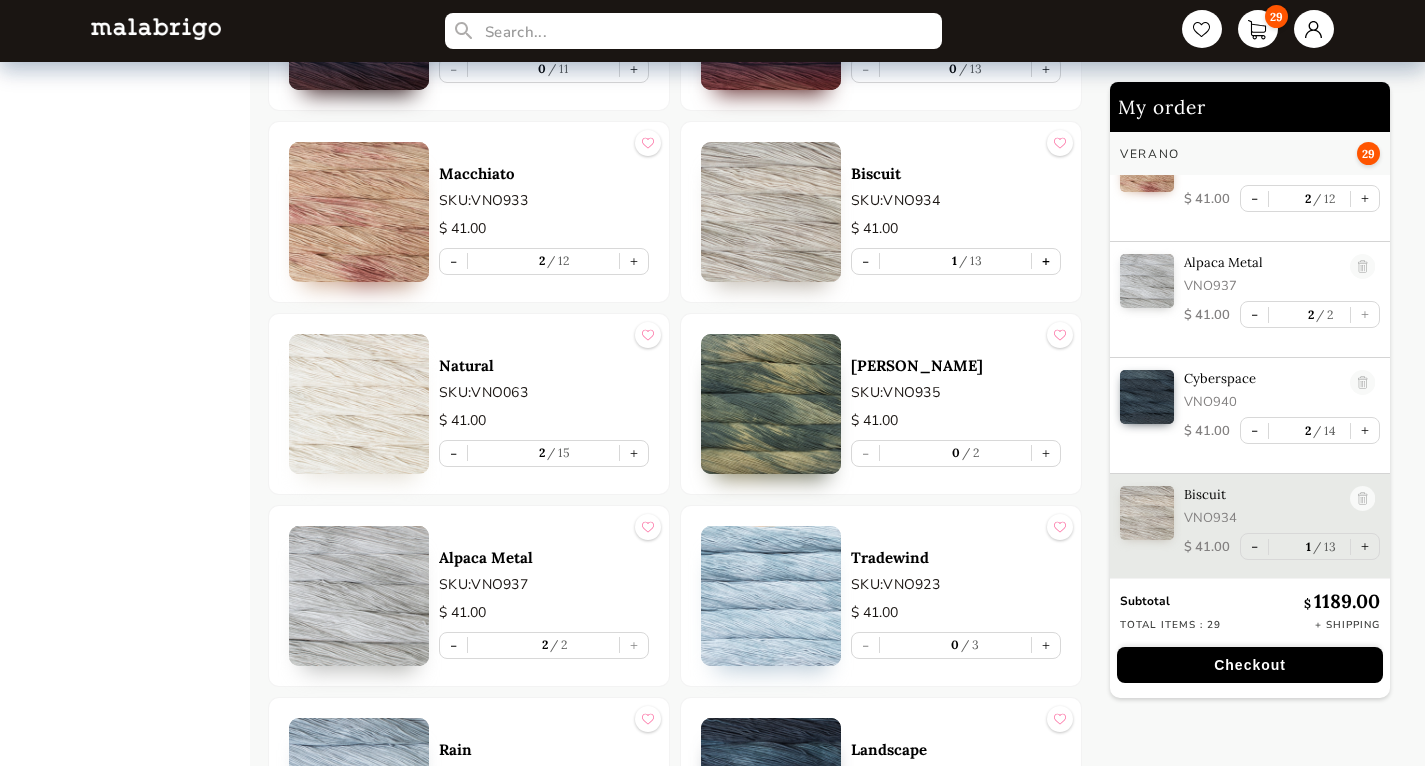 click on "+" at bounding box center (1046, 261) 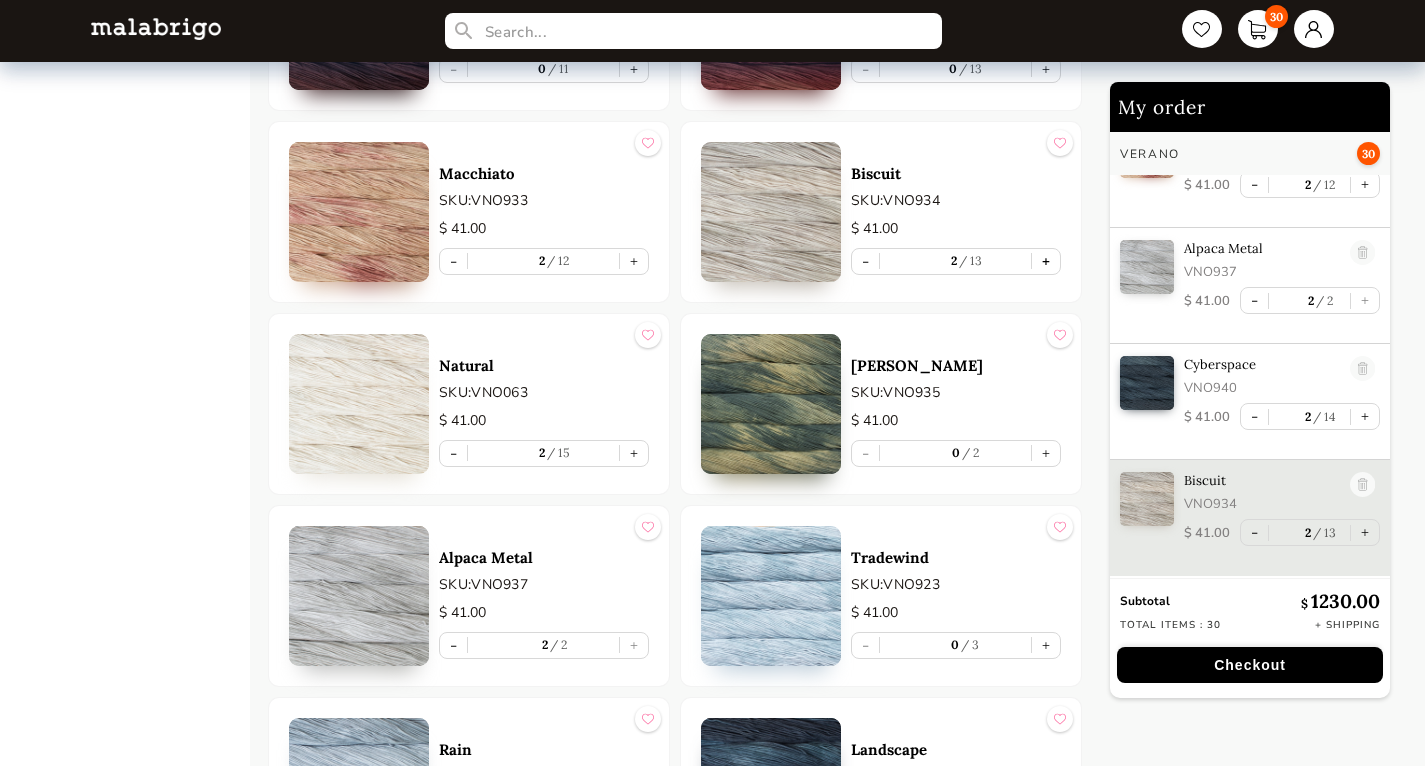 scroll, scrollTop: 1456, scrollLeft: 0, axis: vertical 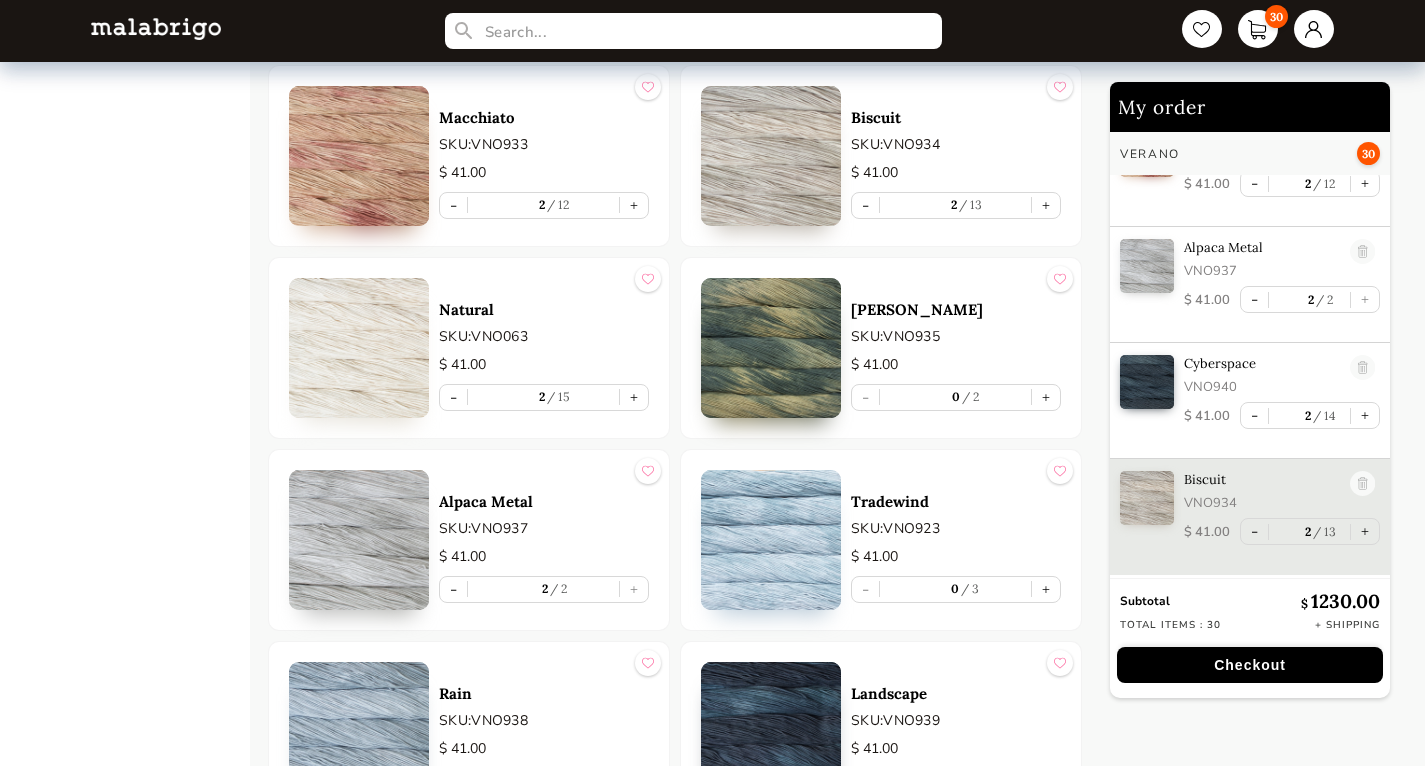click at bounding box center (771, 348) 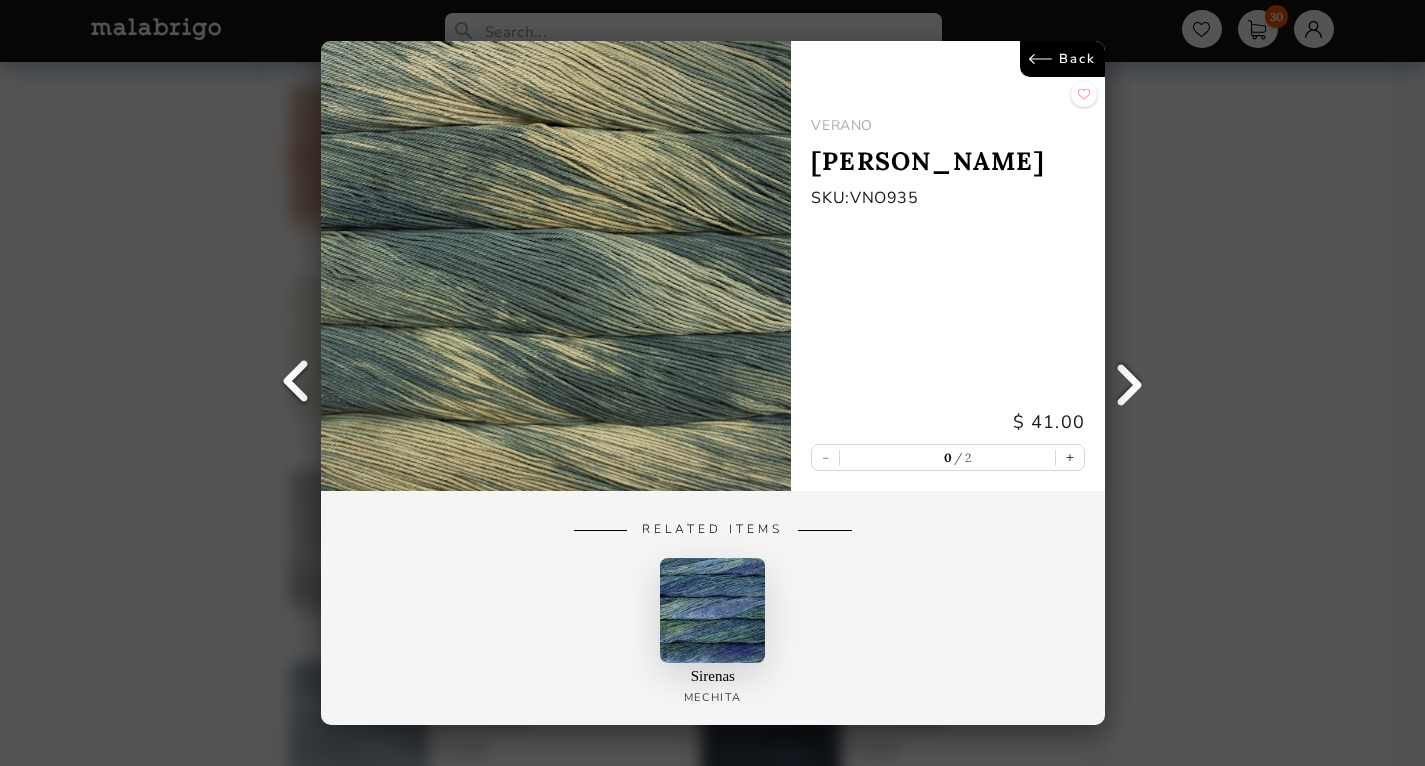 click on "Back" at bounding box center [1061, 59] 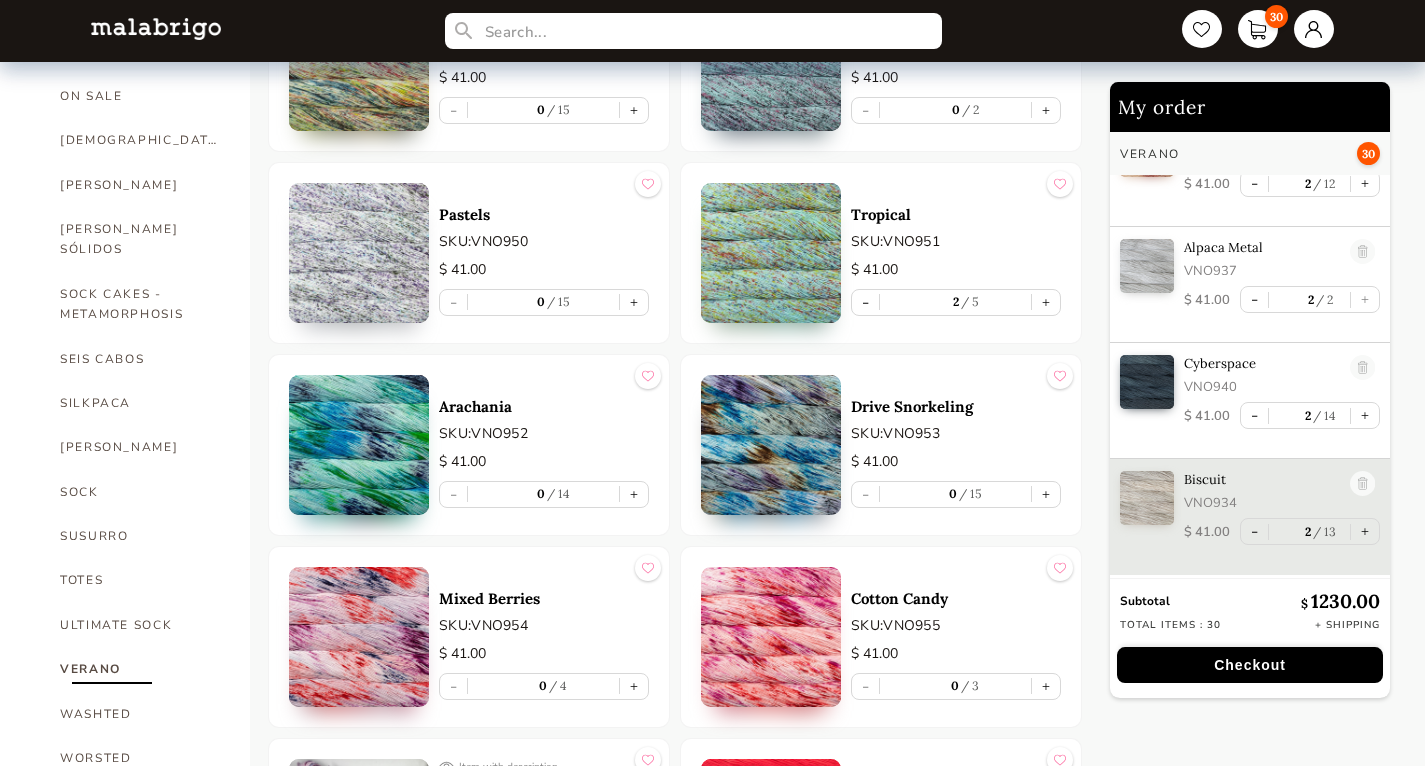 scroll, scrollTop: 1112, scrollLeft: 0, axis: vertical 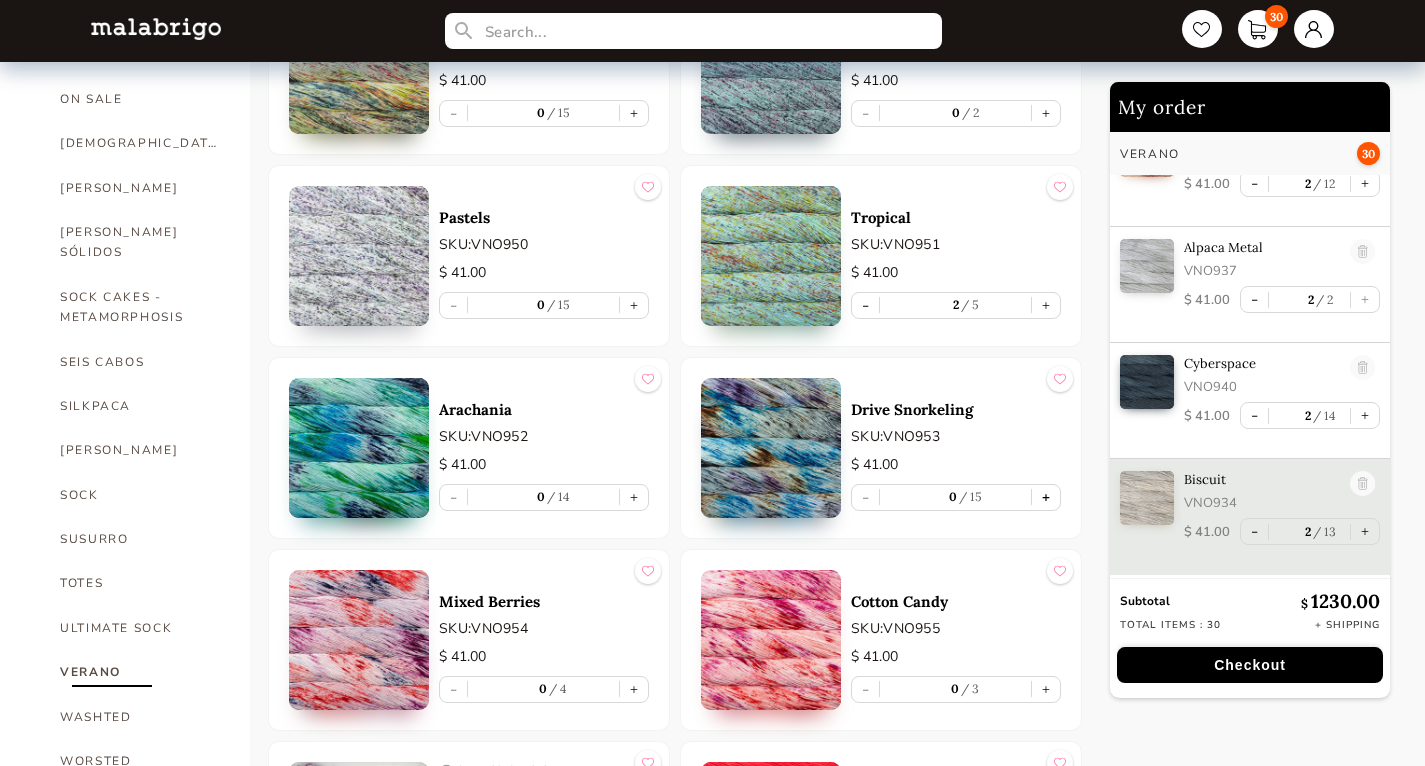click on "+" at bounding box center (1046, 497) 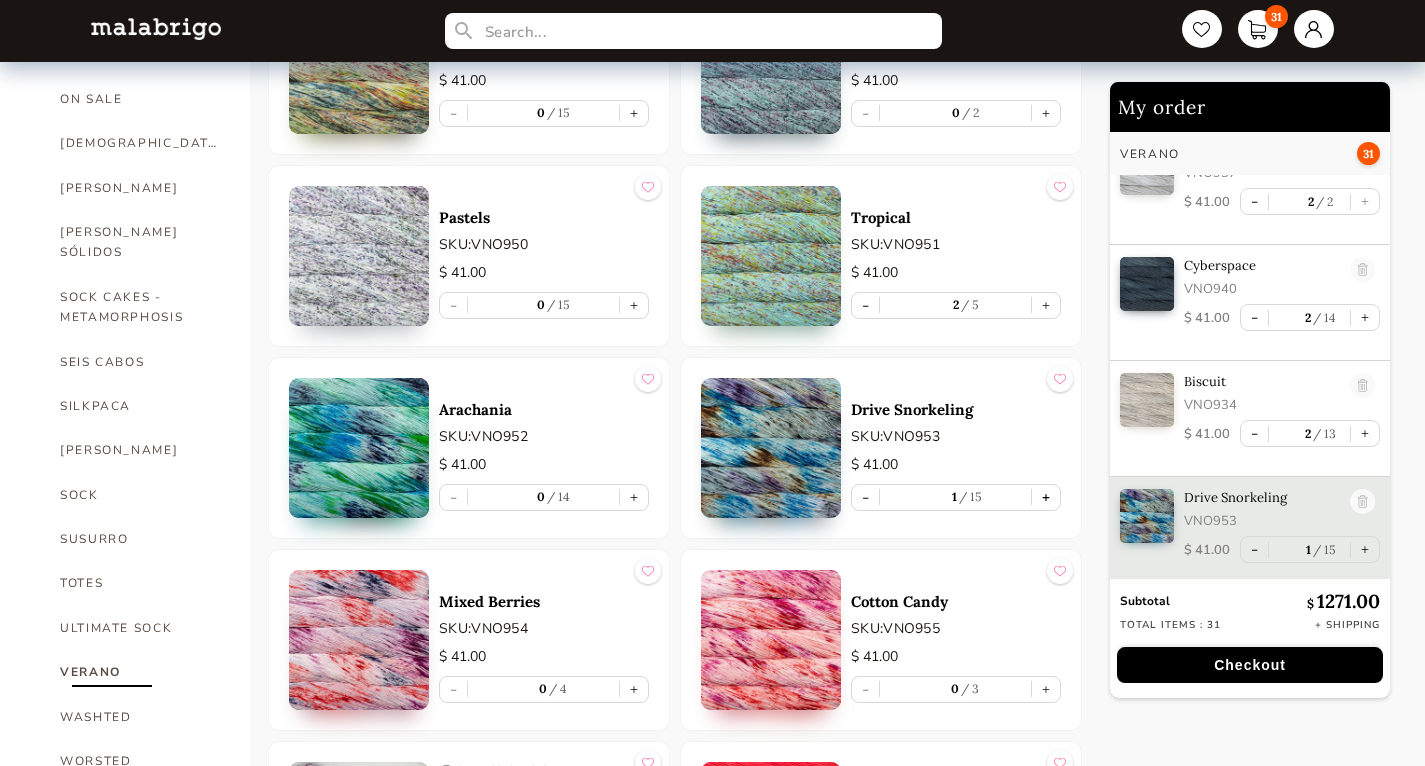 scroll, scrollTop: 1559, scrollLeft: 0, axis: vertical 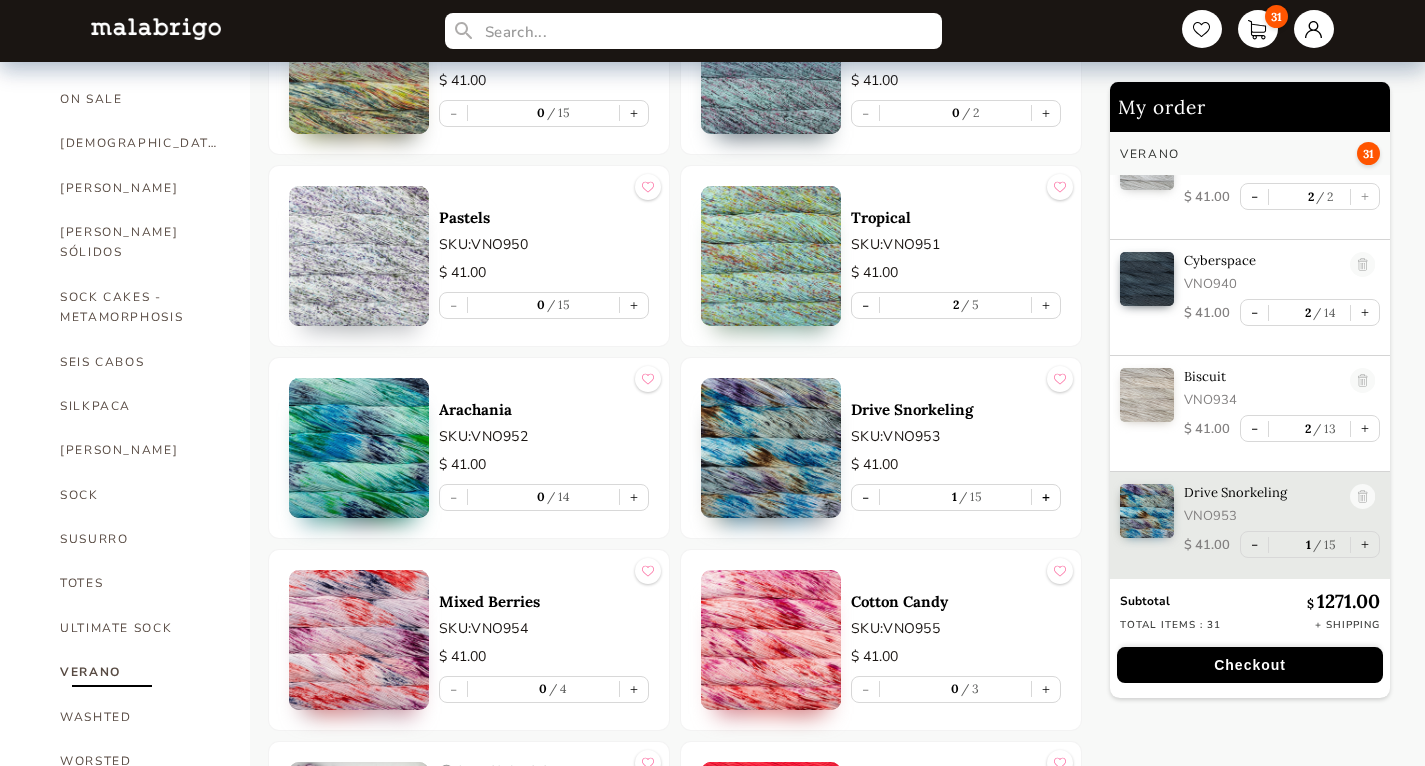 click on "+" at bounding box center (1046, 497) 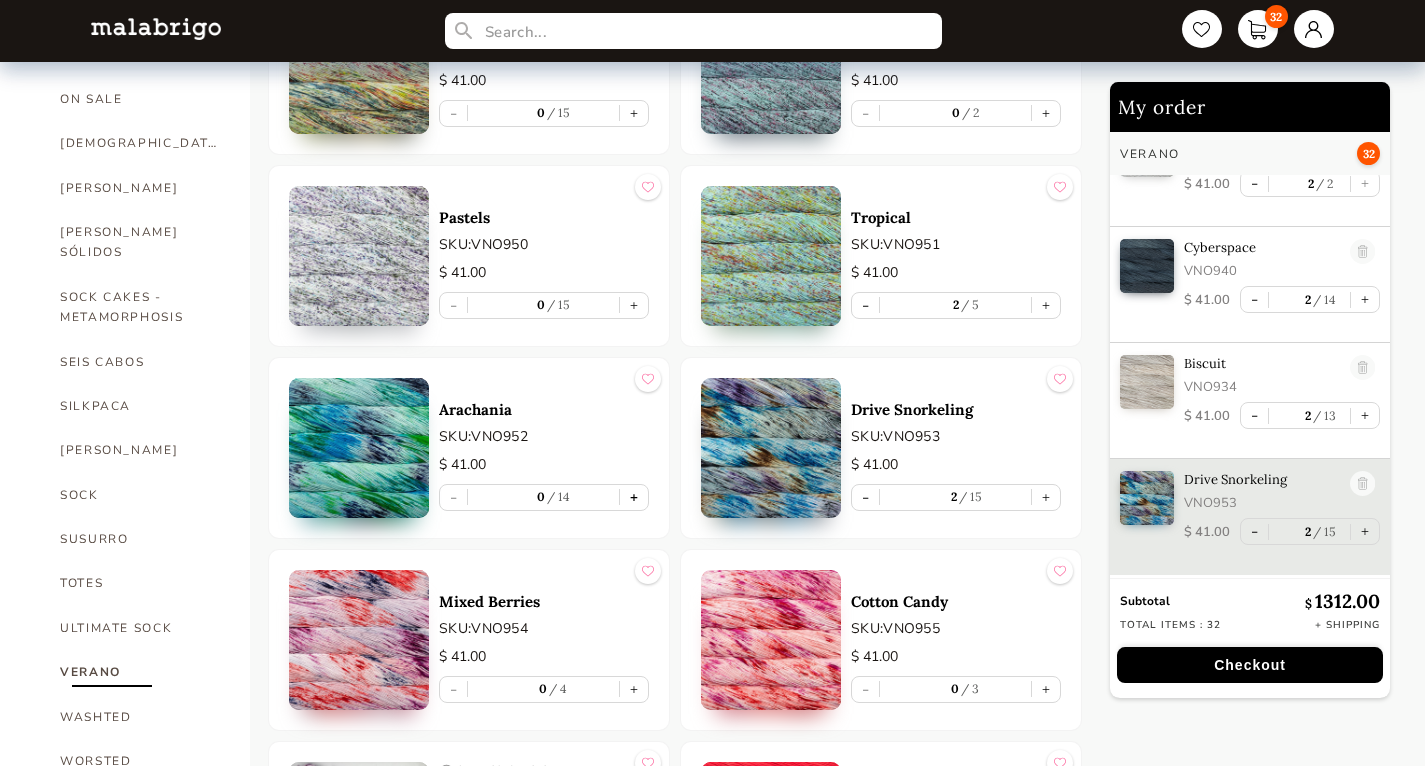 scroll, scrollTop: 1572, scrollLeft: 0, axis: vertical 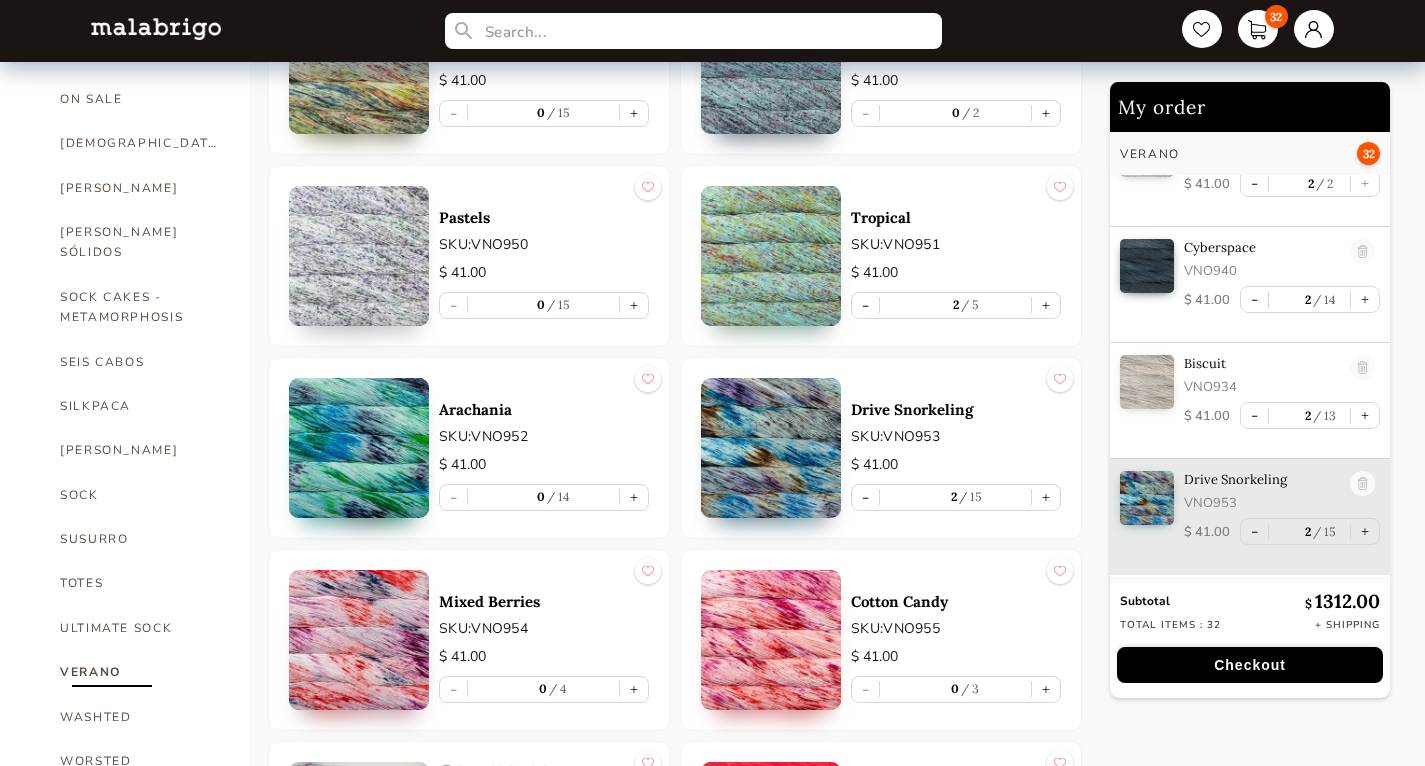 click at bounding box center [359, 448] 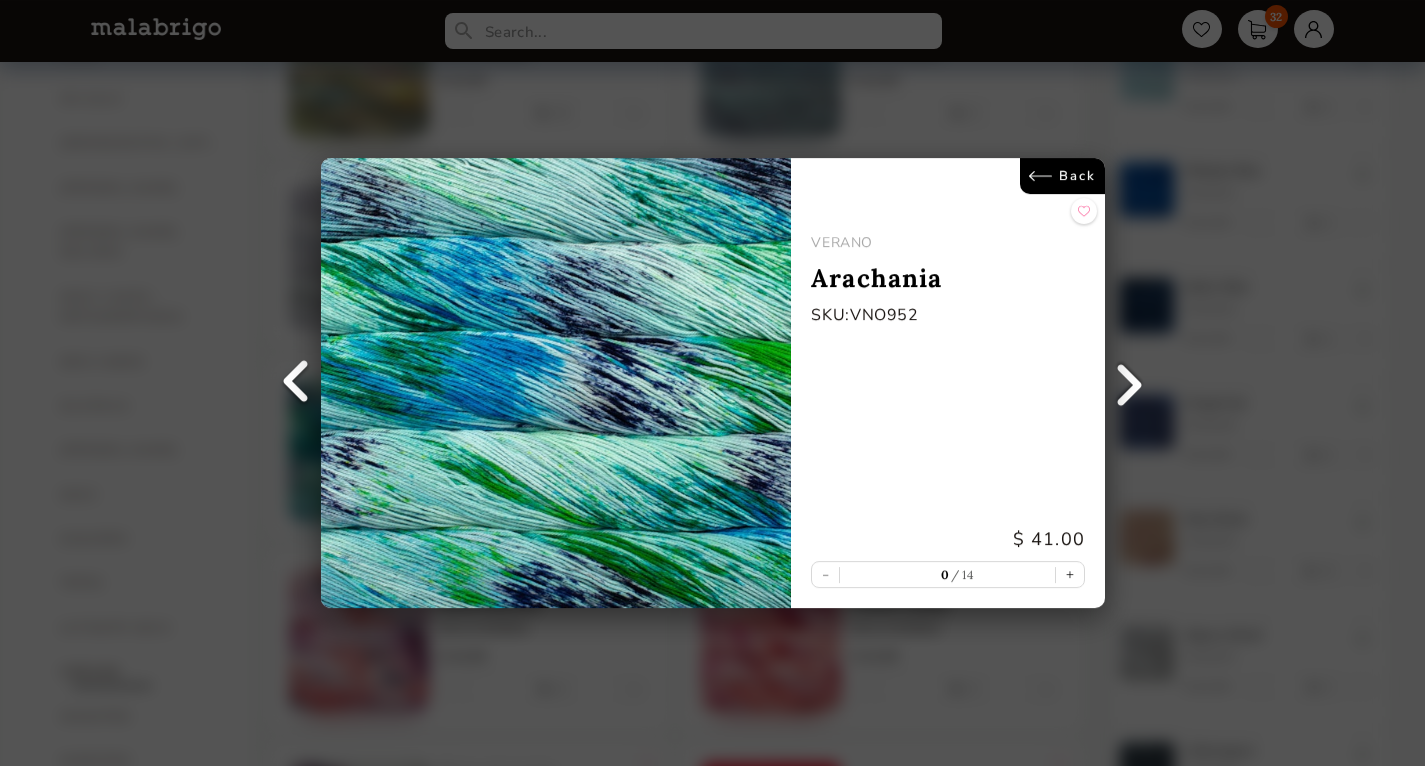 click on "Back" at bounding box center (1061, 176) 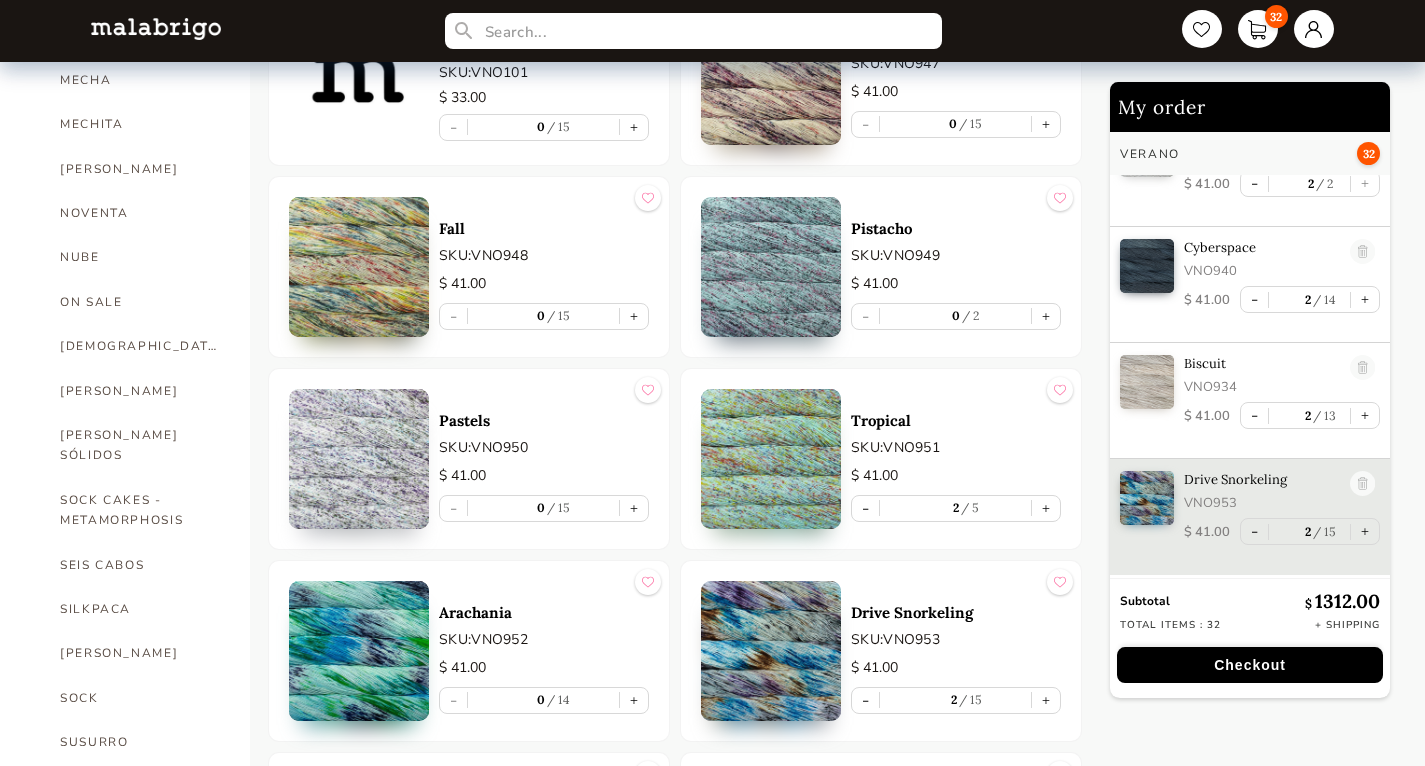 scroll, scrollTop: 903, scrollLeft: 0, axis: vertical 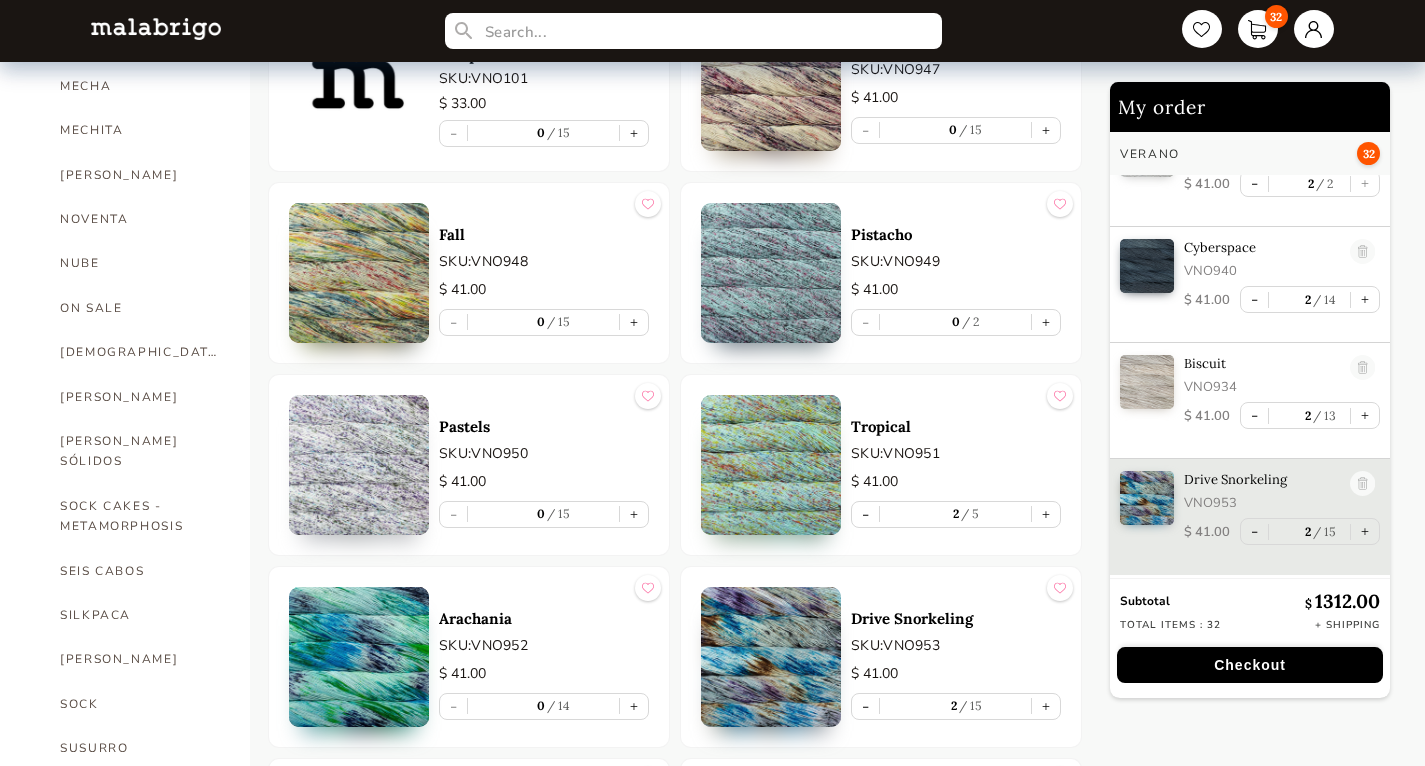 click at bounding box center [359, 465] 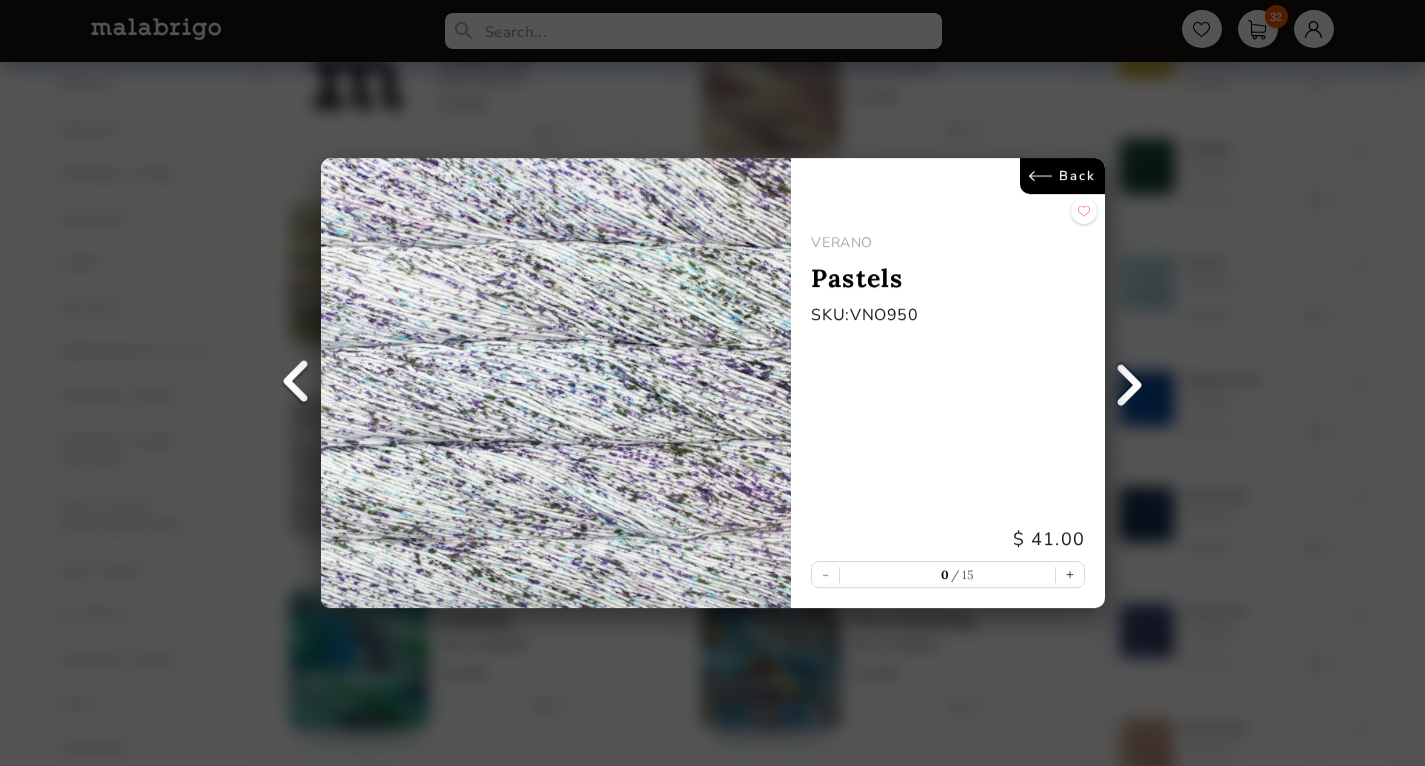 click on "Back" at bounding box center [1061, 176] 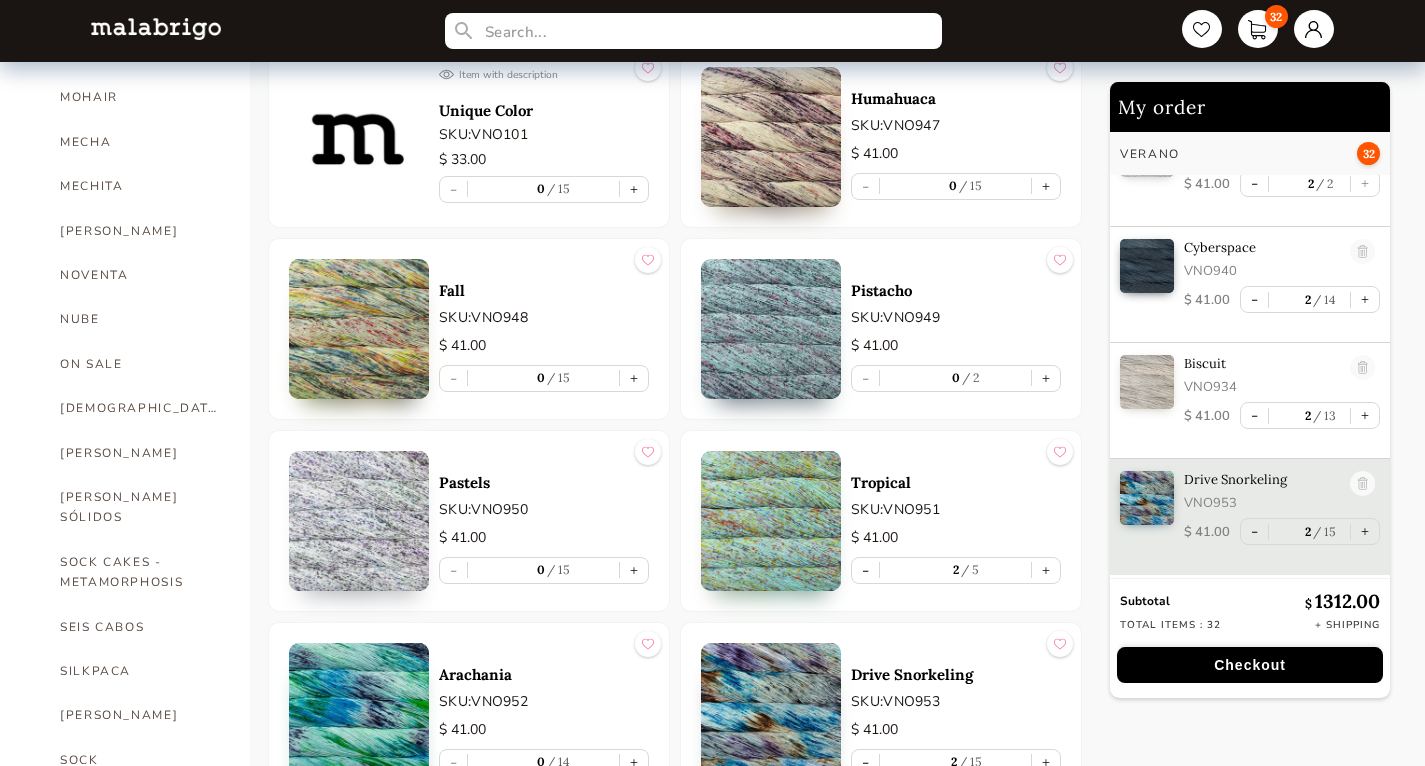 scroll, scrollTop: 845, scrollLeft: 0, axis: vertical 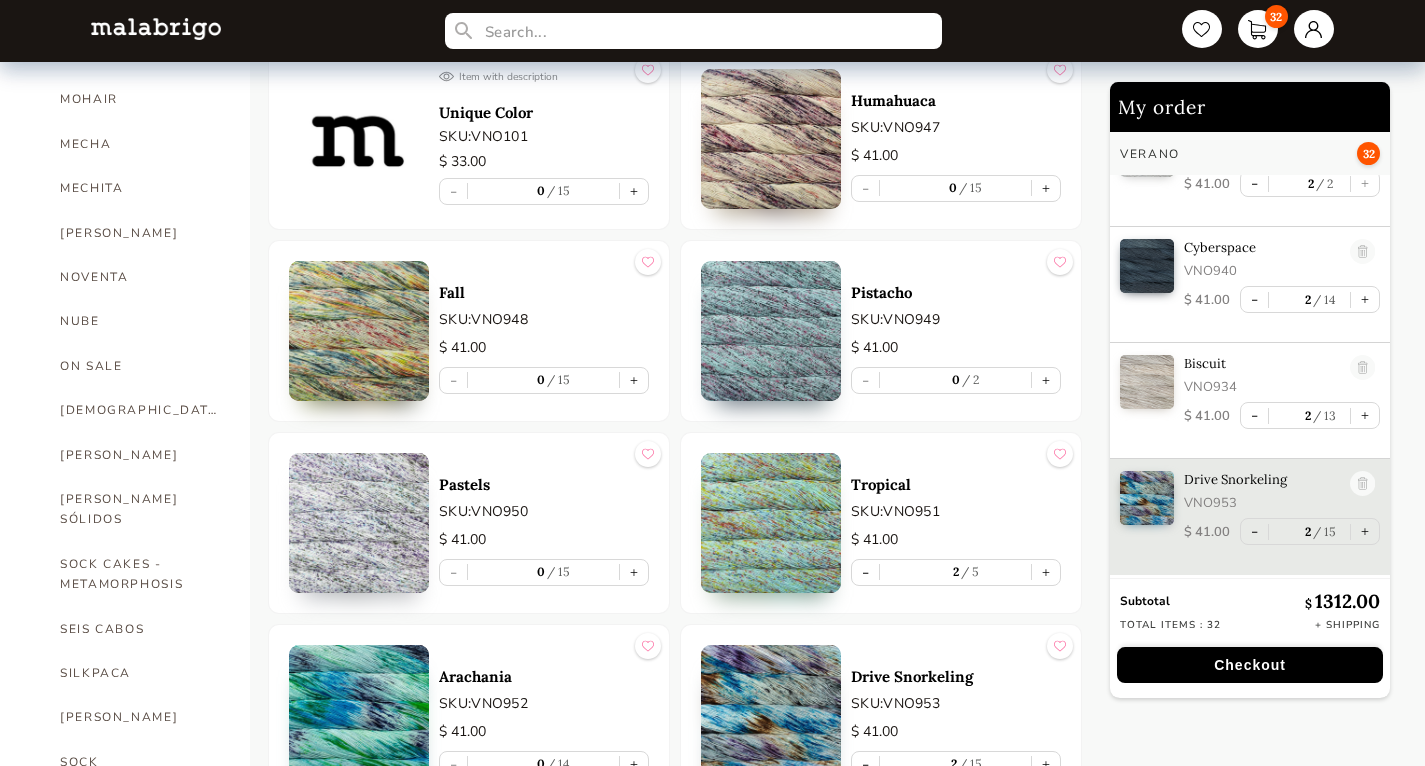 click at bounding box center [771, 331] 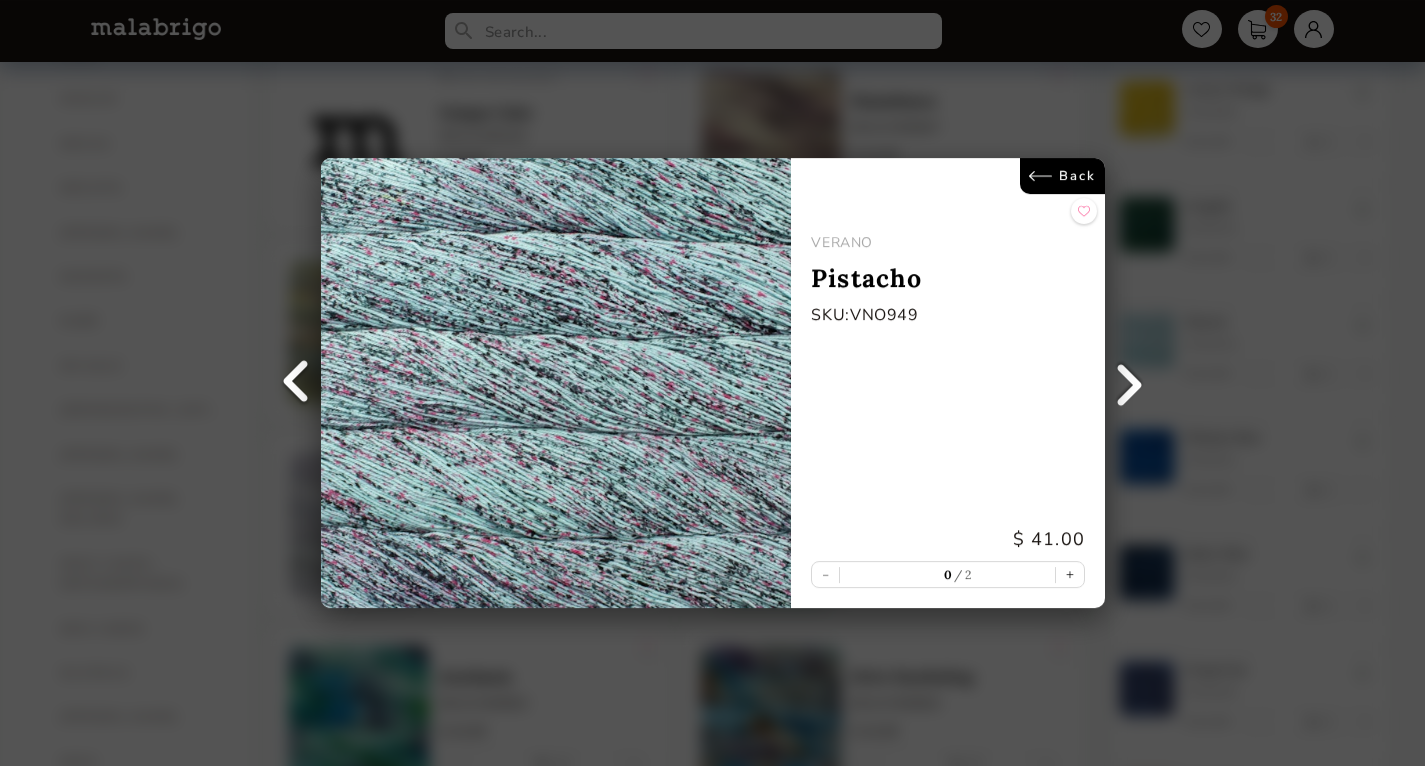 click on "Back" at bounding box center [1061, 176] 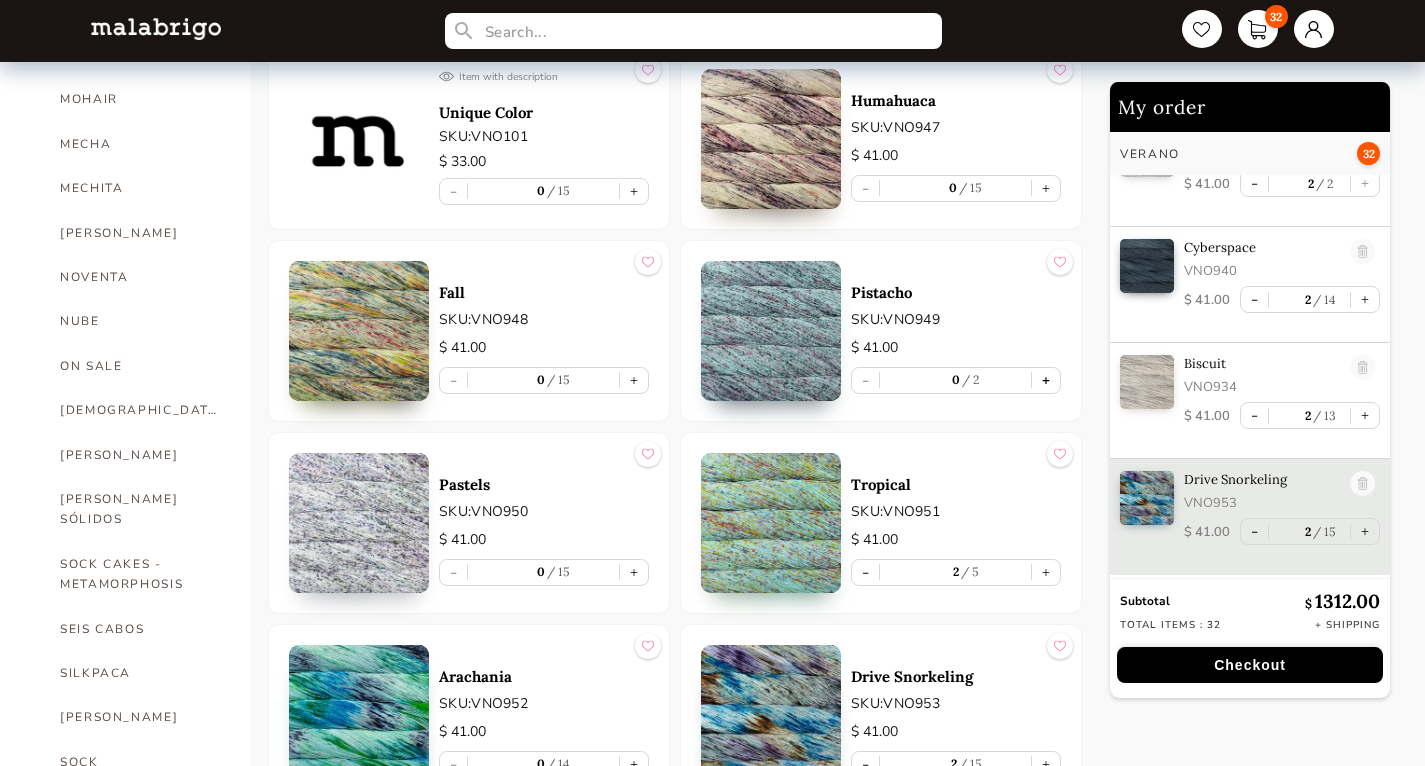 click on "+" at bounding box center (1046, 380) 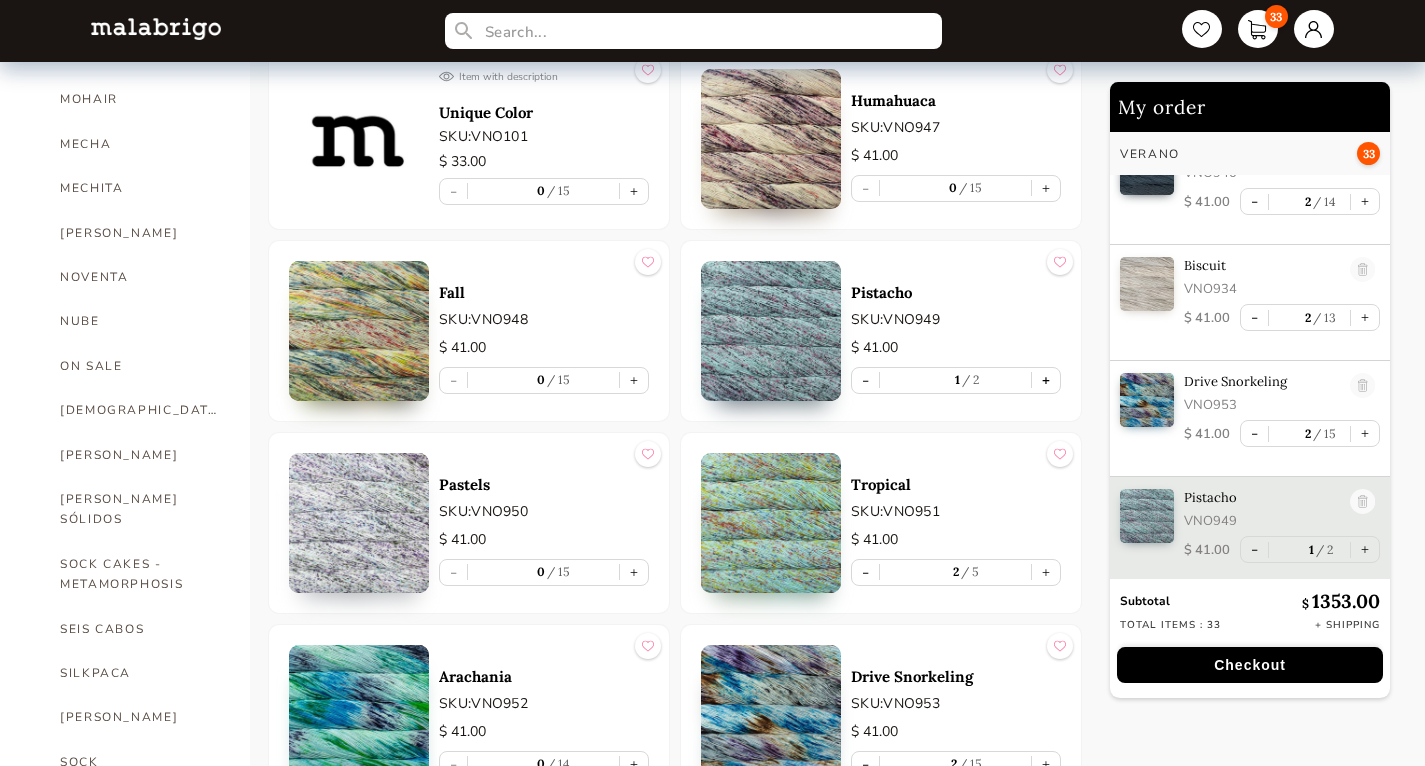 click on "+" at bounding box center [1046, 380] 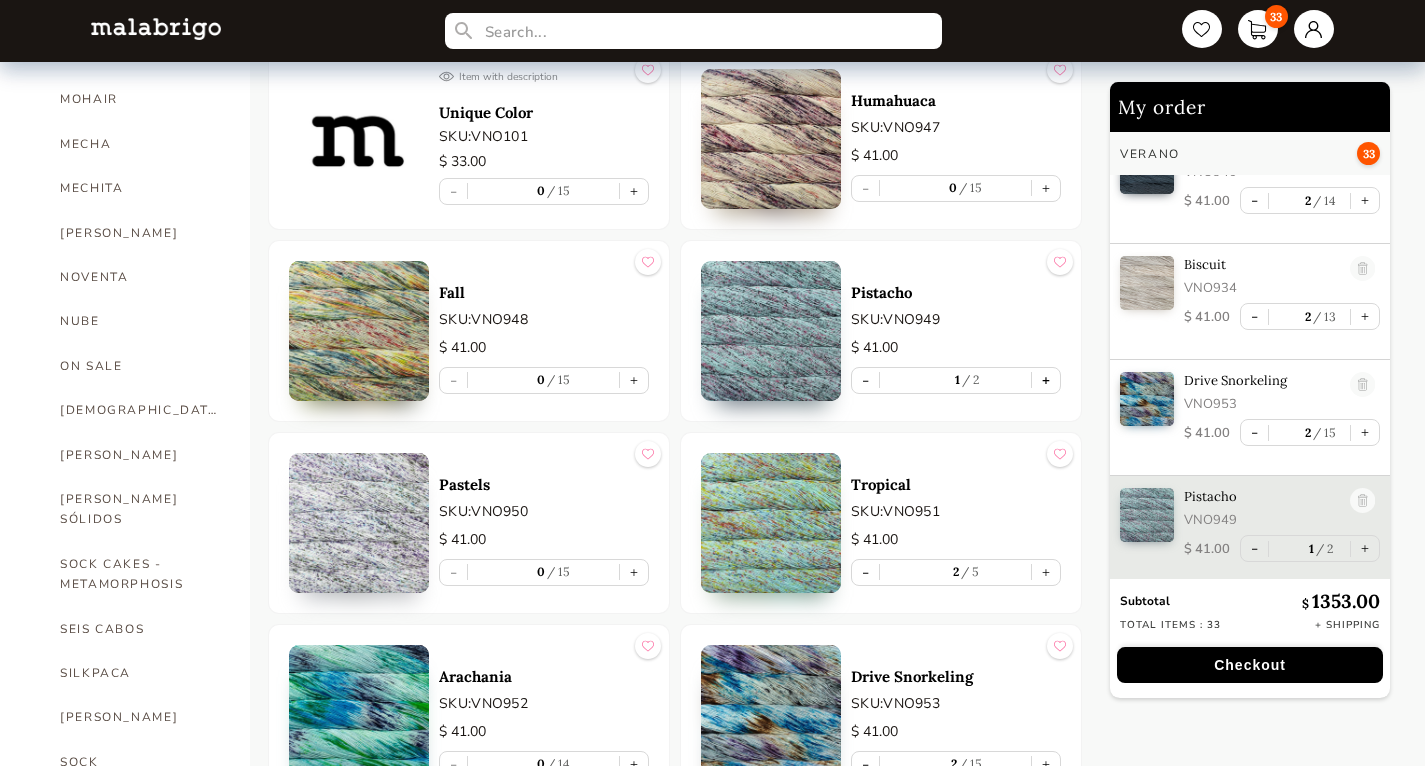 type on "2" 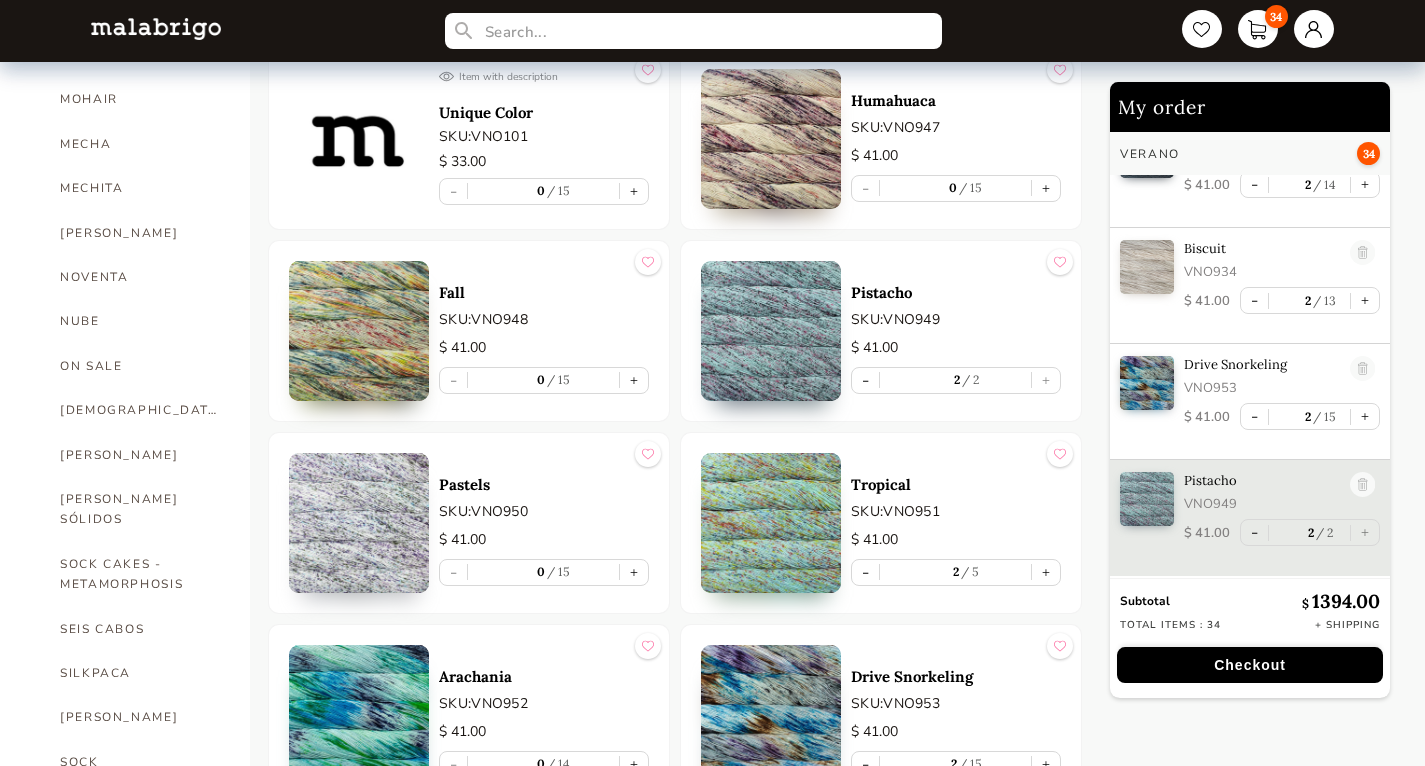 scroll, scrollTop: 1688, scrollLeft: 0, axis: vertical 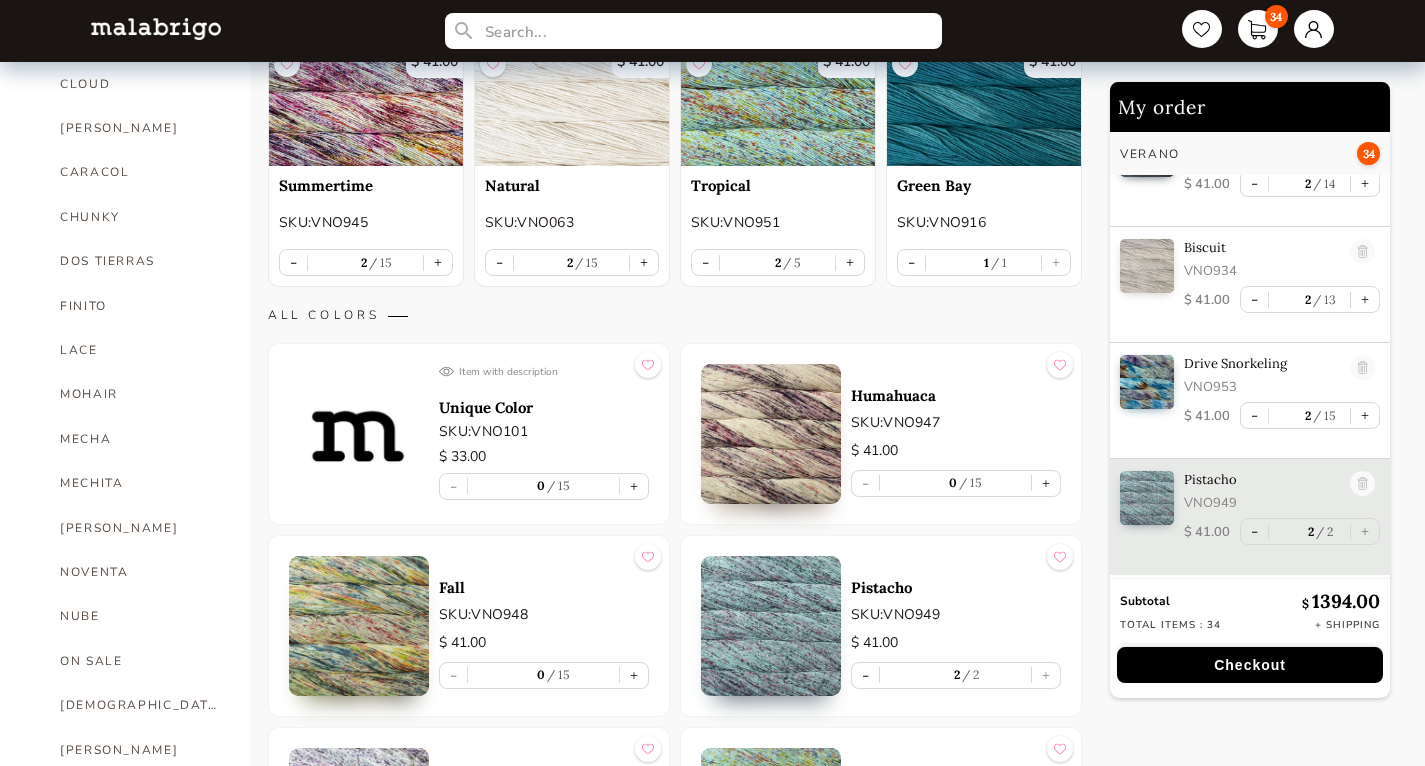 click at bounding box center (771, 434) 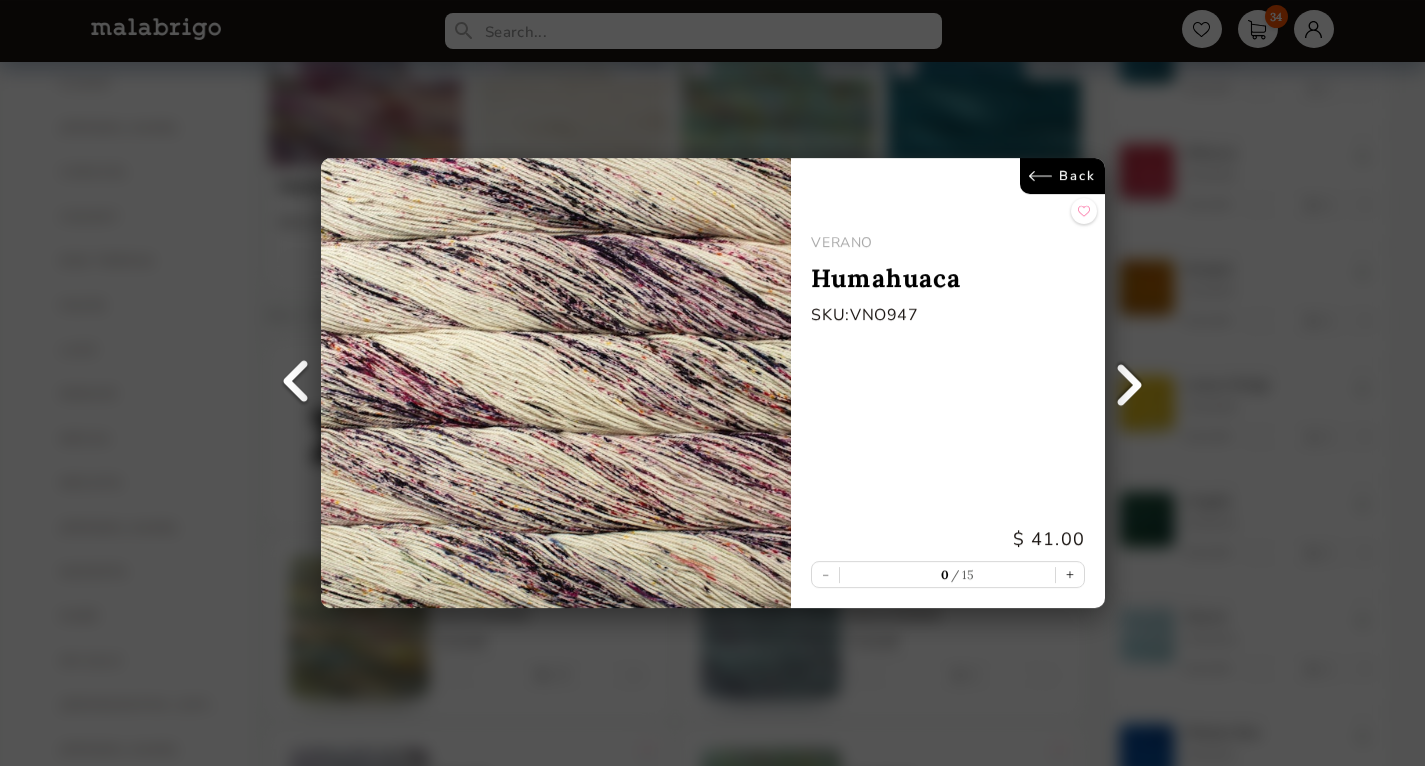 click on "Back" at bounding box center (1061, 176) 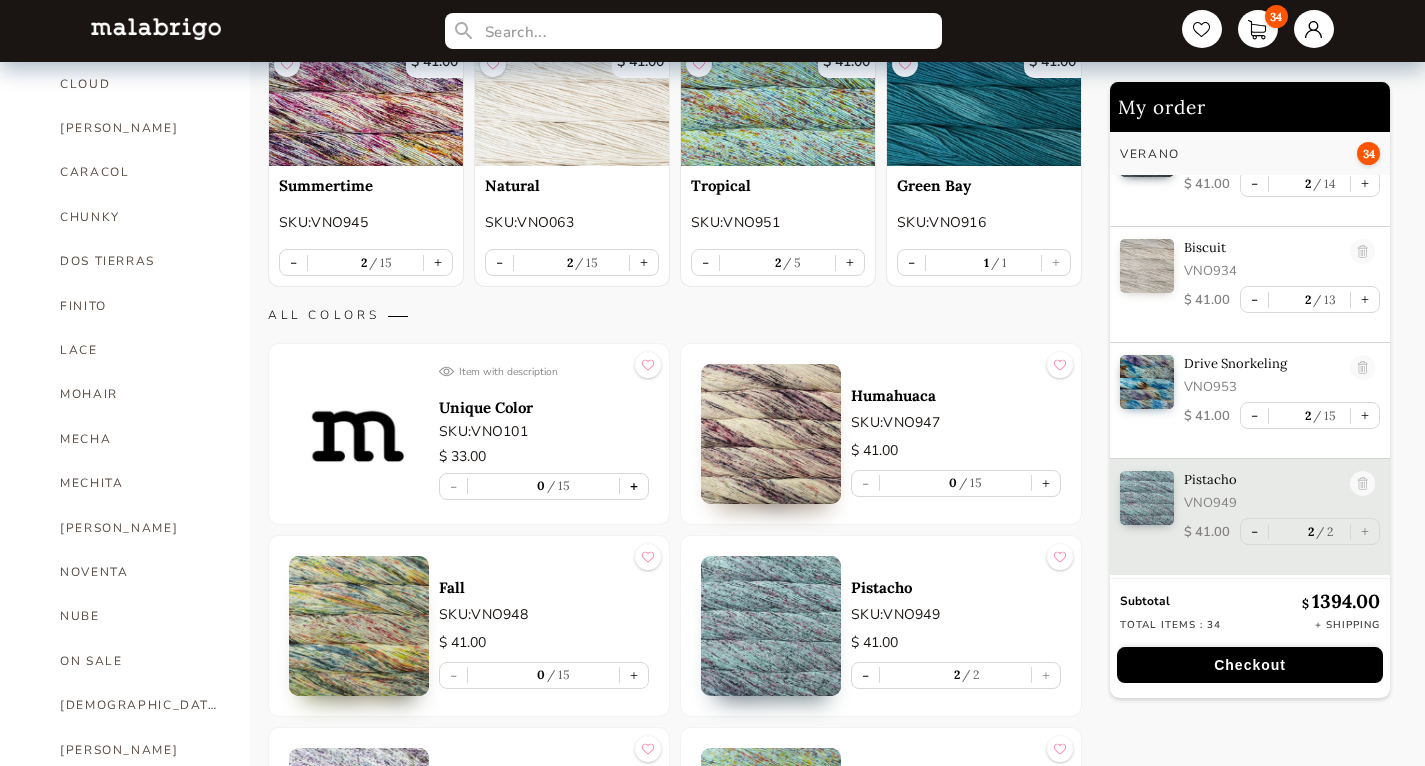 click on "+" at bounding box center (634, 486) 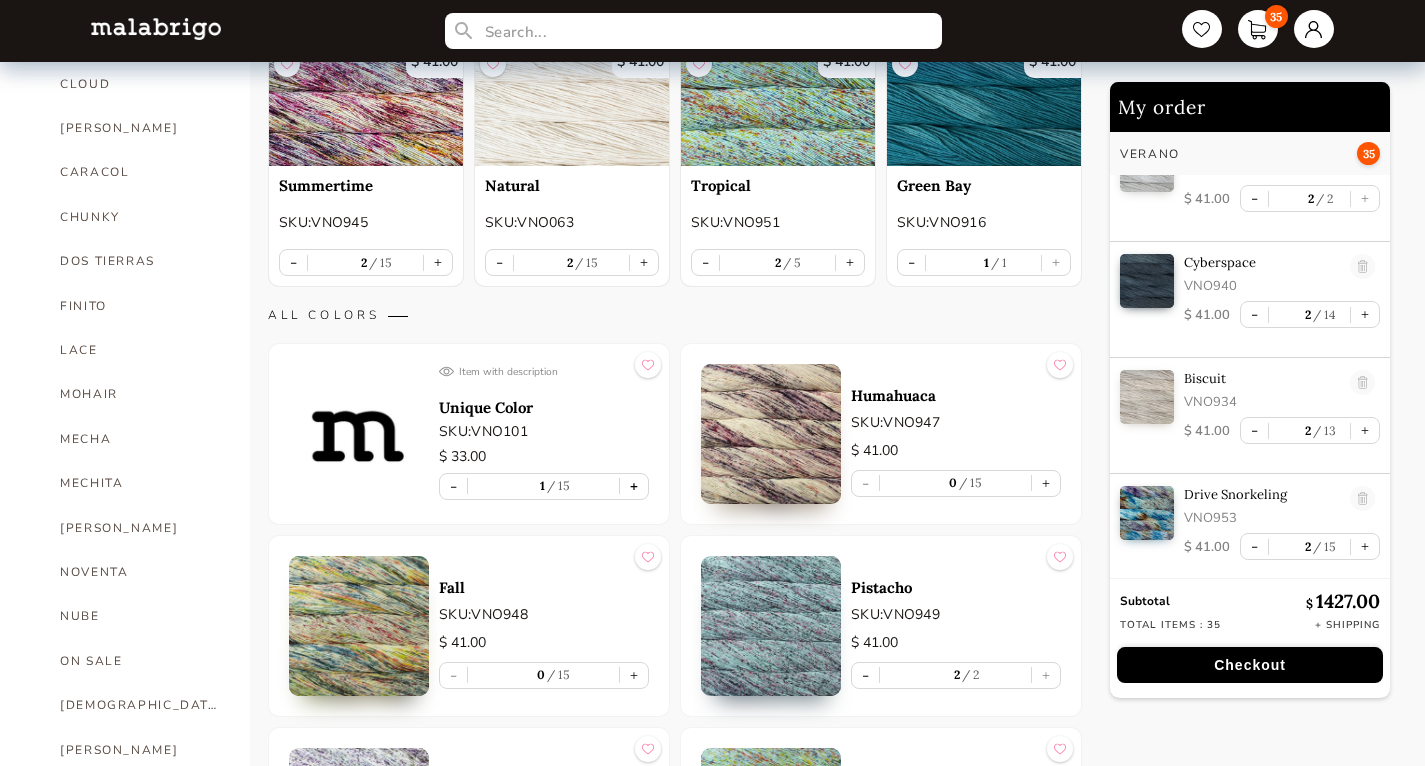 click on "+" at bounding box center (634, 486) 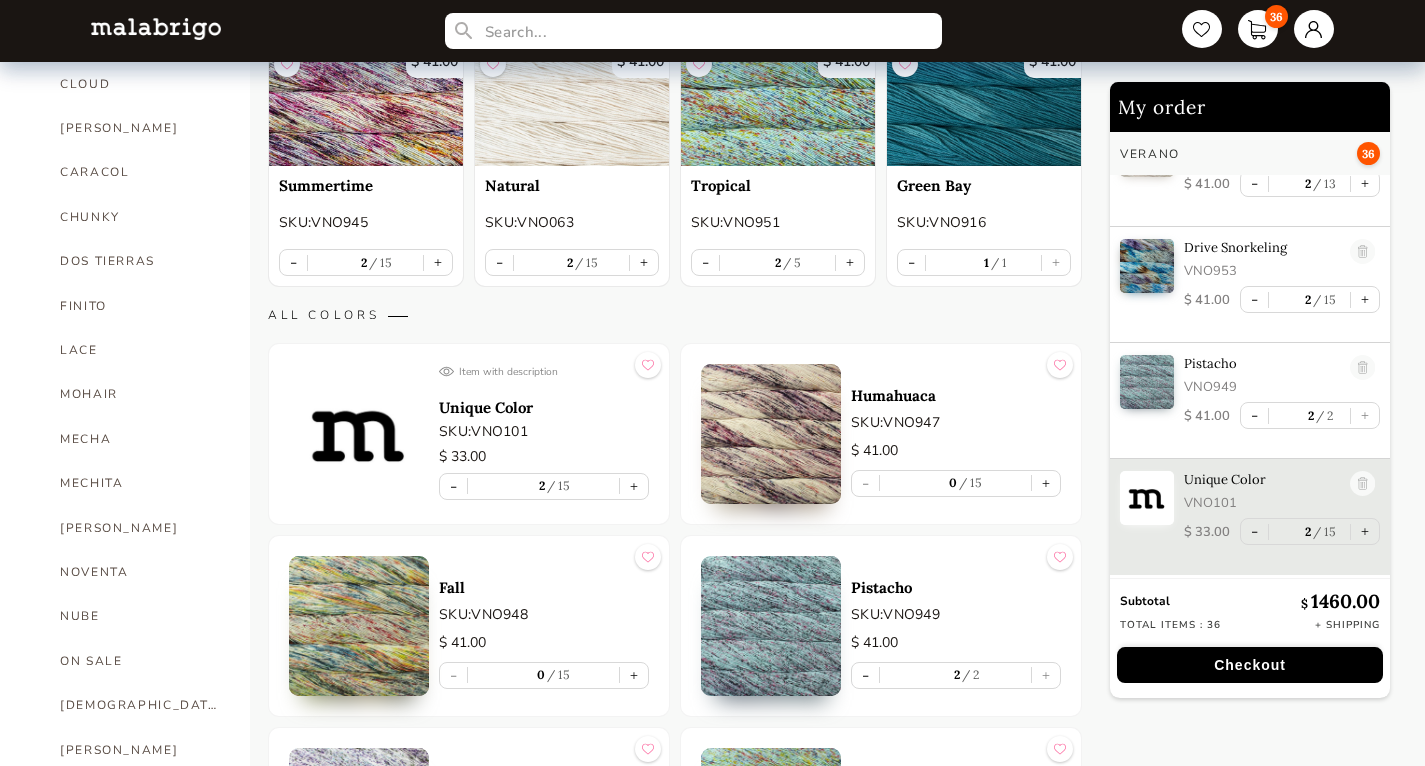 scroll, scrollTop: 1848, scrollLeft: 0, axis: vertical 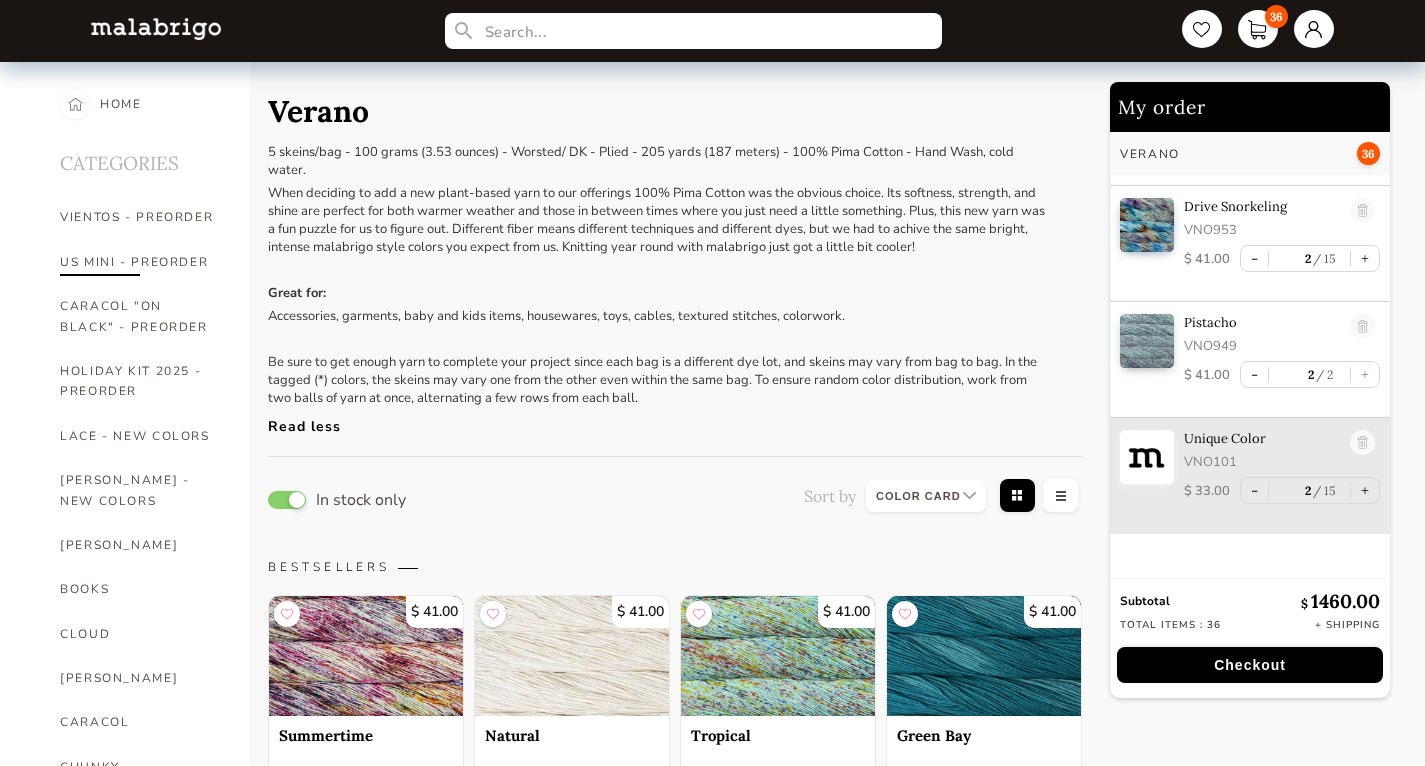 click on "US MINI - PREORDER" at bounding box center (140, 262) 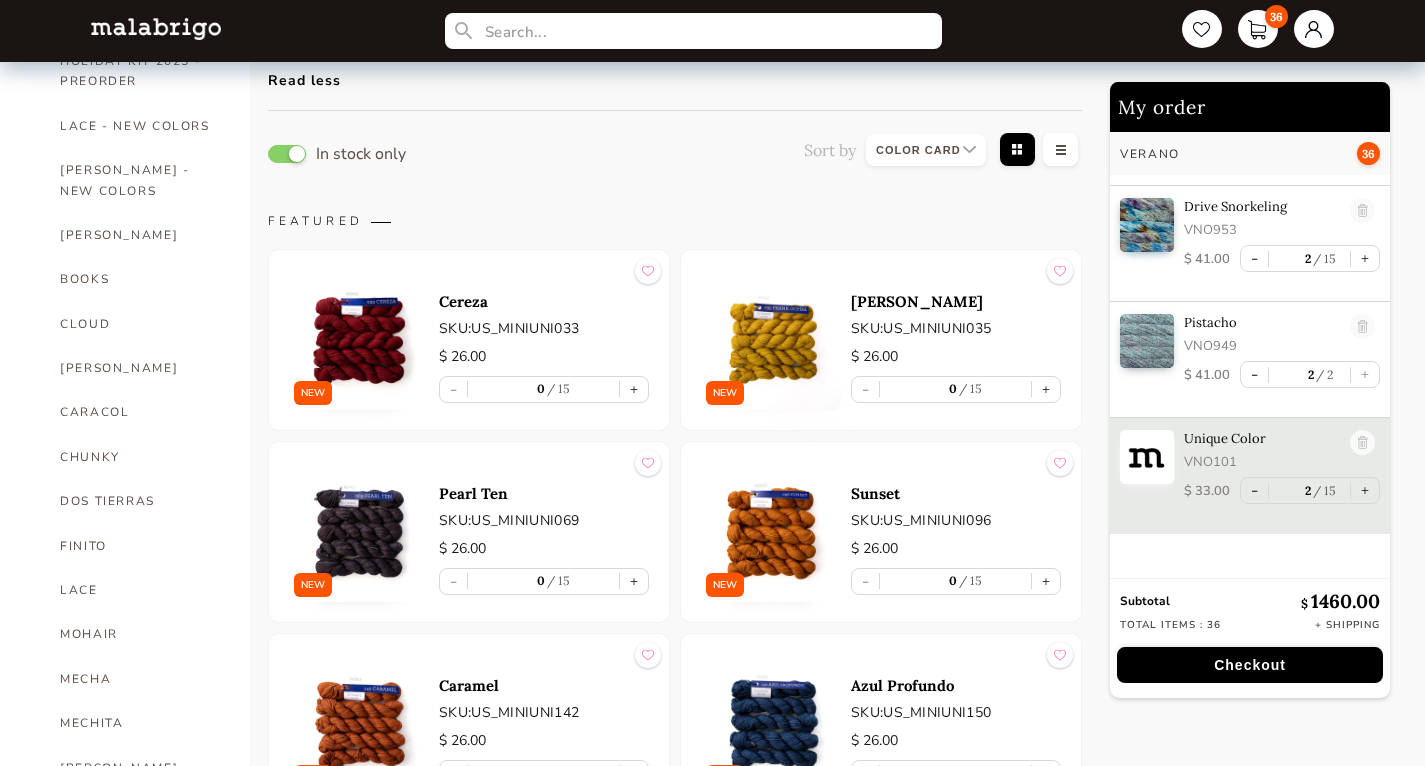 scroll, scrollTop: 70, scrollLeft: 0, axis: vertical 